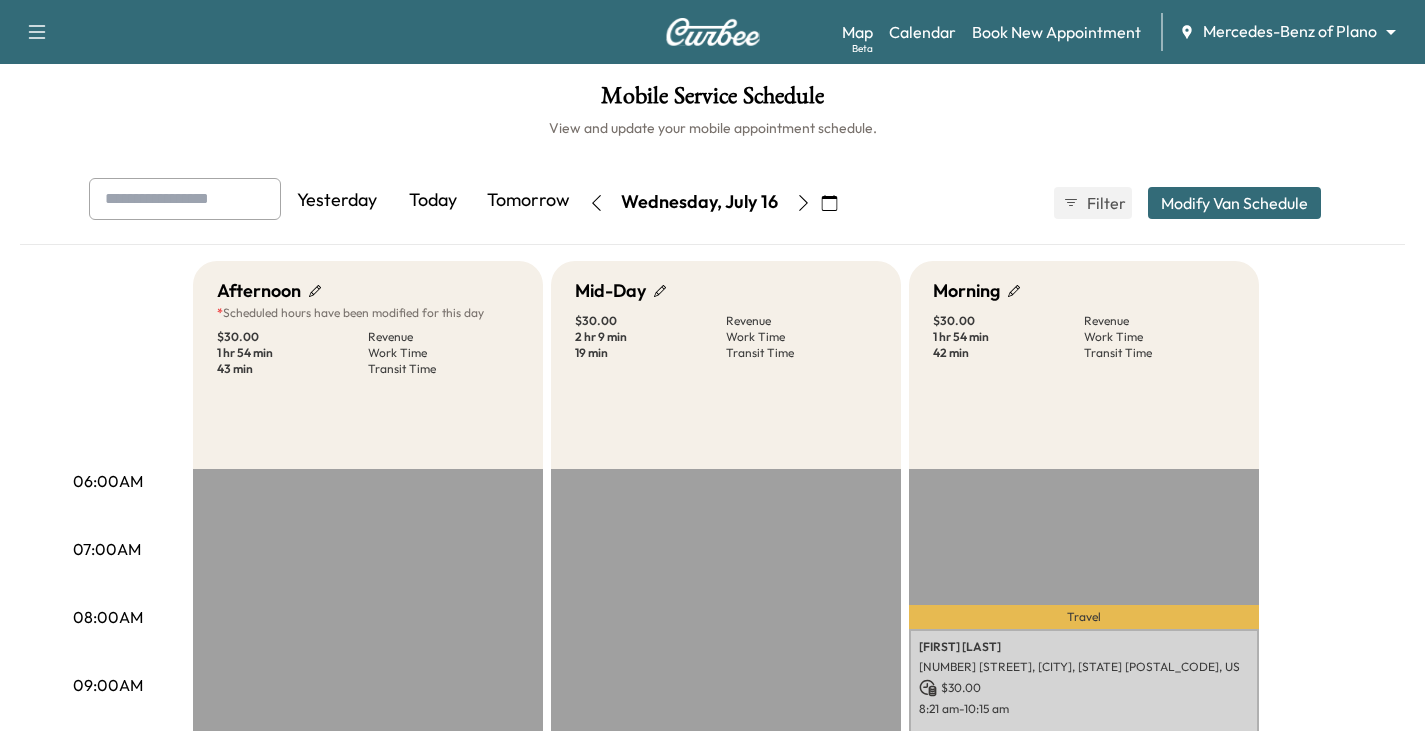 scroll, scrollTop: 300, scrollLeft: 0, axis: vertical 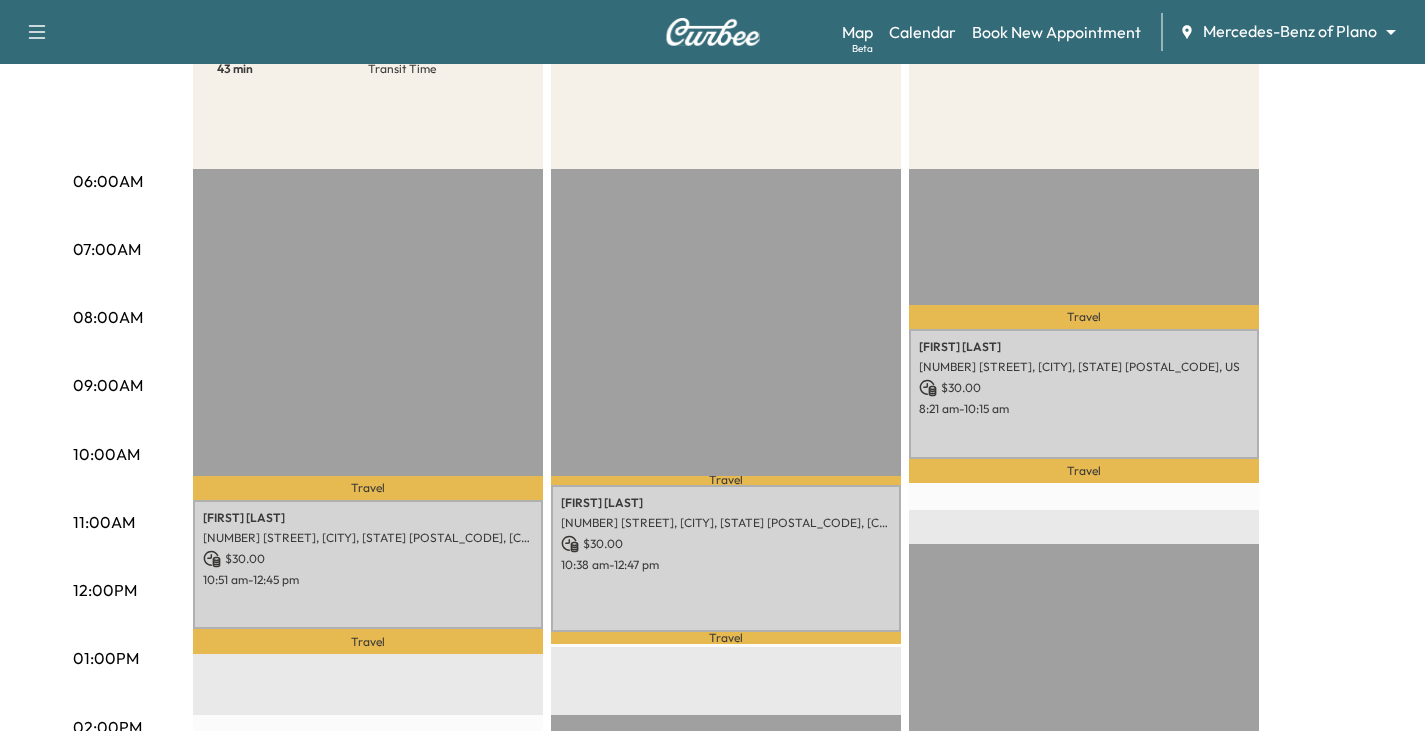 click on "Mercedes-Benz of Plano ******** ​" at bounding box center [1294, 32] 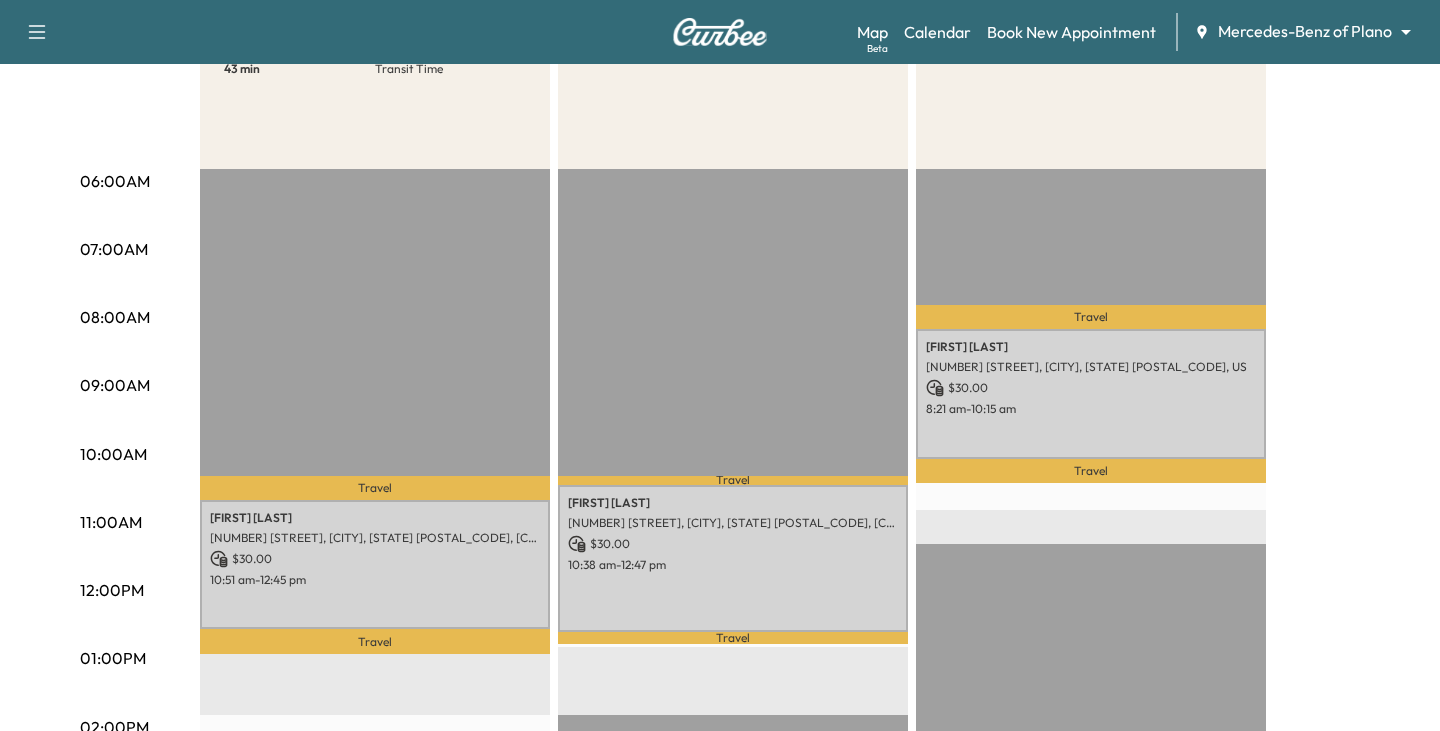 click on "Support Log Out Map Beta Calendar Book New Appointment Mercedes-Benz of Plano ******** ​ Mobile Service Schedule View and update your mobile appointment schedule. Yesterday Today Tomorrow Wednesday, July 16 July [YEAR] S M T W T F S   29   30   1   2   3   4   5   6   7   8   9   10   11   12   13   14   15   16   17   18   19   20   21   22   23   24   25   26   27   28   29   30   31   1 Cancel Done Filter Modify Van Schedule Modify Van Schedule Van Schedule for  Wednesday, July 16, [YEAR] *  Schedule modified Shift Start Shift End Afternoon * 10:00 am ** Start 4:00 pm ** Start Inactive Last Modified by  [FIRST] [LAST]  @   10:18 AM  on July 11, [YEAR] Mid-Day 10:30 am **** Start 2:00 pm ** Start Inactive Morning 8:00 am * Start 11:30 am **** Start Inactive Cancel Save & Close 06:00AM 07:00AM 08:00AM 09:00AM 10:00AM 11:00AM 12:00PM 01:00PM 02:00PM 03:00PM 04:00PM 05:00PM 06:00PM 07:00PM 08:00PM 09:00PM 10:00PM Afternoon *  Scheduled hours have been modified for this day $ 30.00 Revenue 1 hr 54 min" at bounding box center (720, 65) 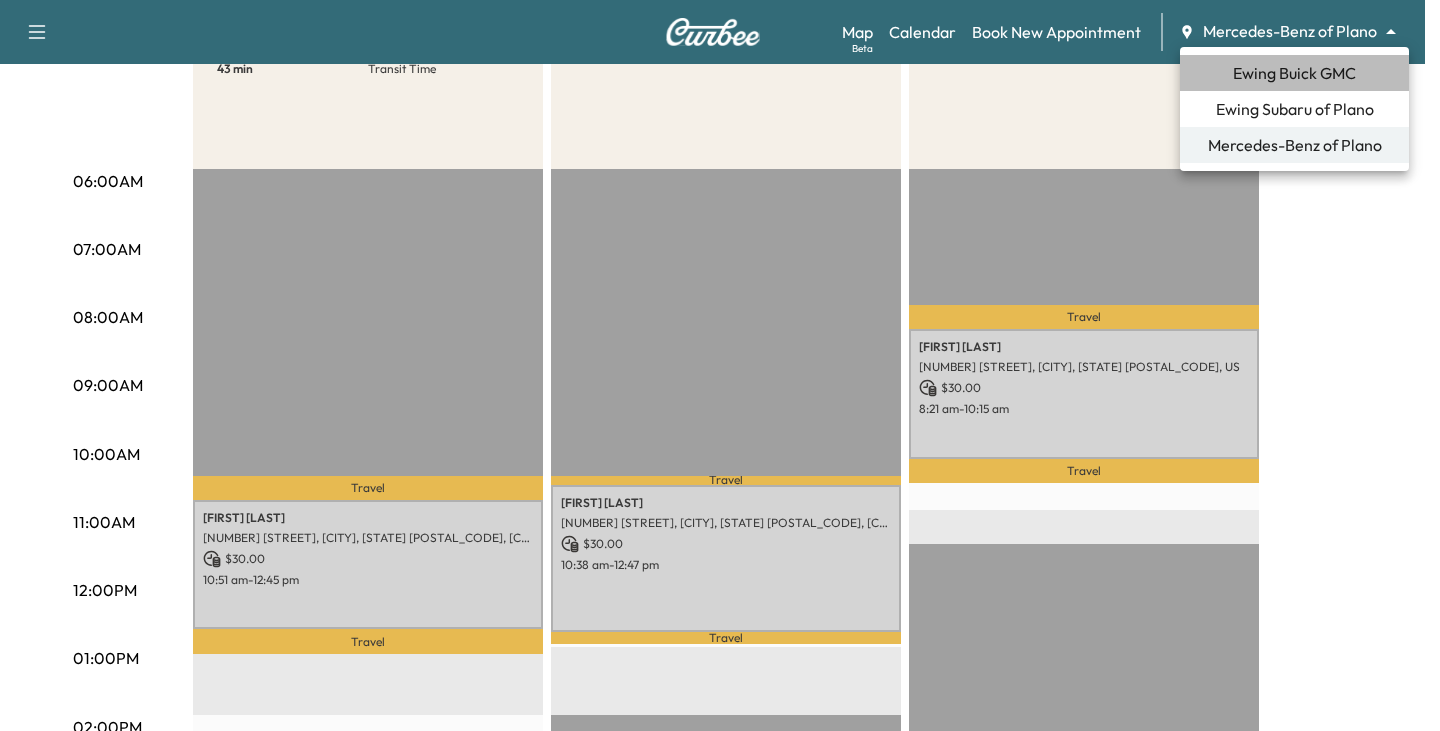 click on "Ewing Buick GMC" at bounding box center (1294, 73) 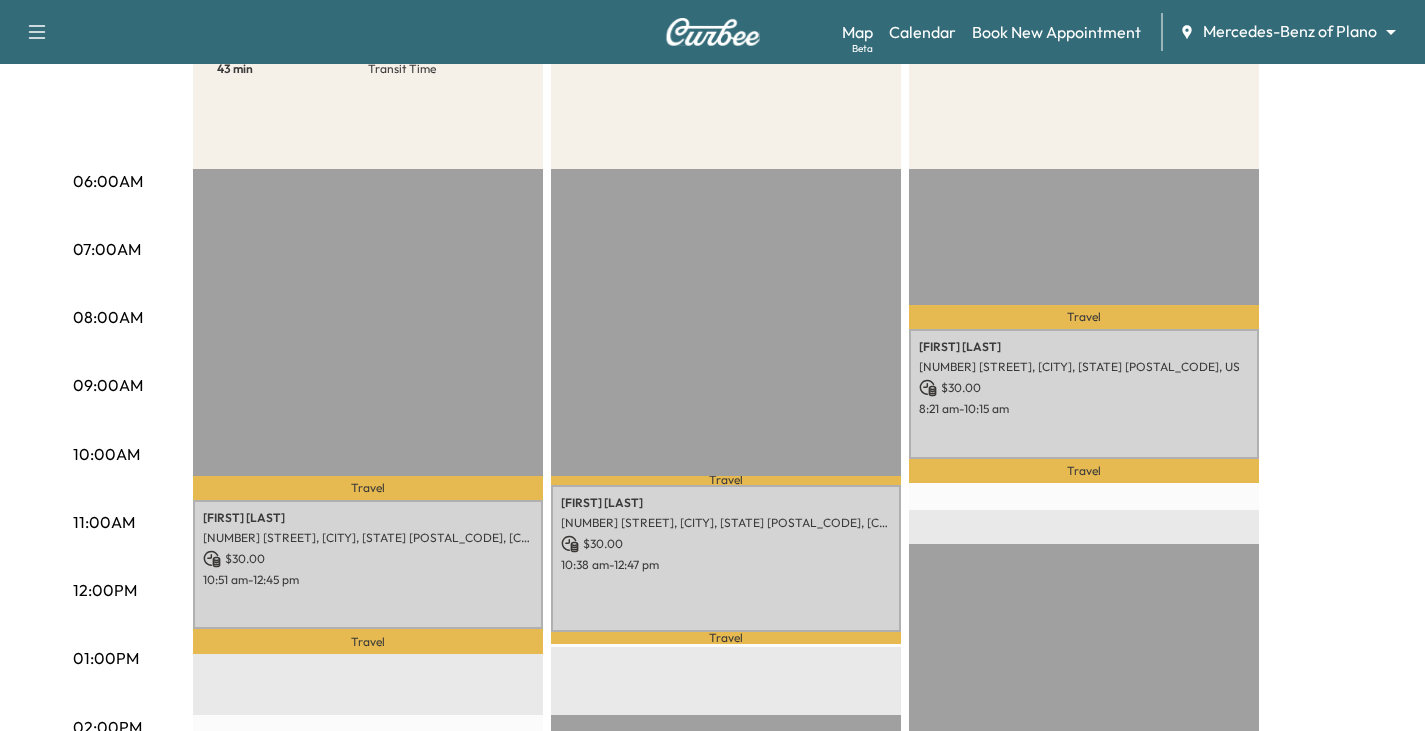 scroll, scrollTop: 0, scrollLeft: 0, axis: both 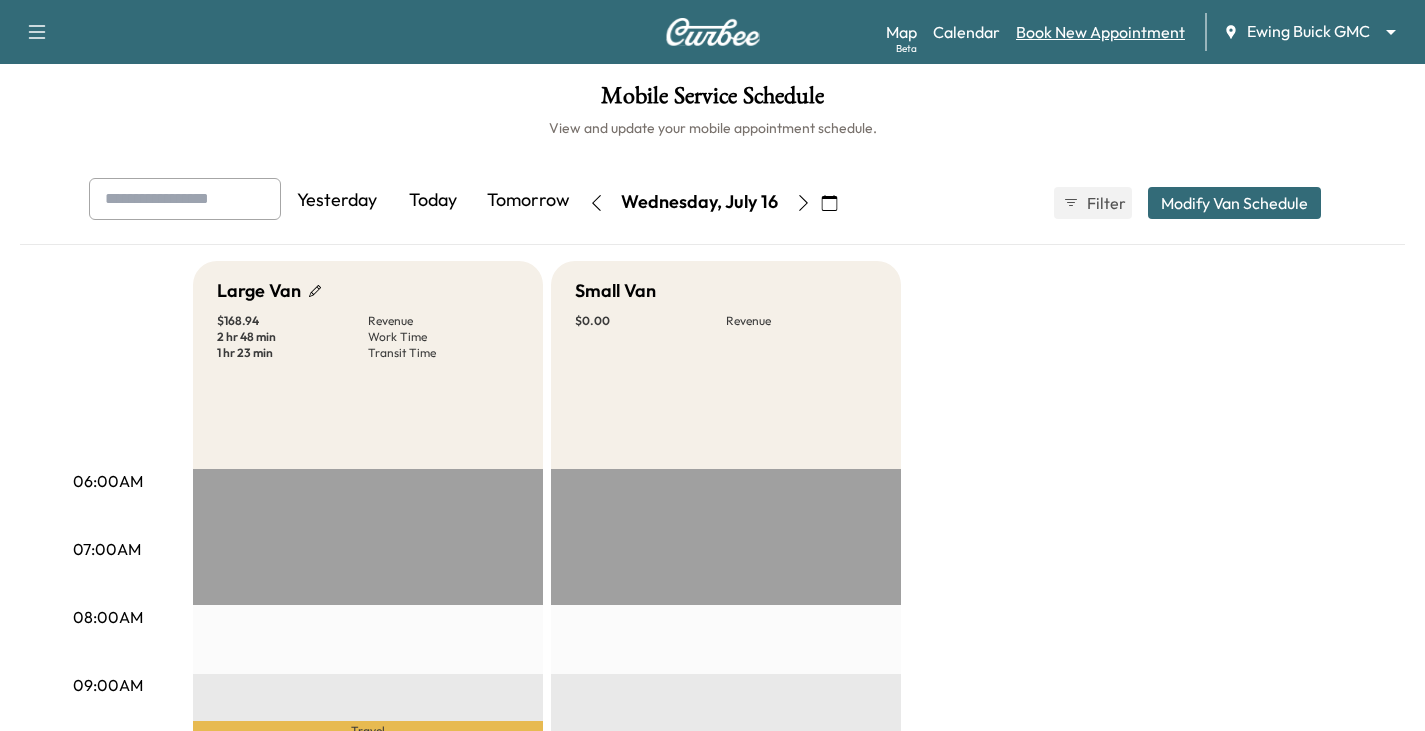 click on "Book New Appointment" at bounding box center [1100, 32] 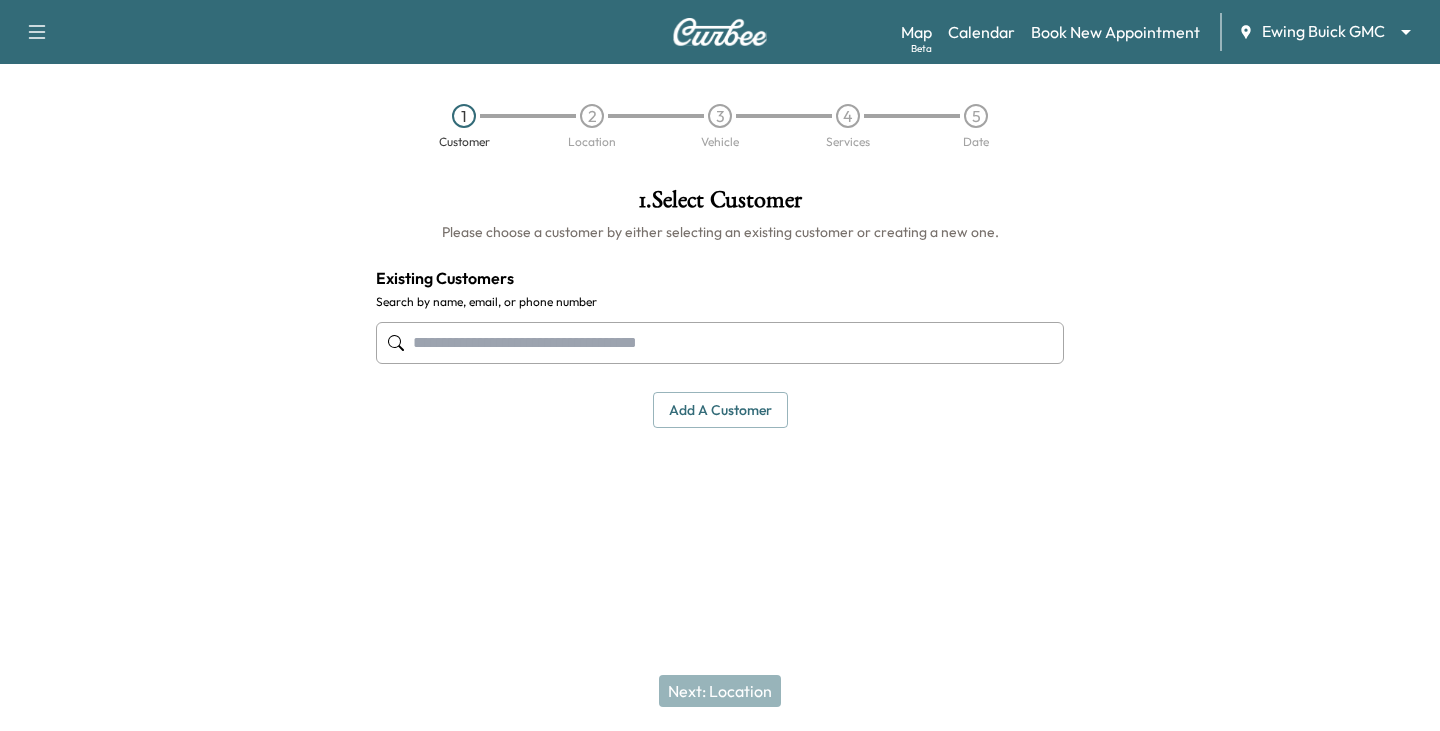 click at bounding box center [720, 343] 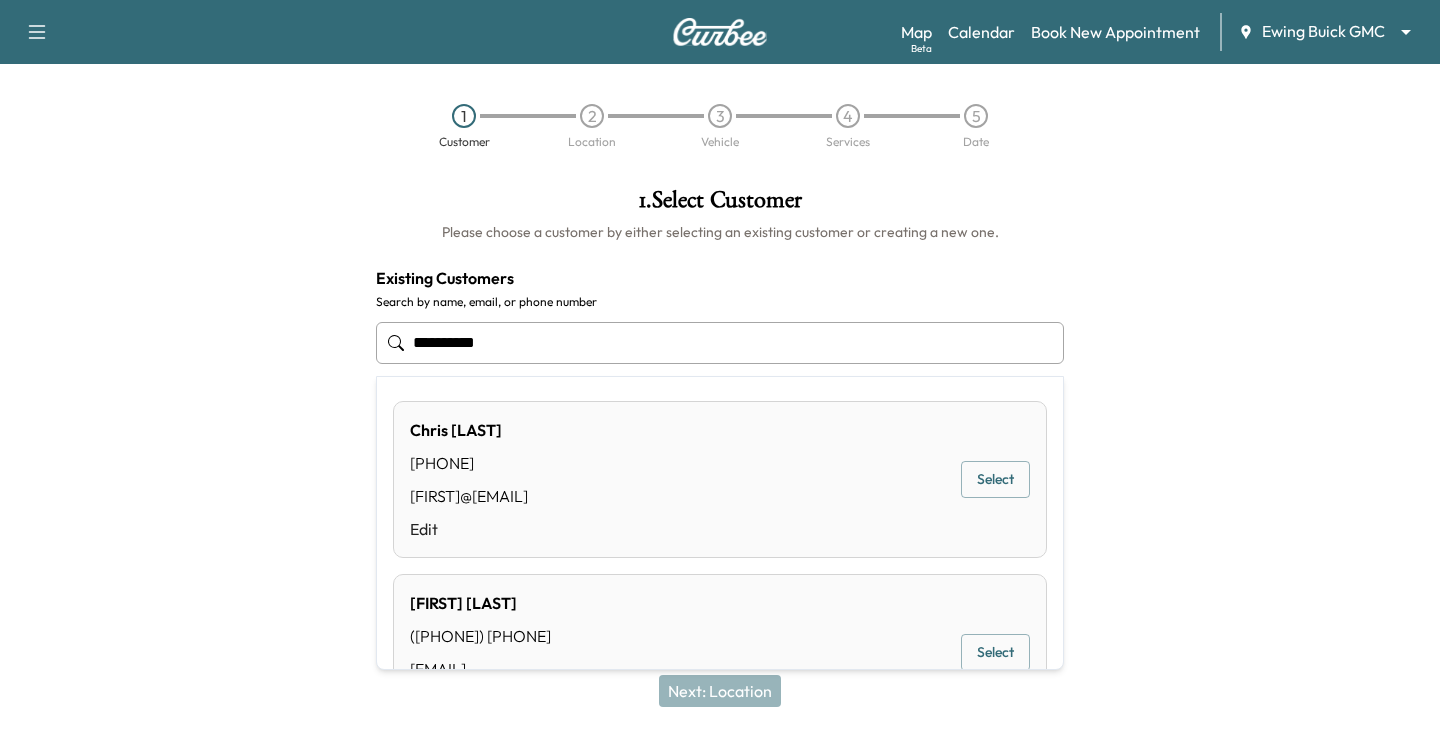 type on "**********" 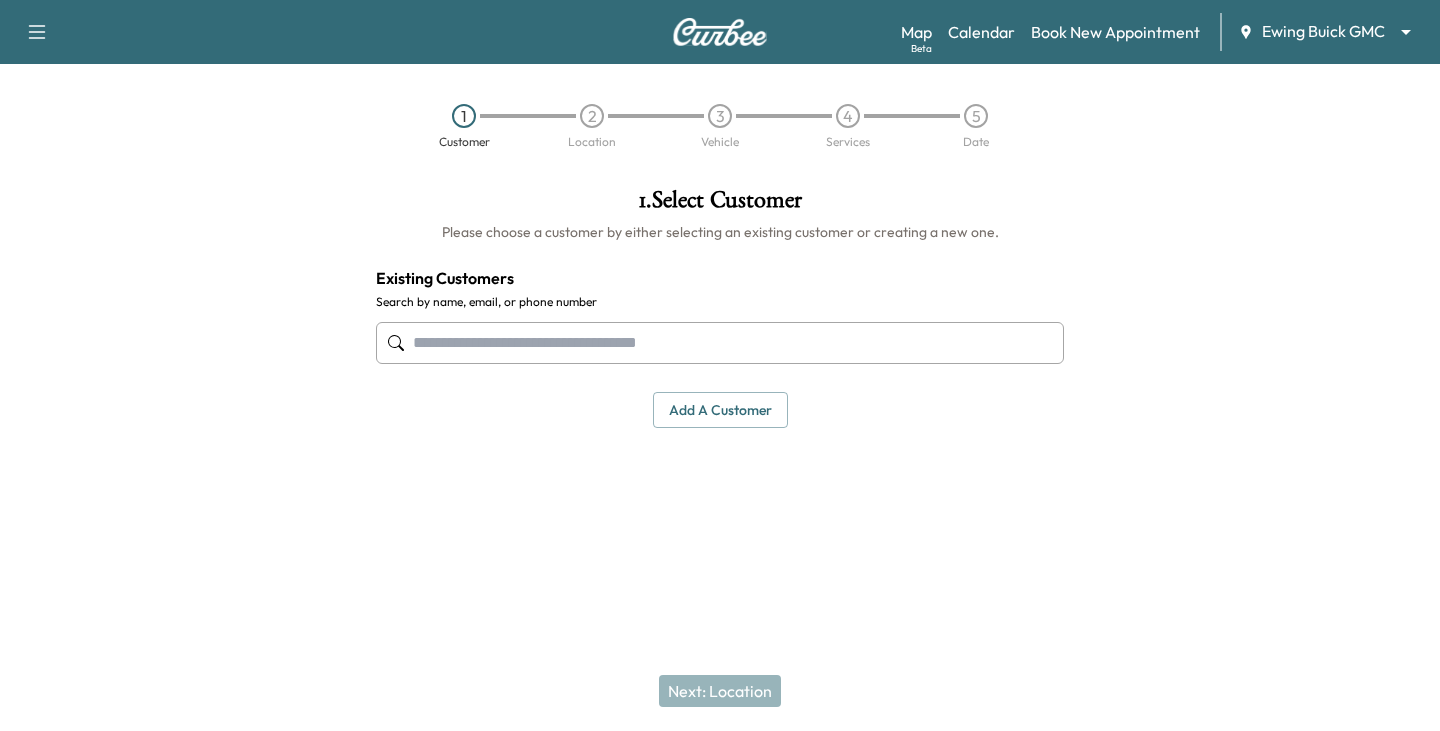 paste on "**********" 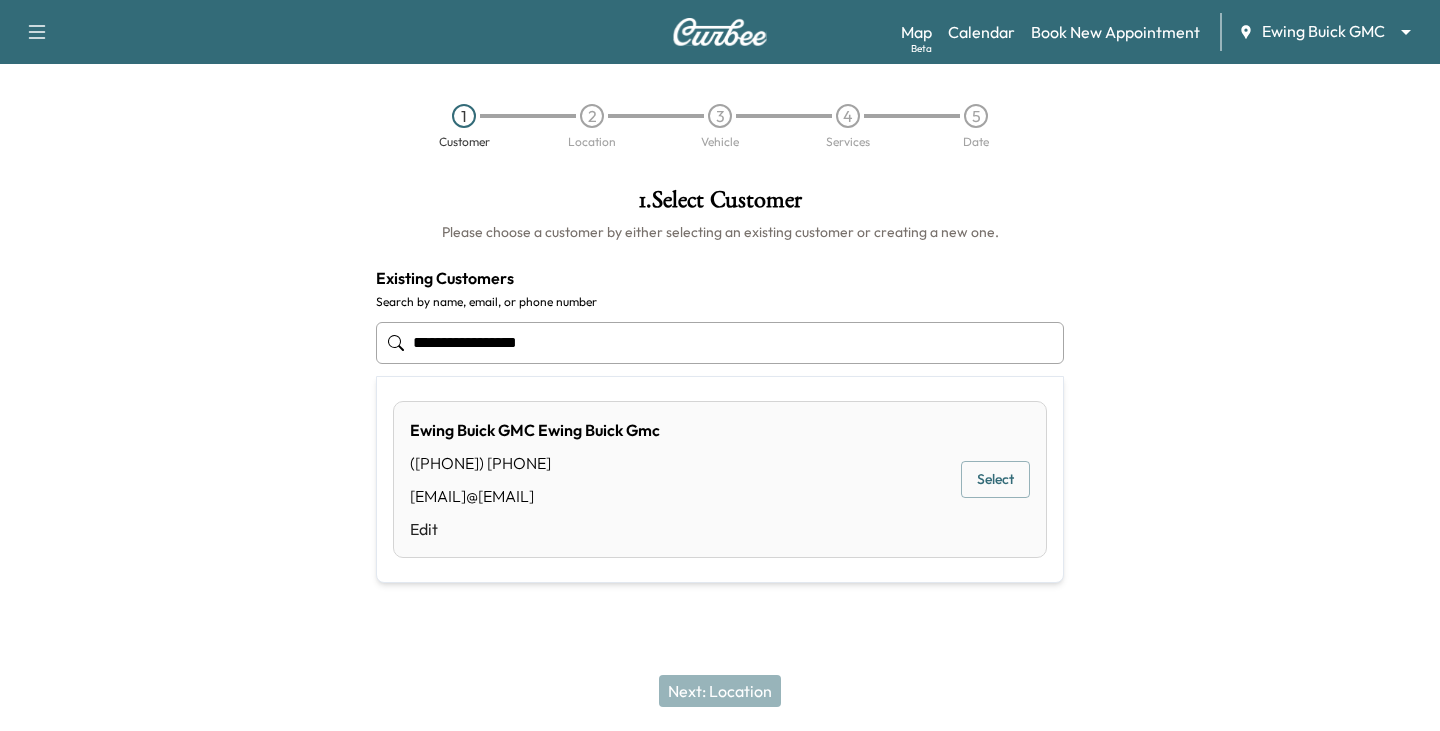 drag, startPoint x: 392, startPoint y: 331, endPoint x: 26, endPoint y: 339, distance: 366.08743 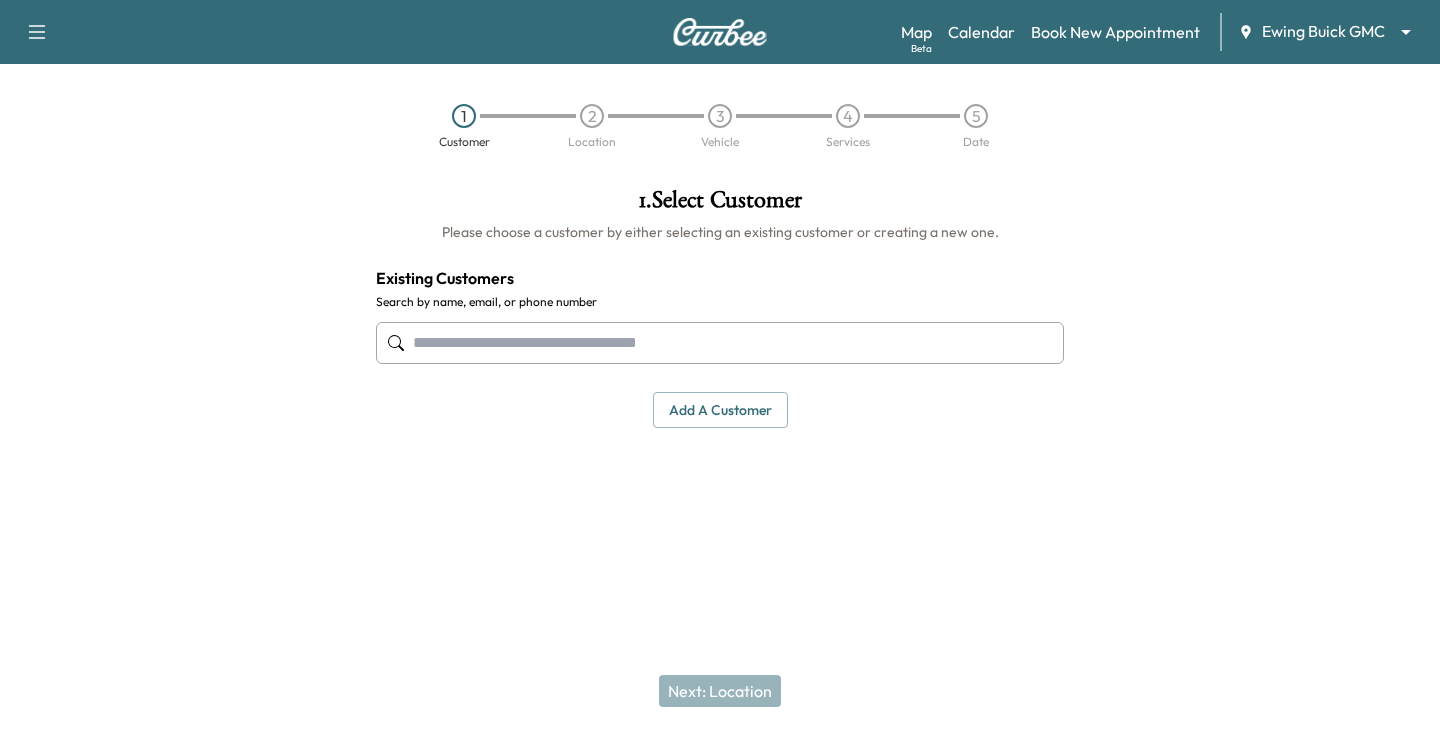 click on "Add a customer" at bounding box center (720, 410) 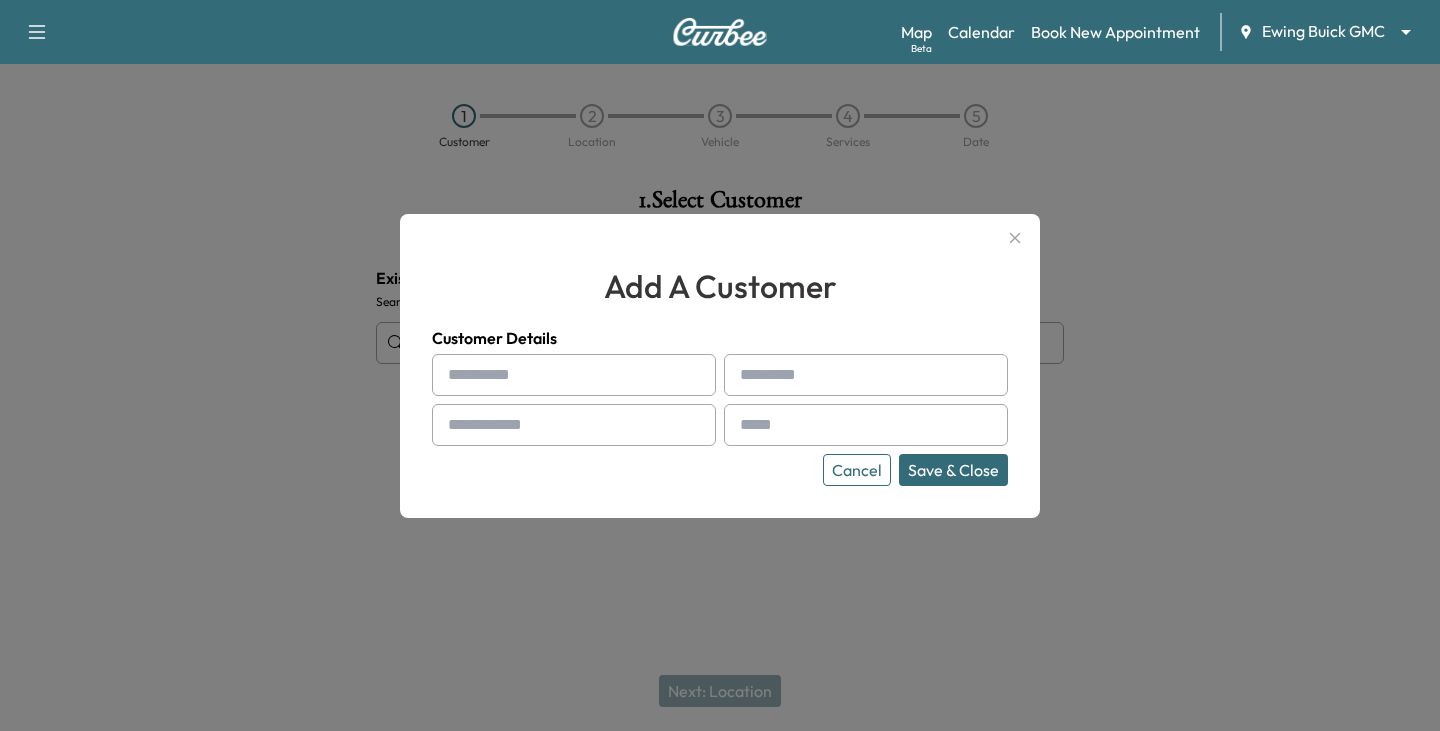 click at bounding box center (574, 375) 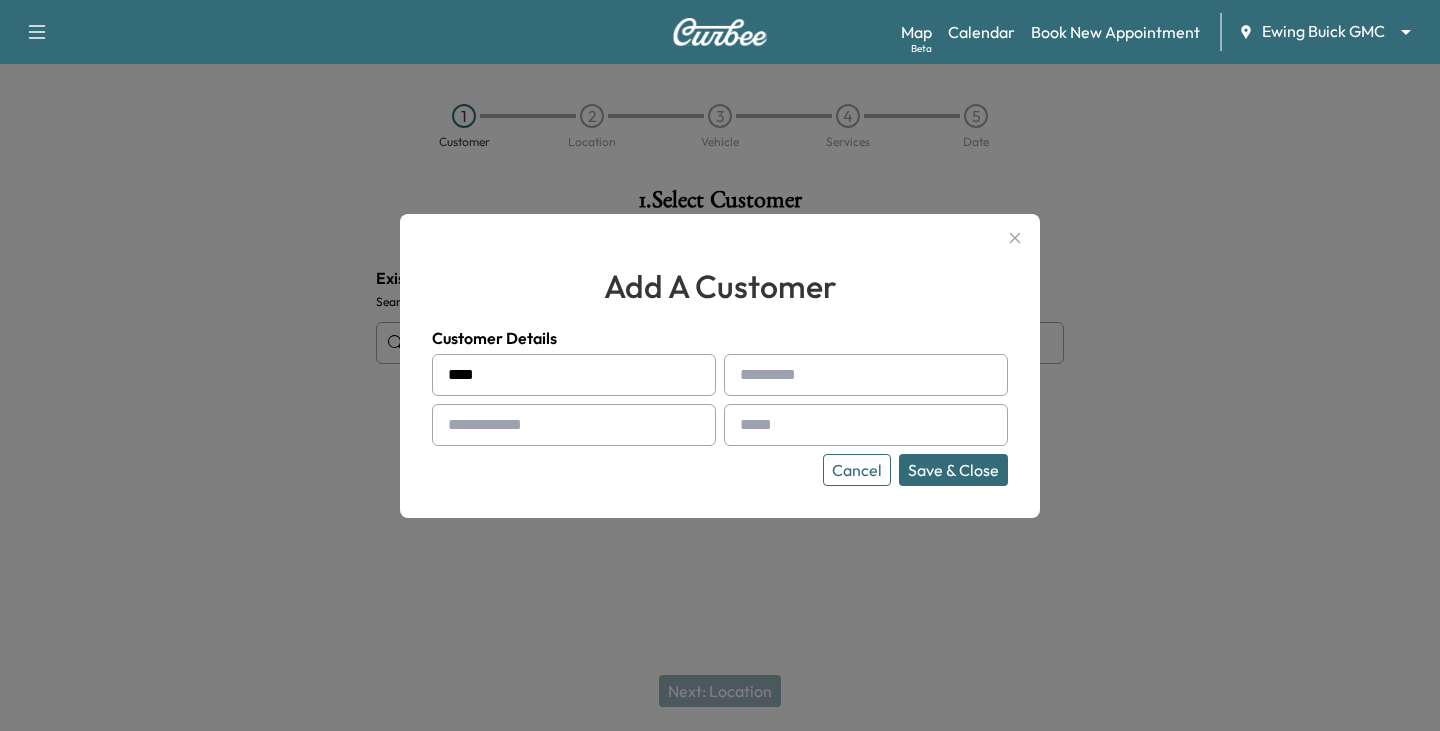 type on "****" 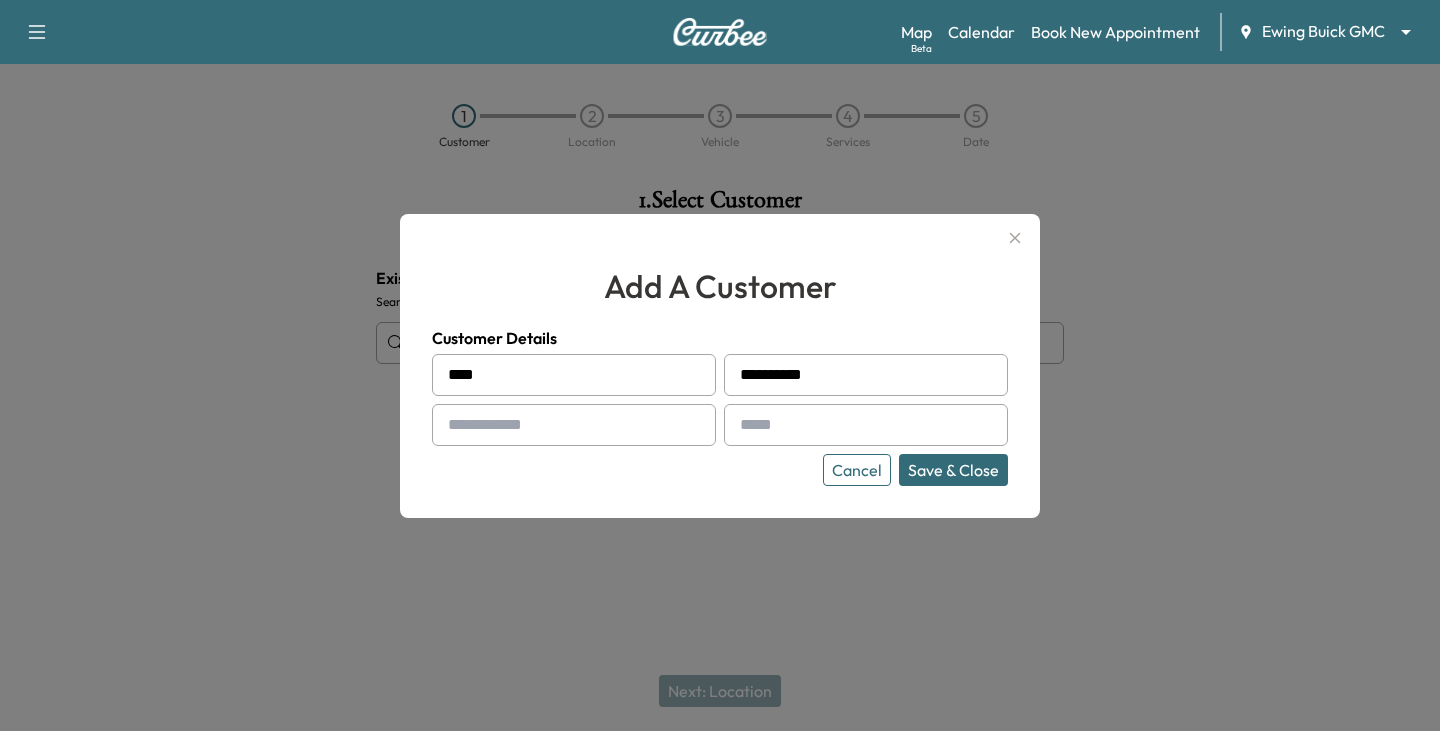 type on "**********" 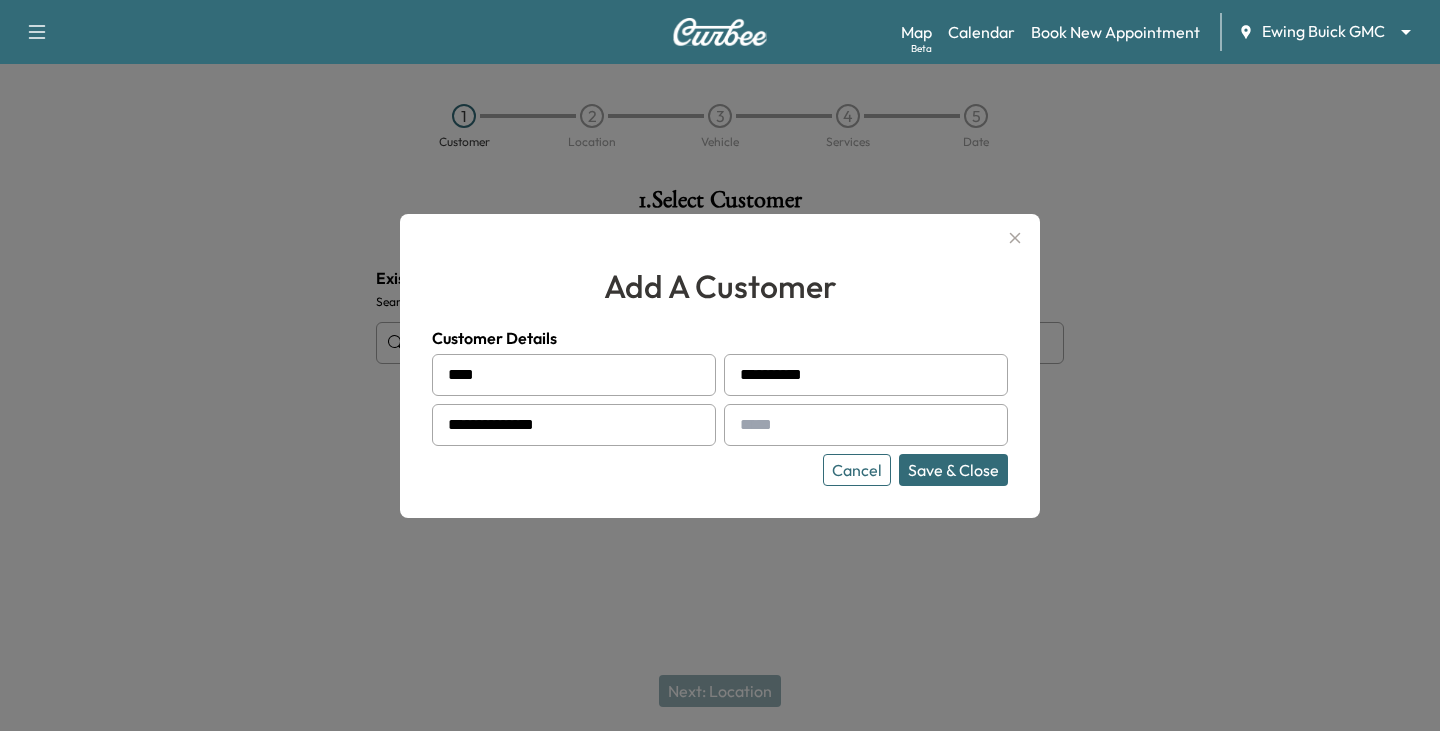 type on "**********" 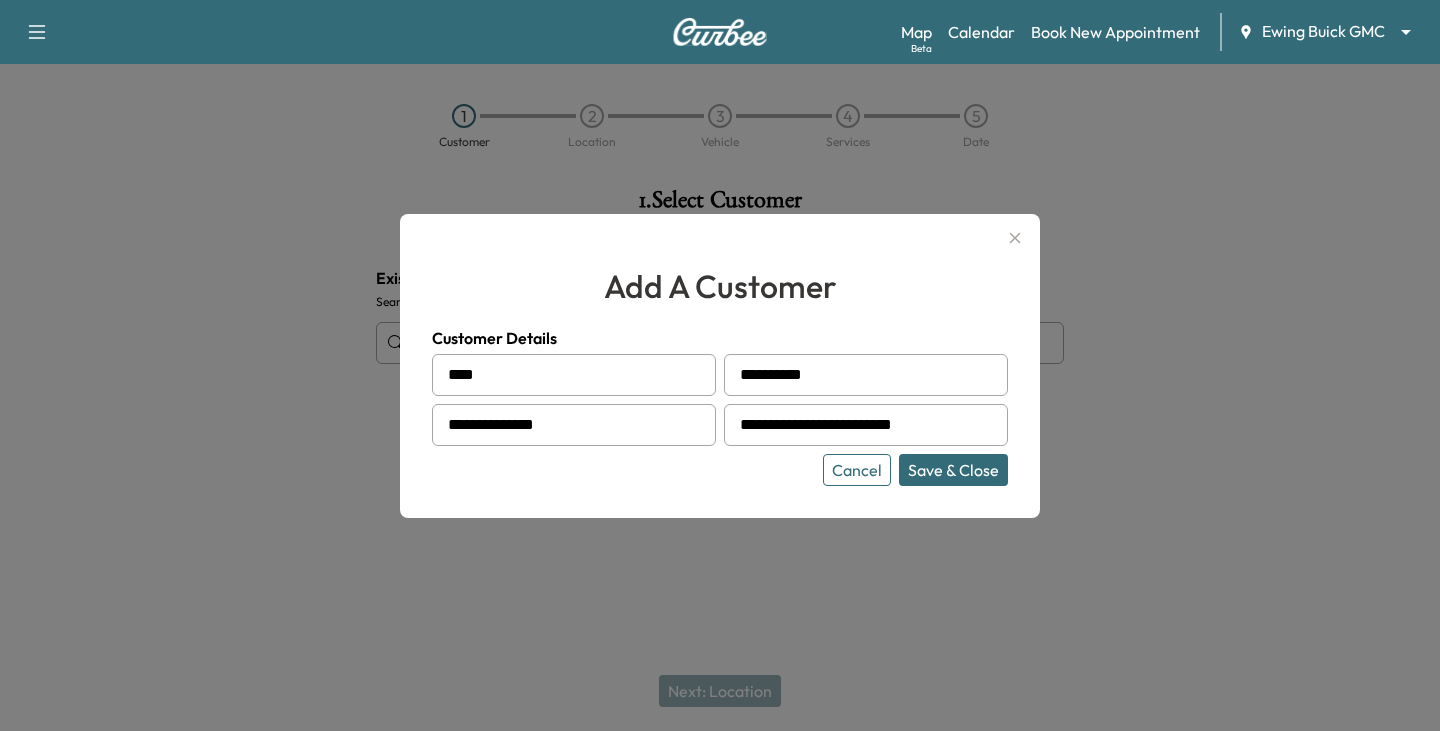 type on "**********" 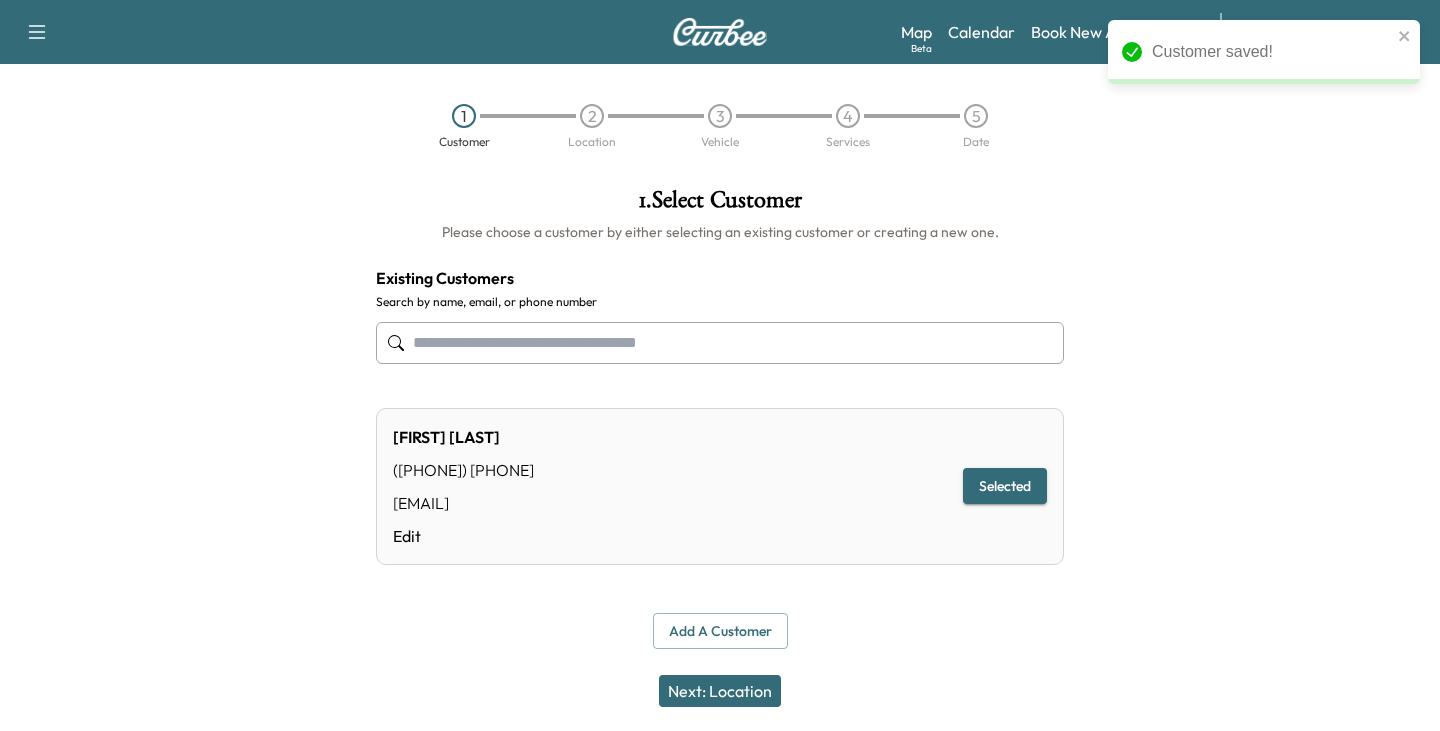 click on "Next: Location" at bounding box center [720, 691] 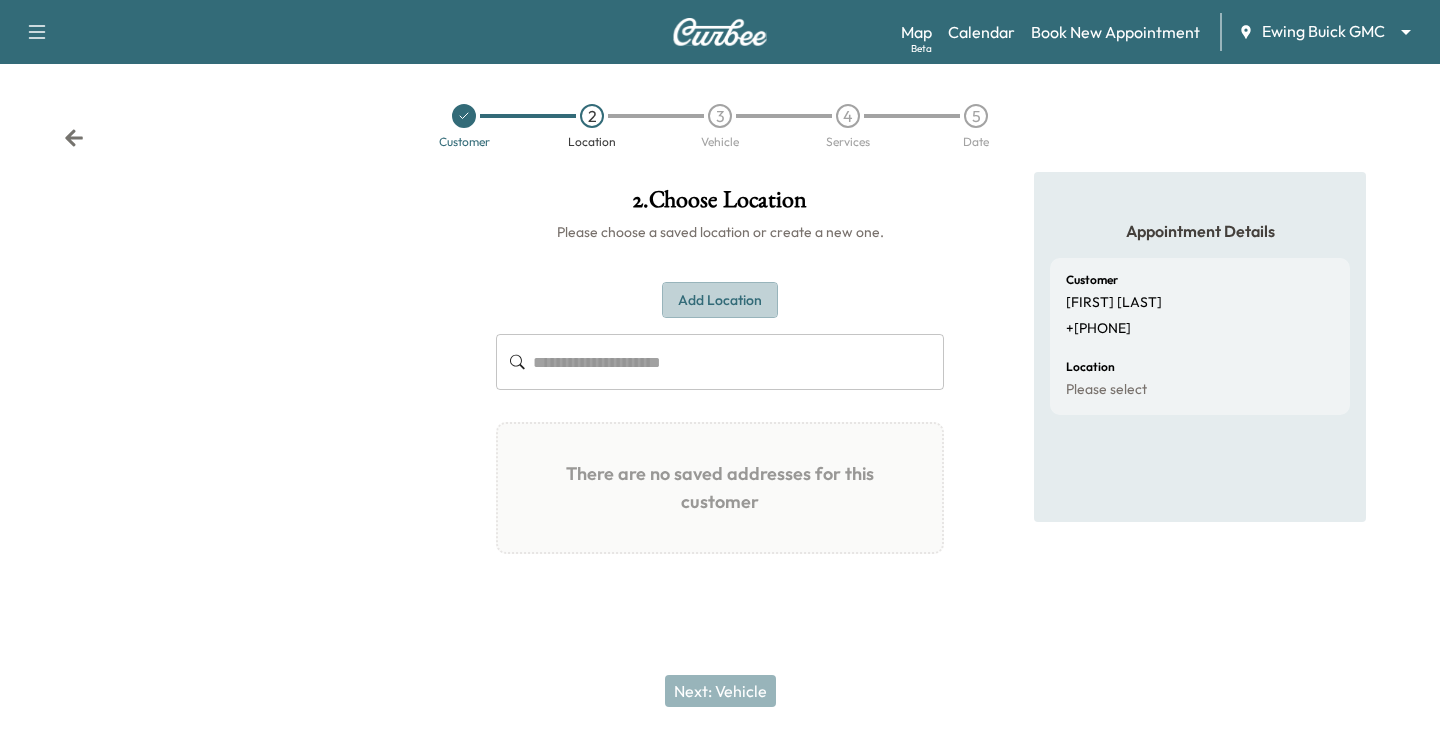click on "Add Location" at bounding box center [720, 300] 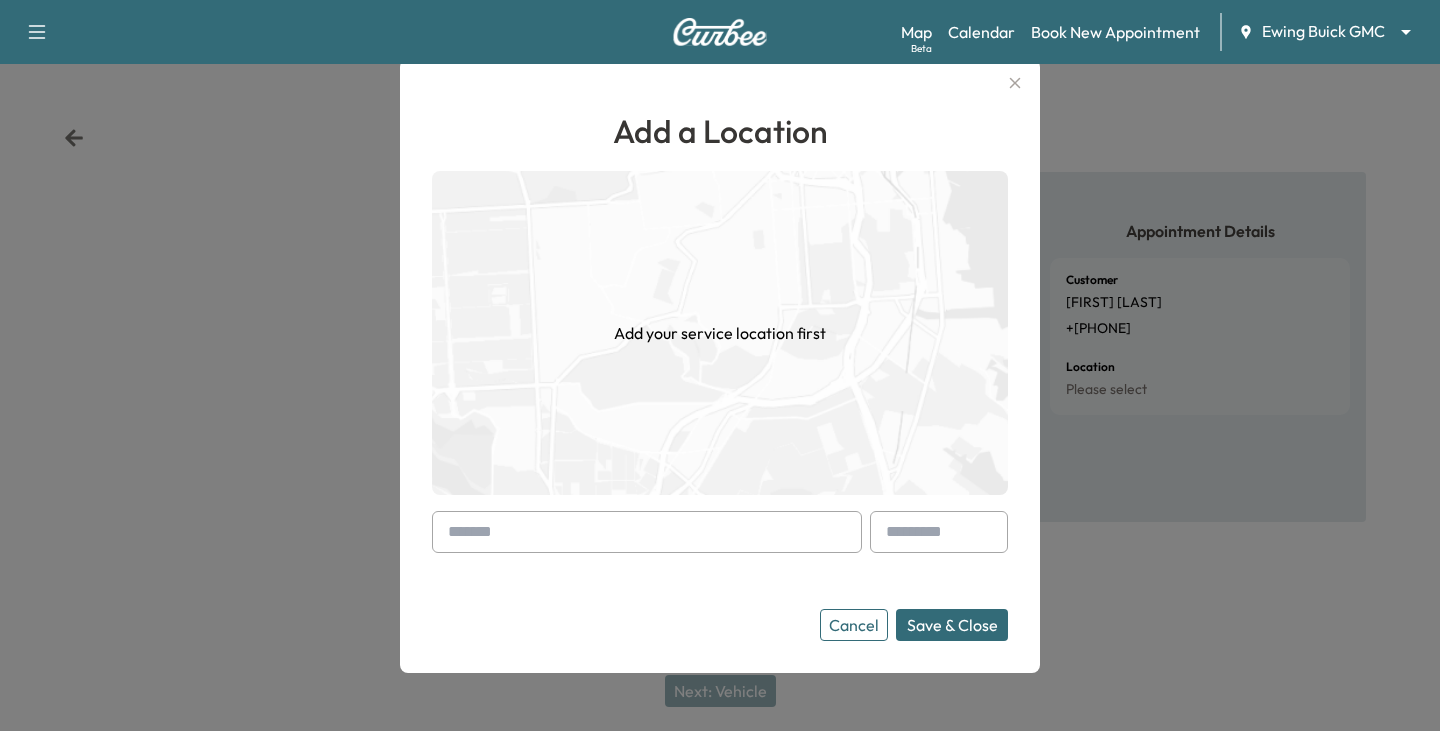 click at bounding box center (647, 532) 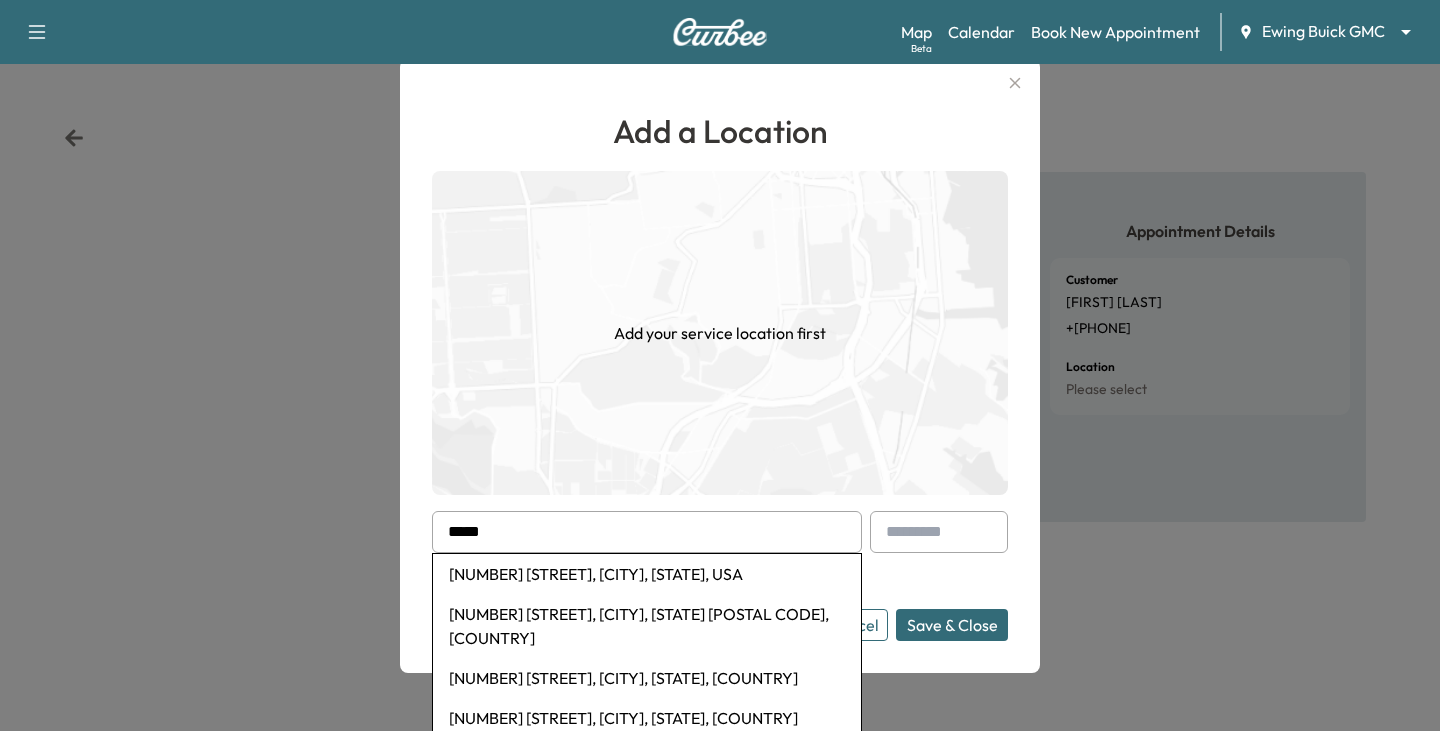 click on "[NUMBER] [STREET], [CITY], [STATE] [POSTAL CODE], [COUNTRY]" at bounding box center [647, 626] 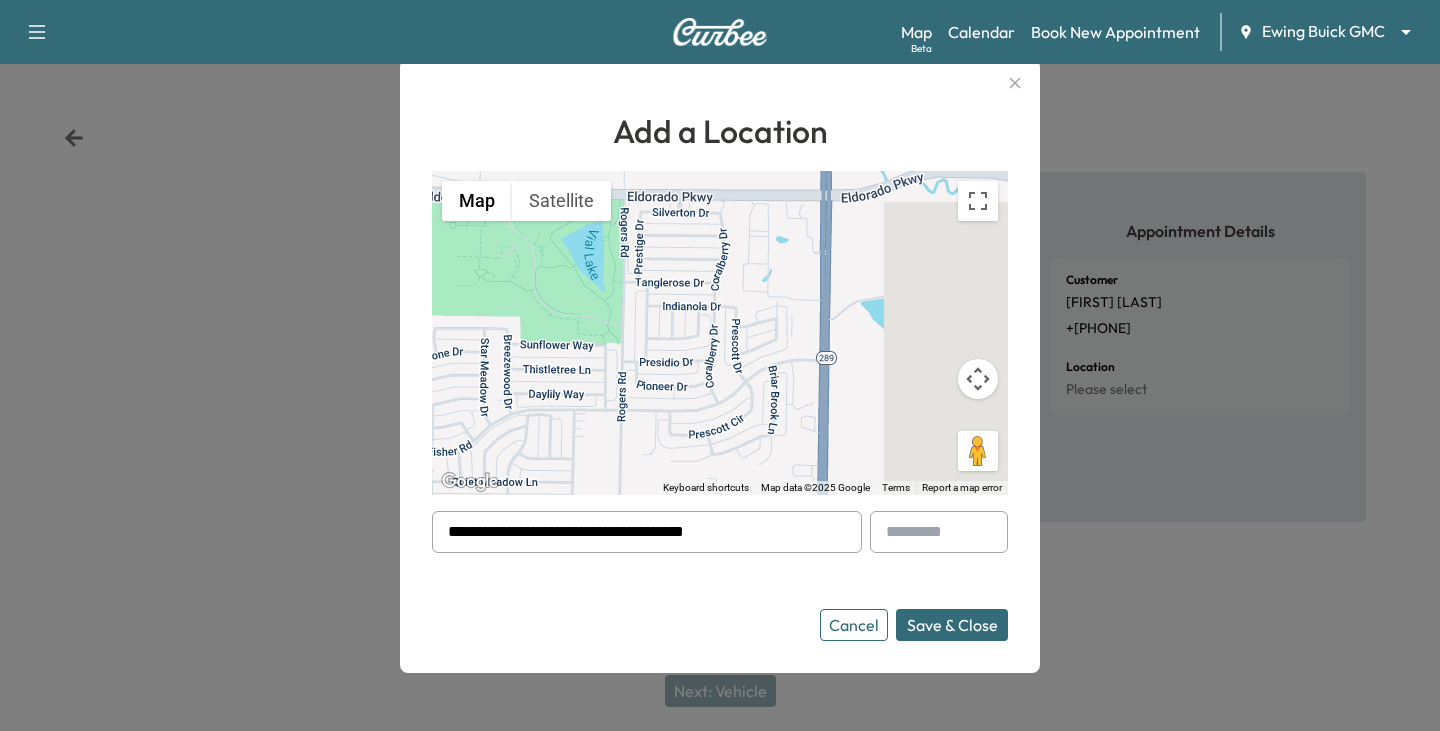 click on "Save & Close" at bounding box center [952, 625] 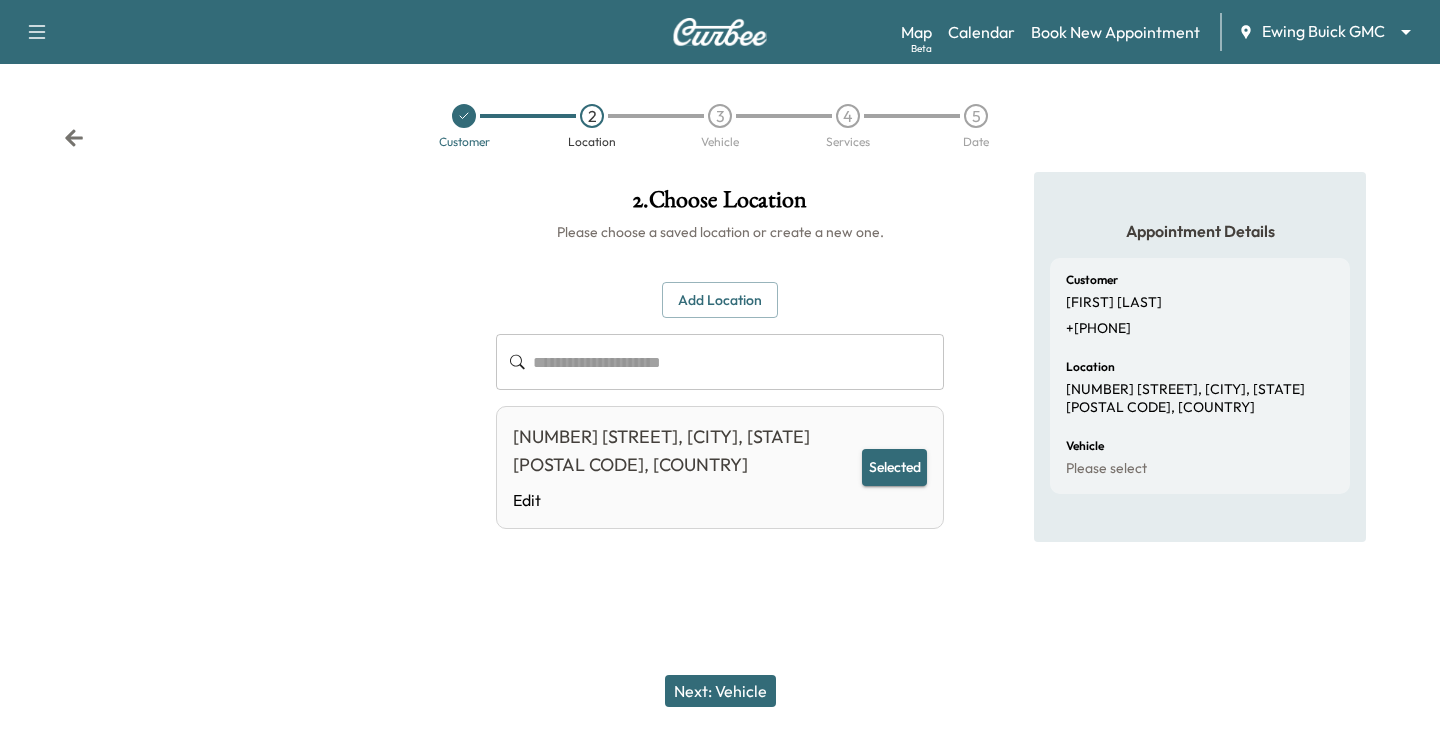click on "Next: Vehicle" at bounding box center (720, 691) 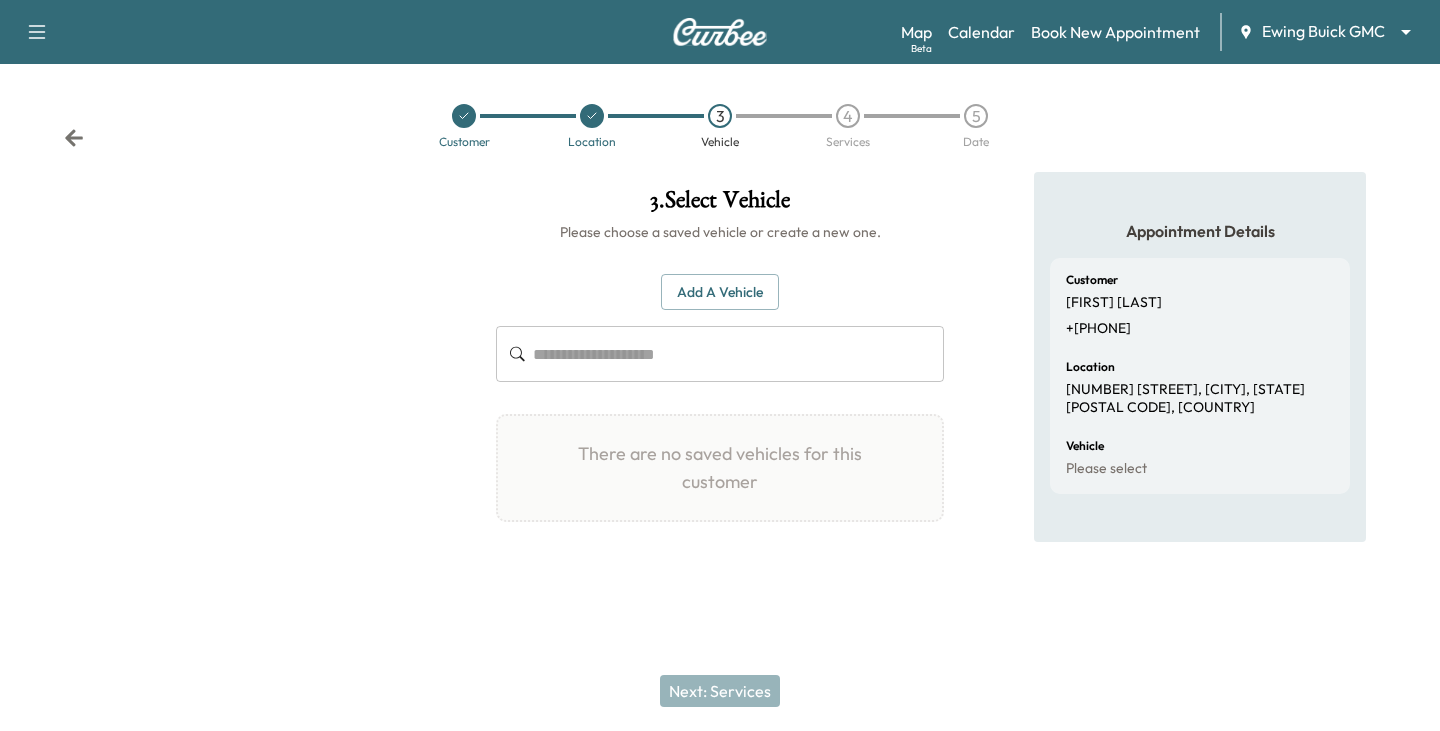 click on "Add a Vehicle" at bounding box center (720, 292) 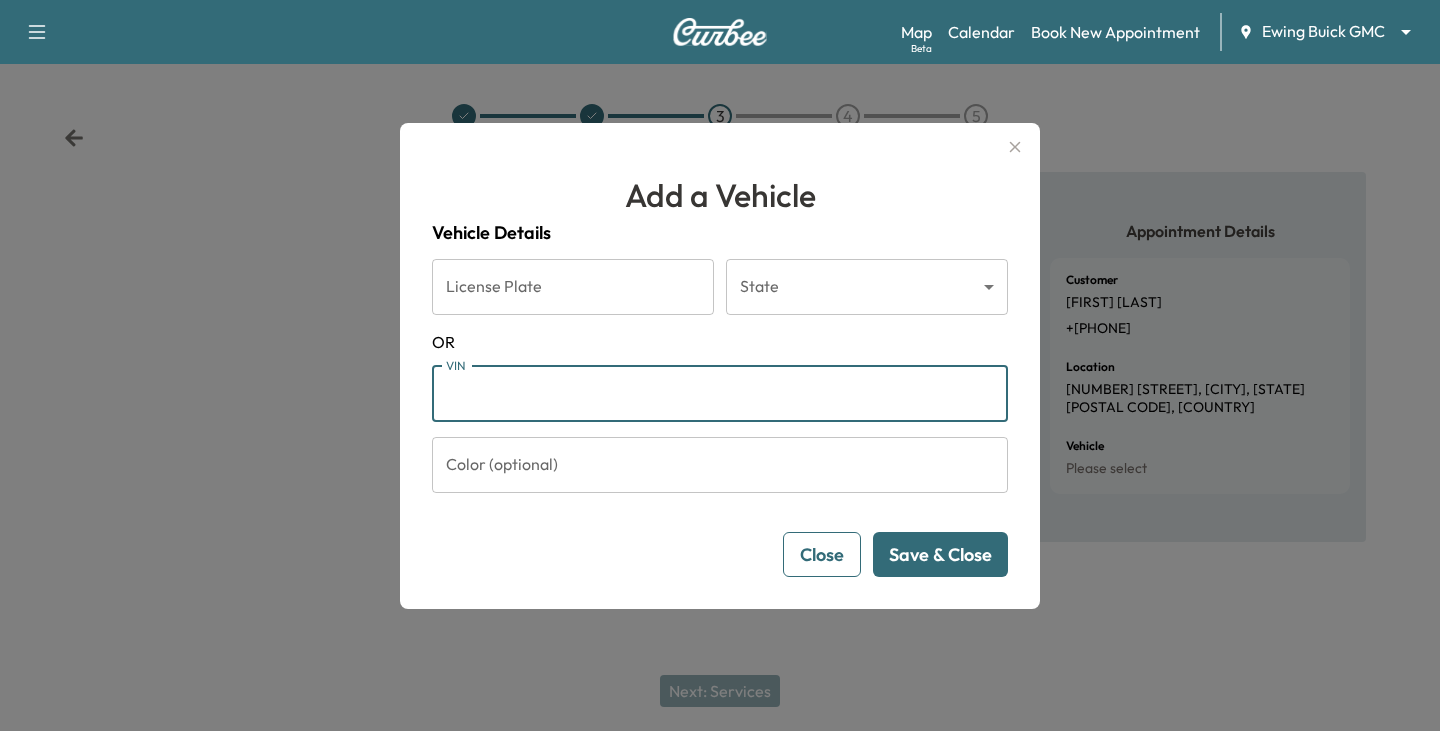 click on "VIN" at bounding box center (720, 394) 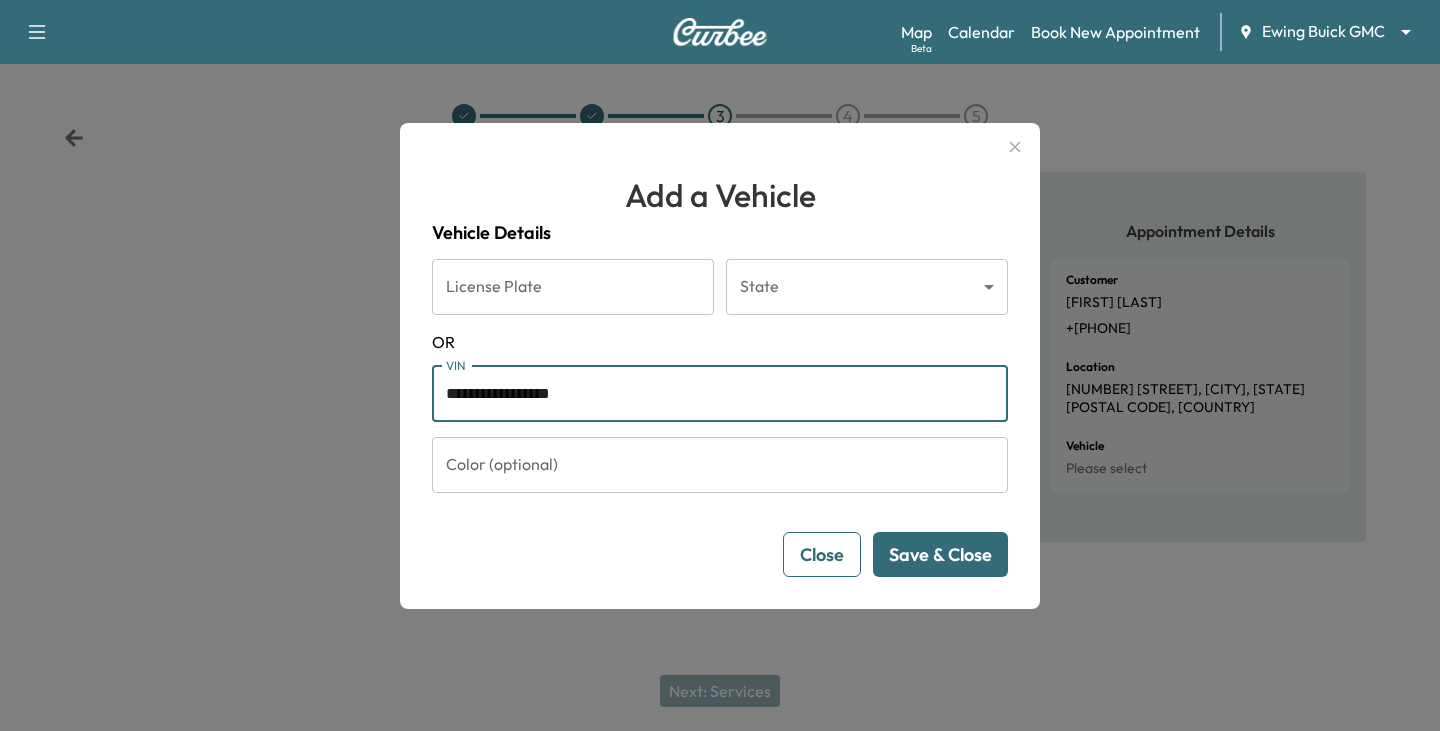 type on "**********" 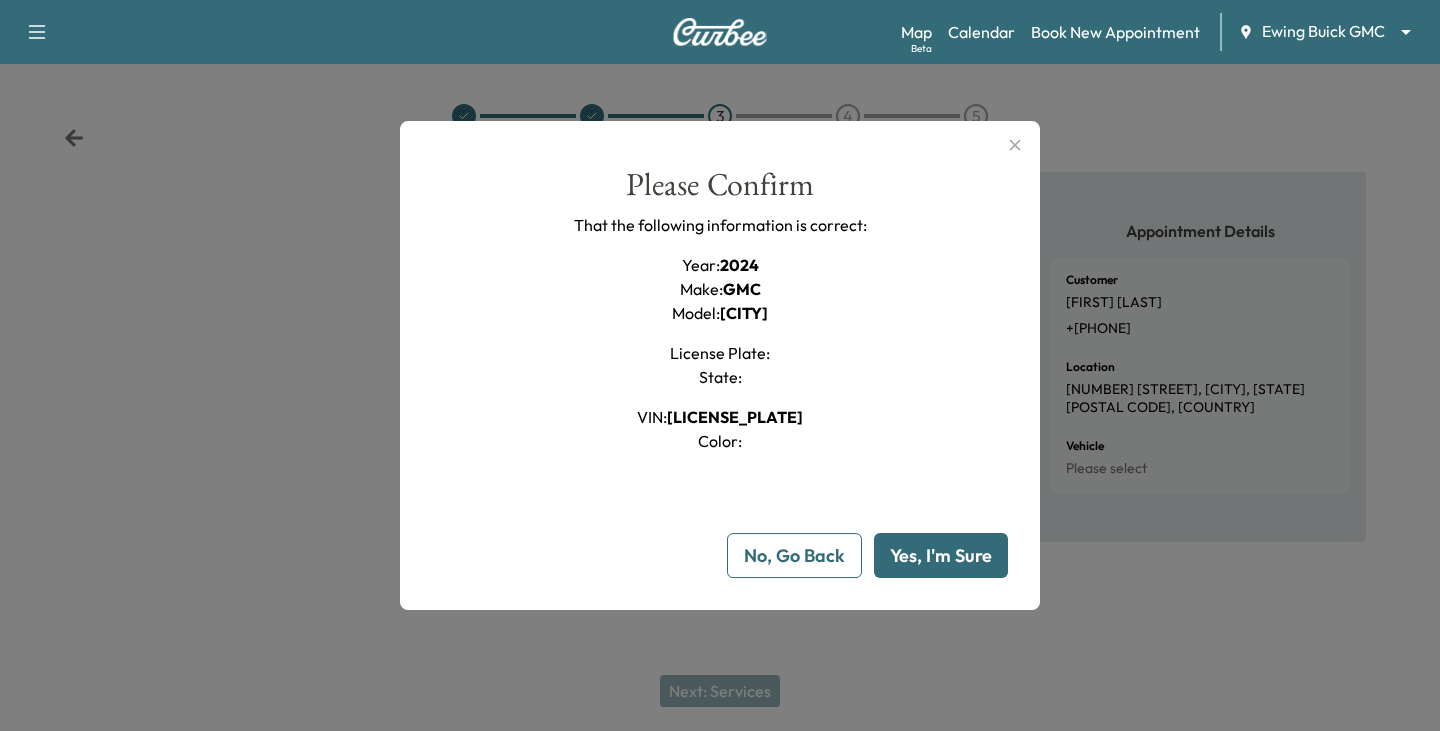 click on "Yes, I'm Sure" at bounding box center (941, 555) 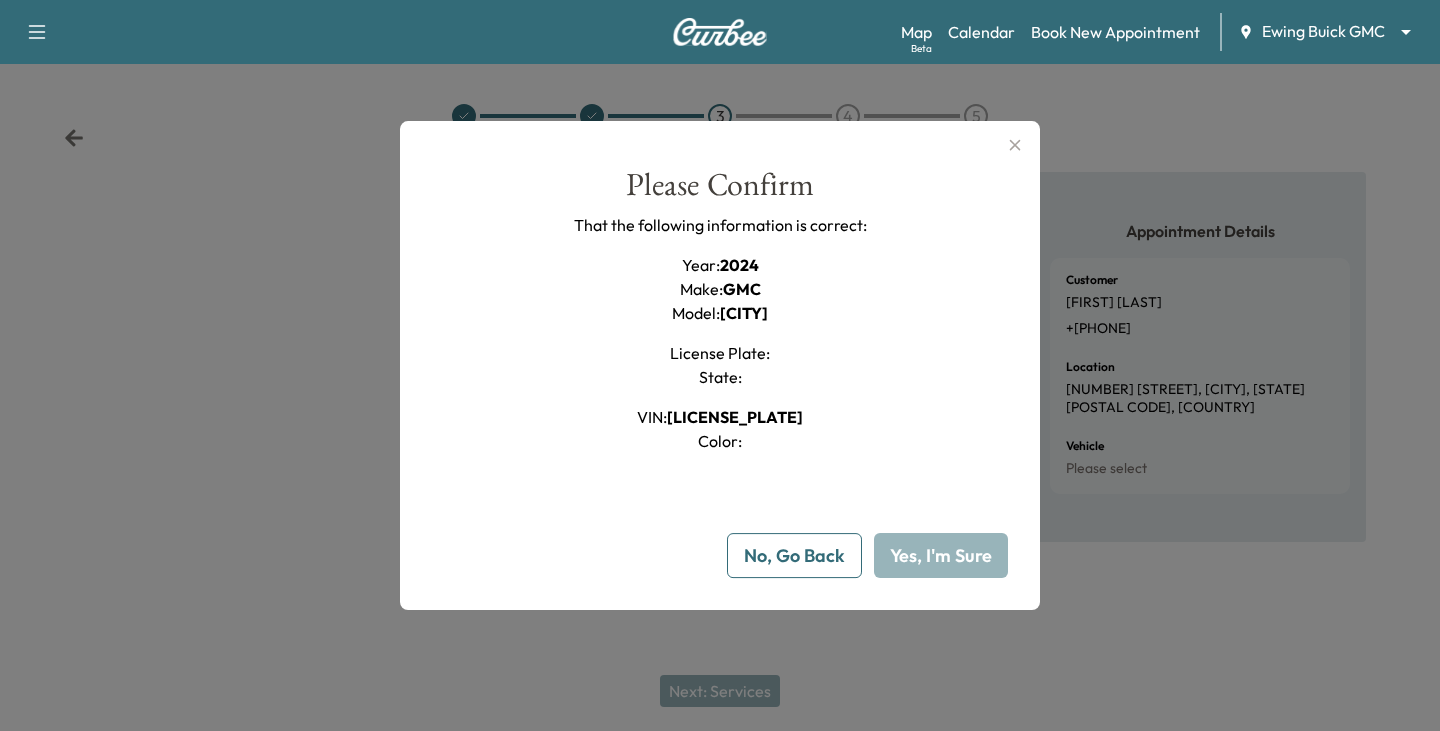 type 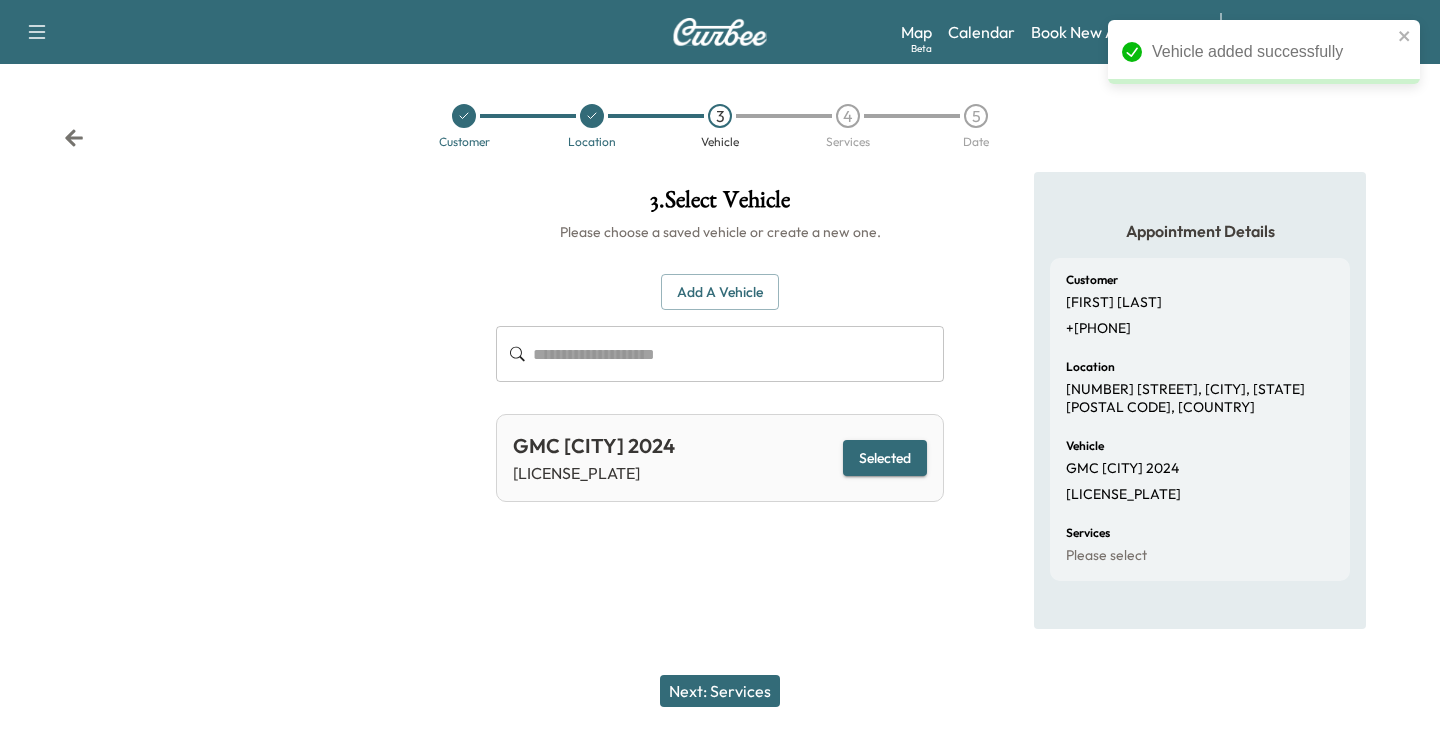 click on "Next: Services" at bounding box center (720, 691) 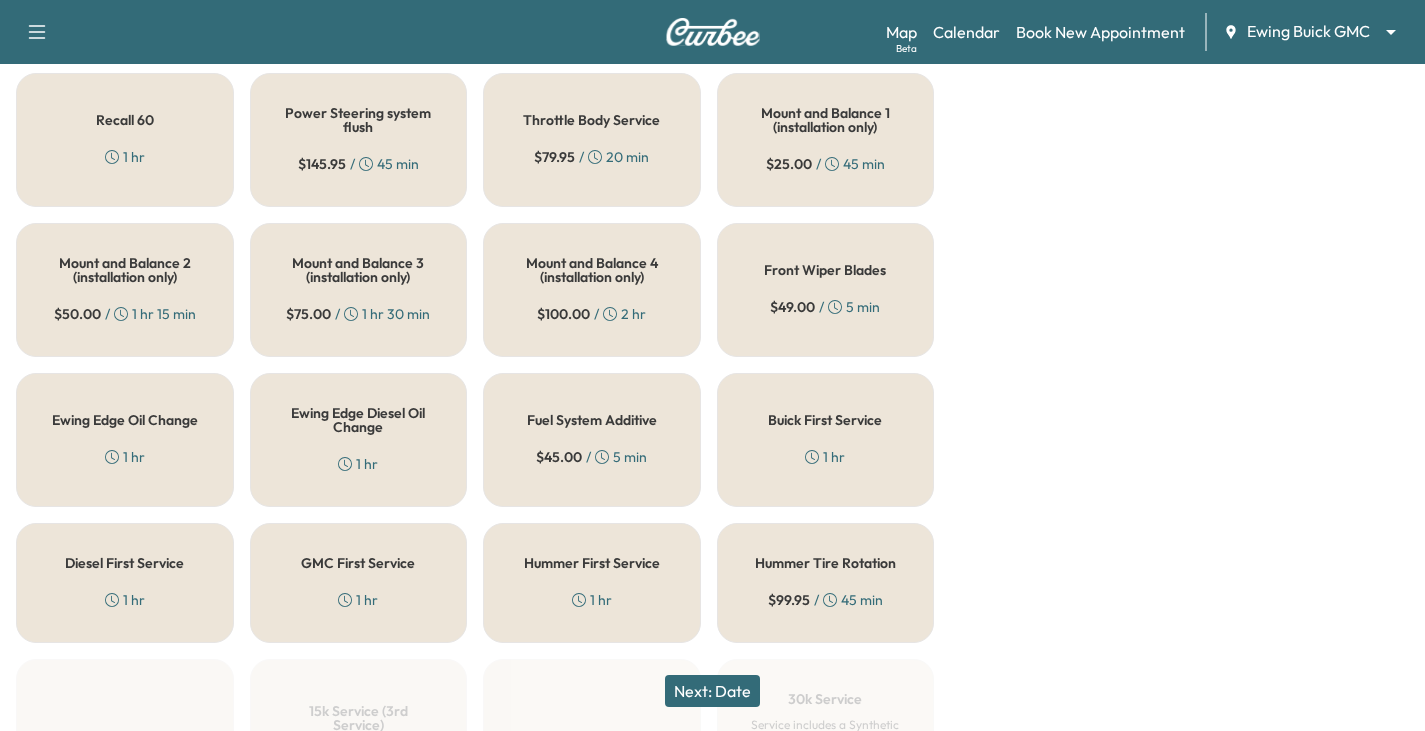 scroll, scrollTop: 800, scrollLeft: 0, axis: vertical 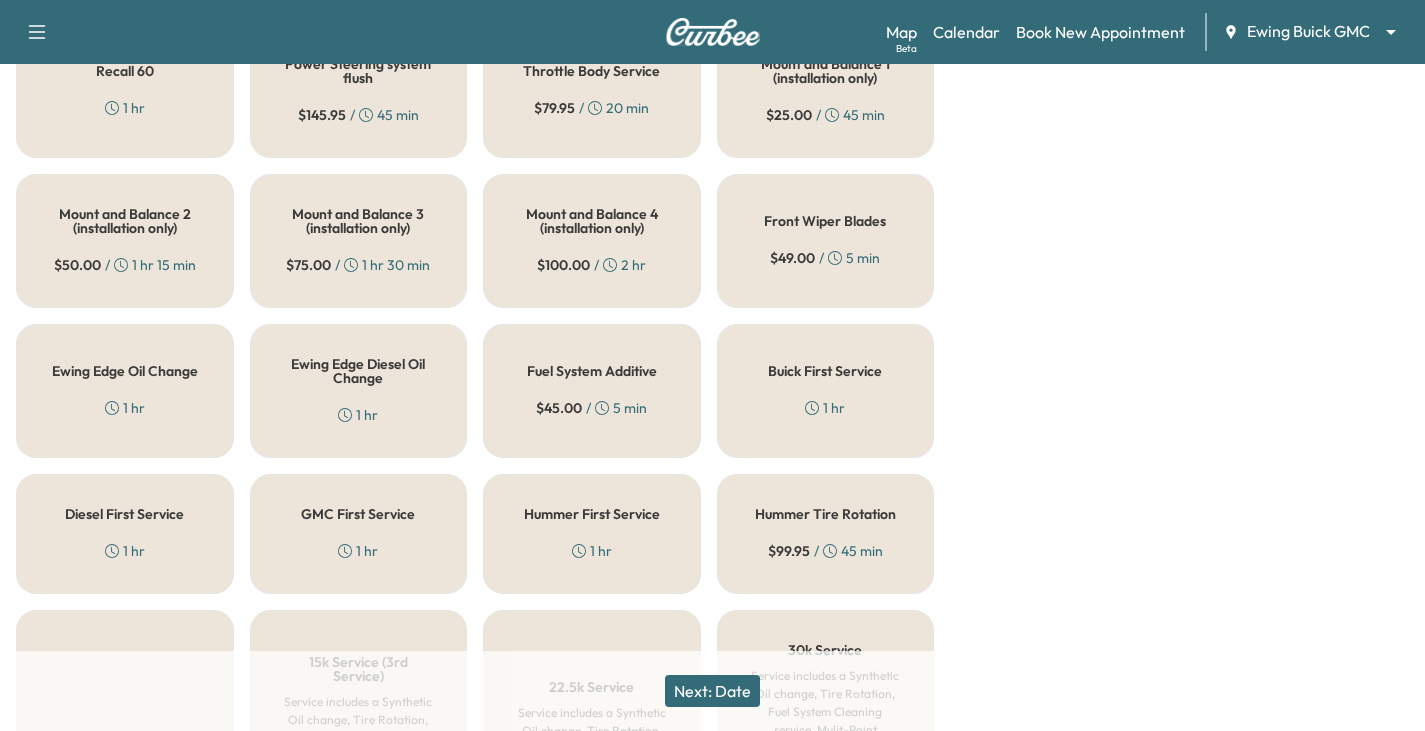 click on "Ewing Edge Oil Change" at bounding box center [125, 371] 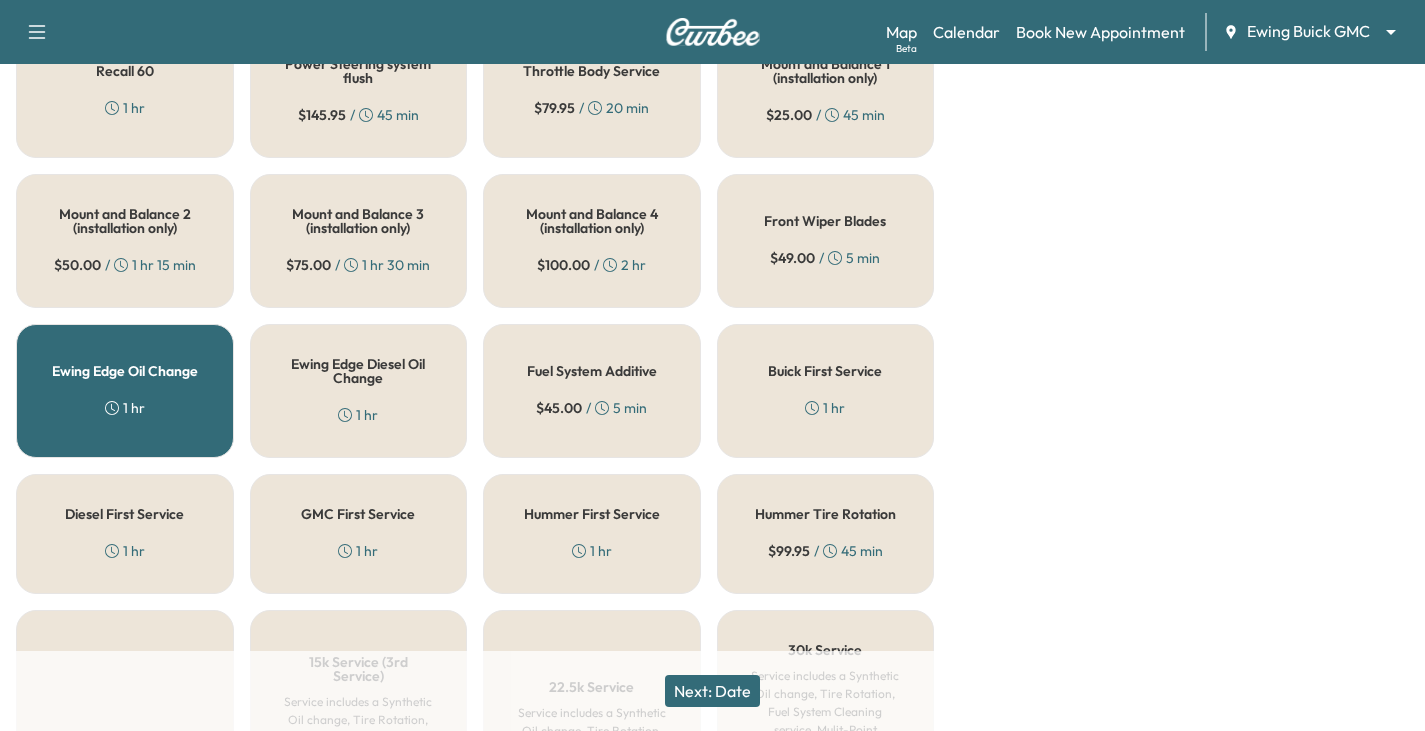 click on "Next: Date" at bounding box center (712, 691) 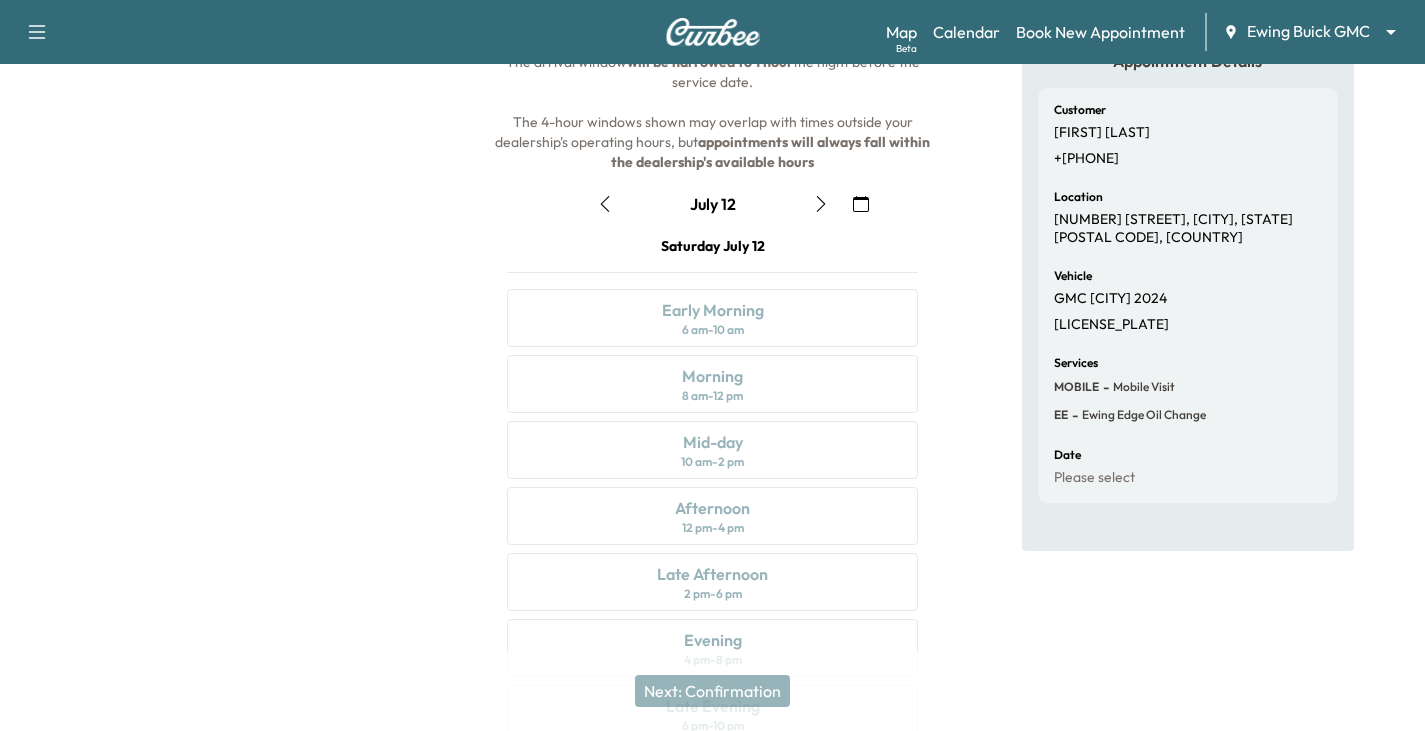 click at bounding box center [821, 204] 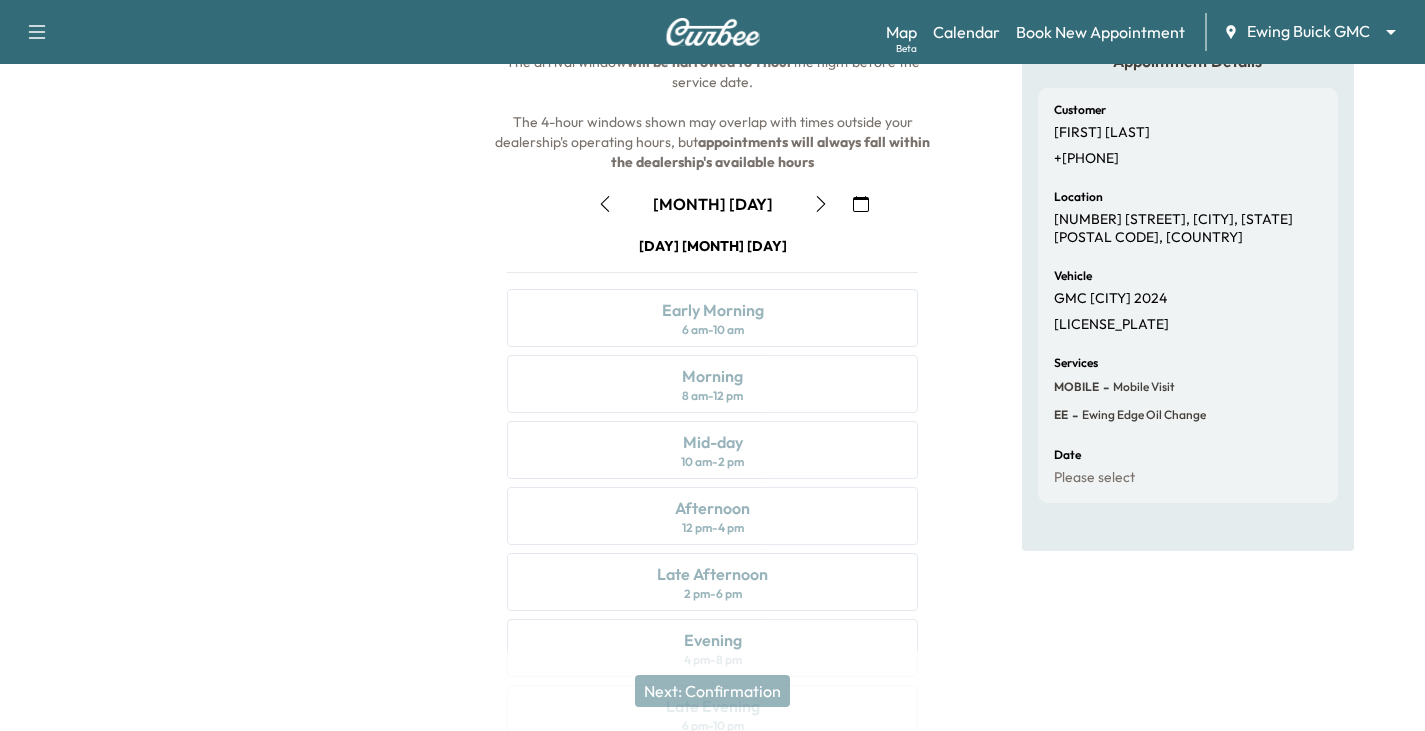 click 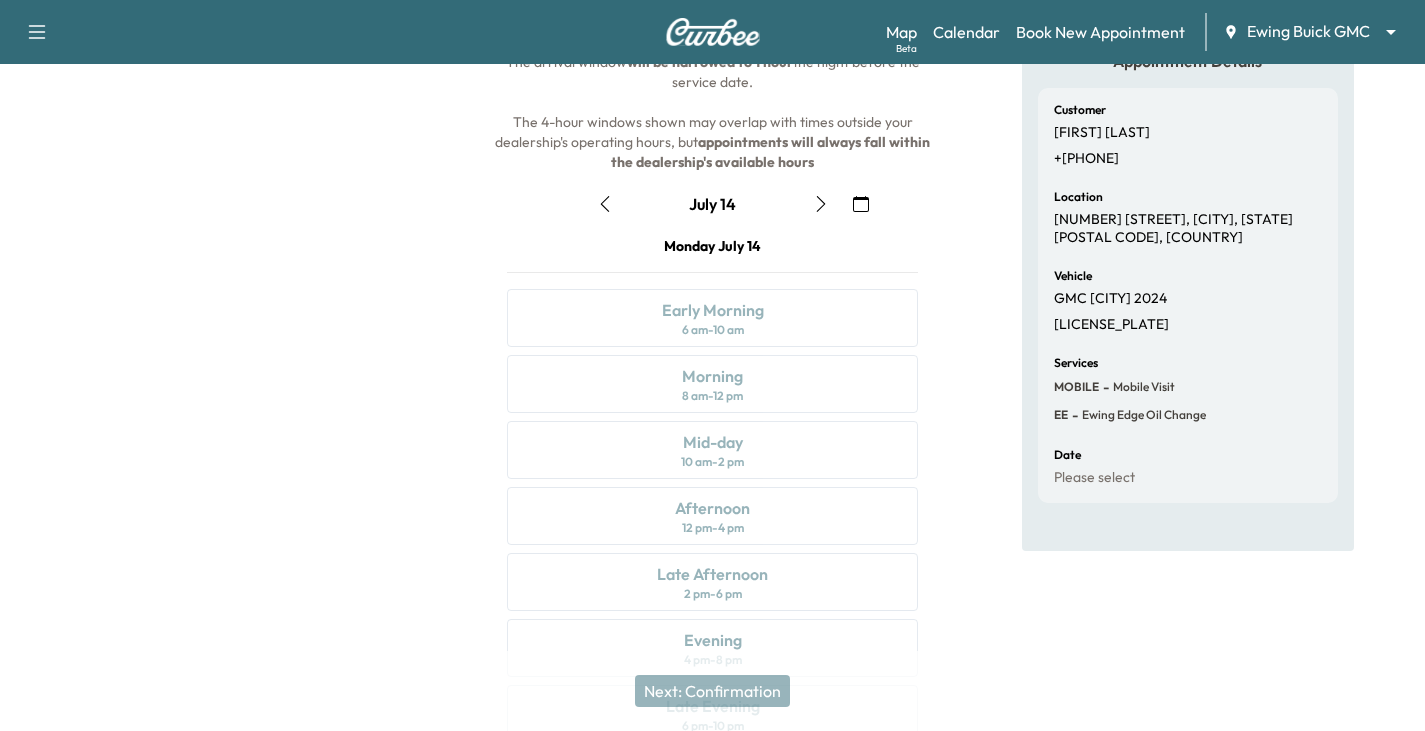 click 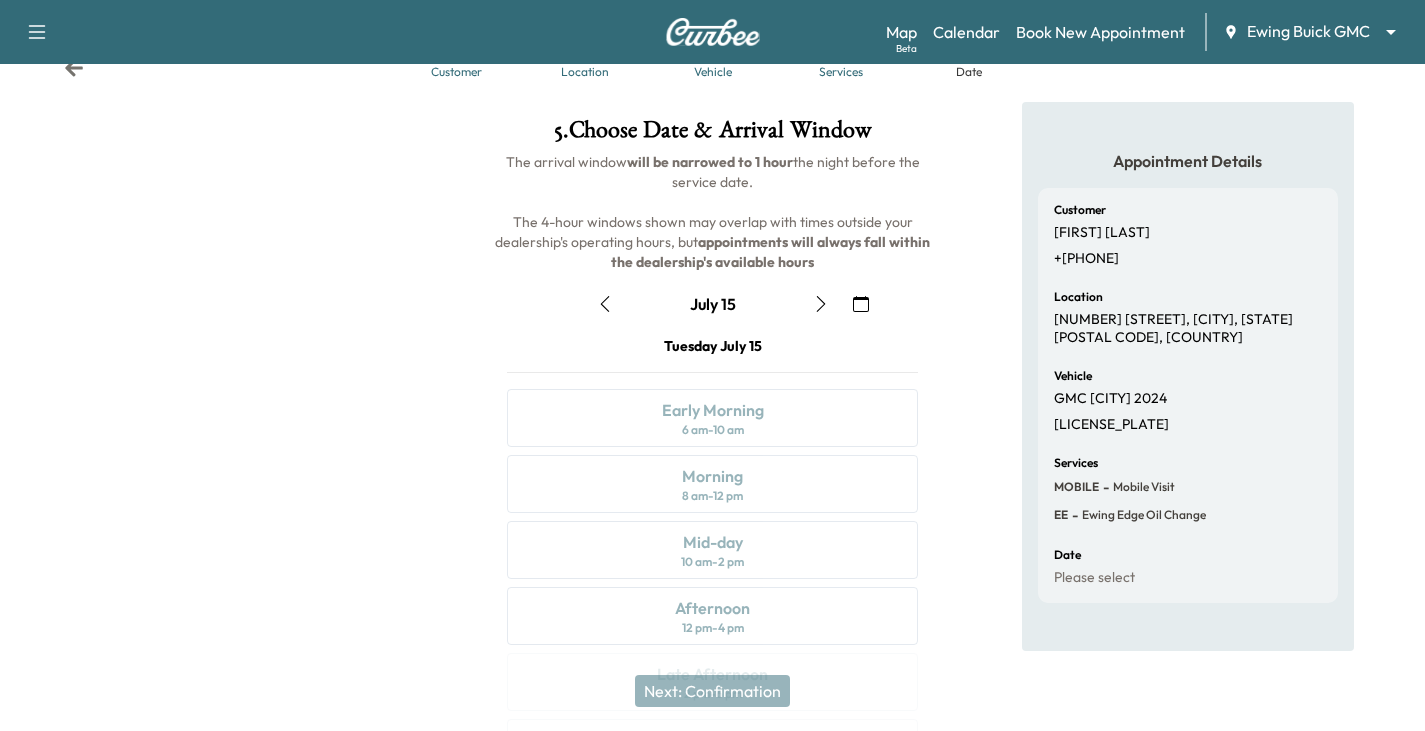 click 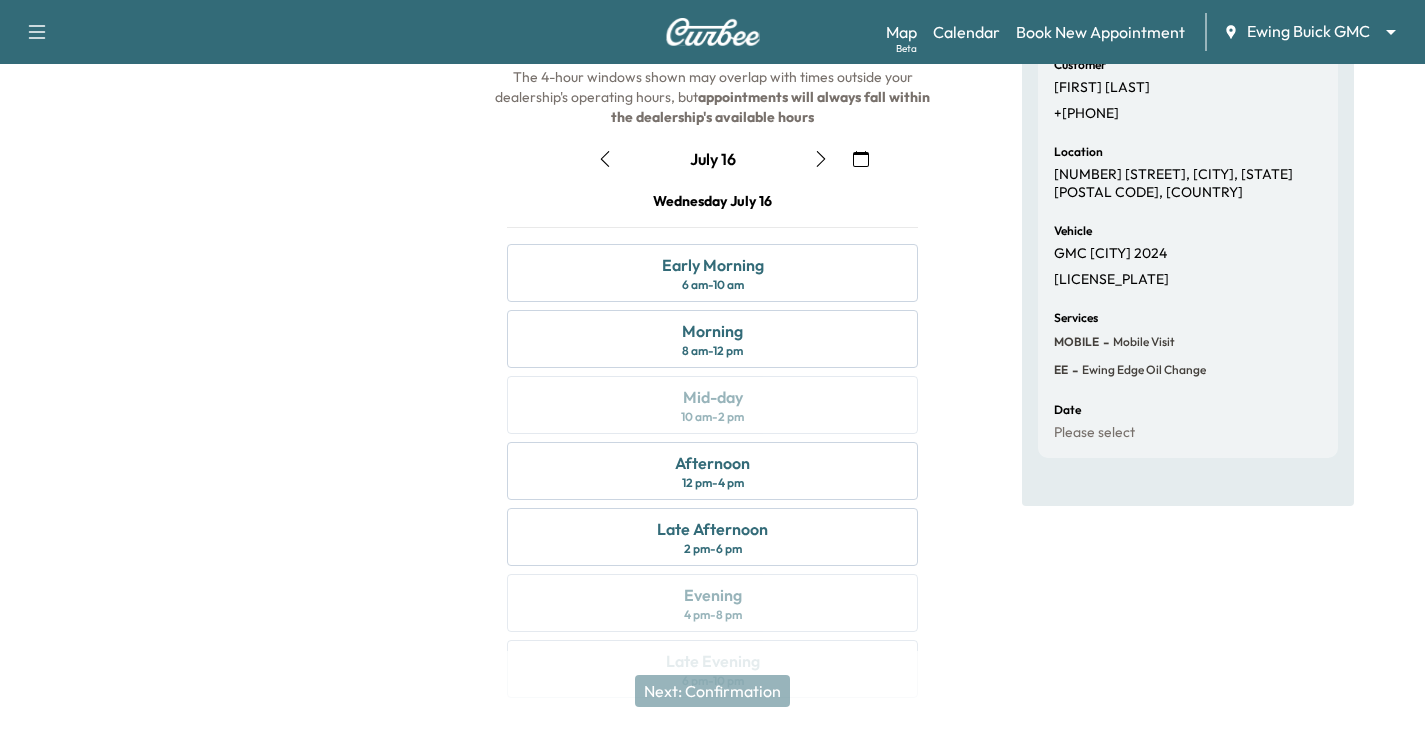 scroll, scrollTop: 170, scrollLeft: 0, axis: vertical 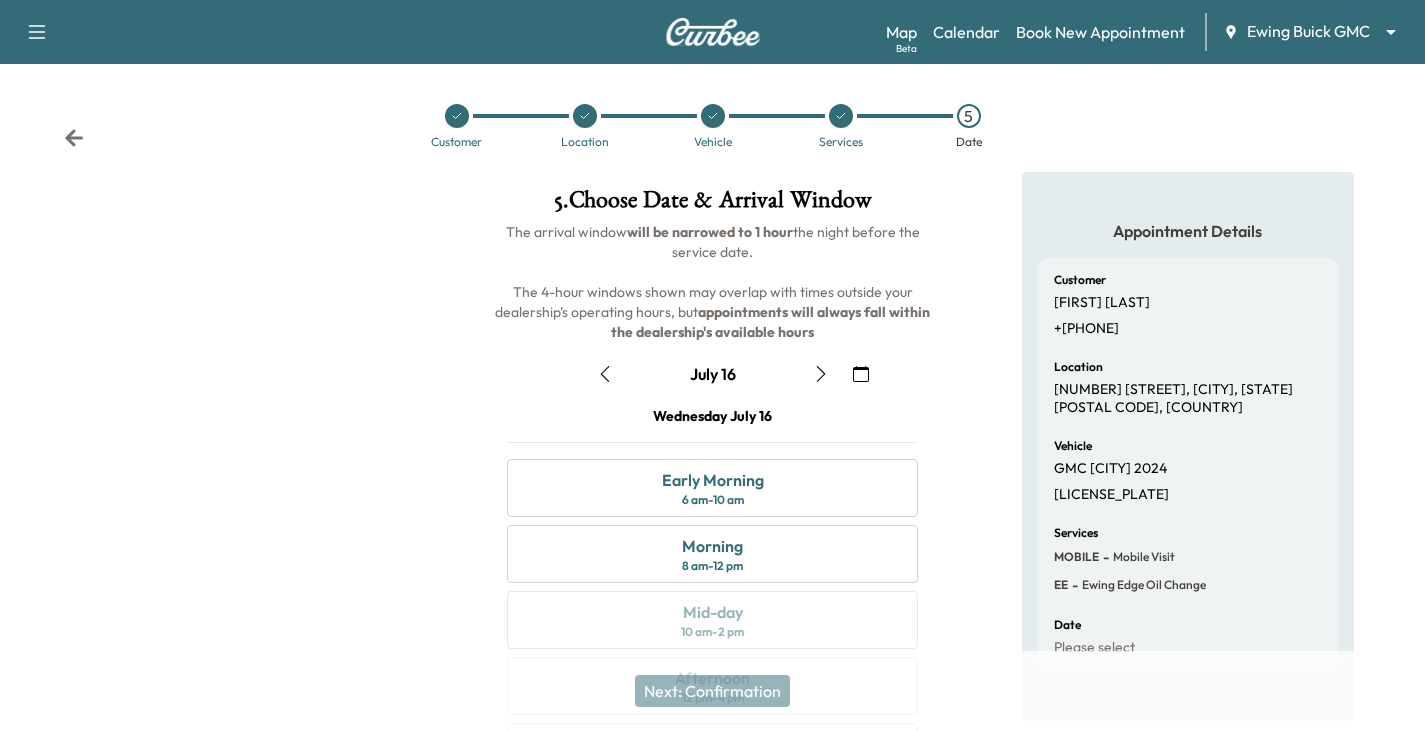 click 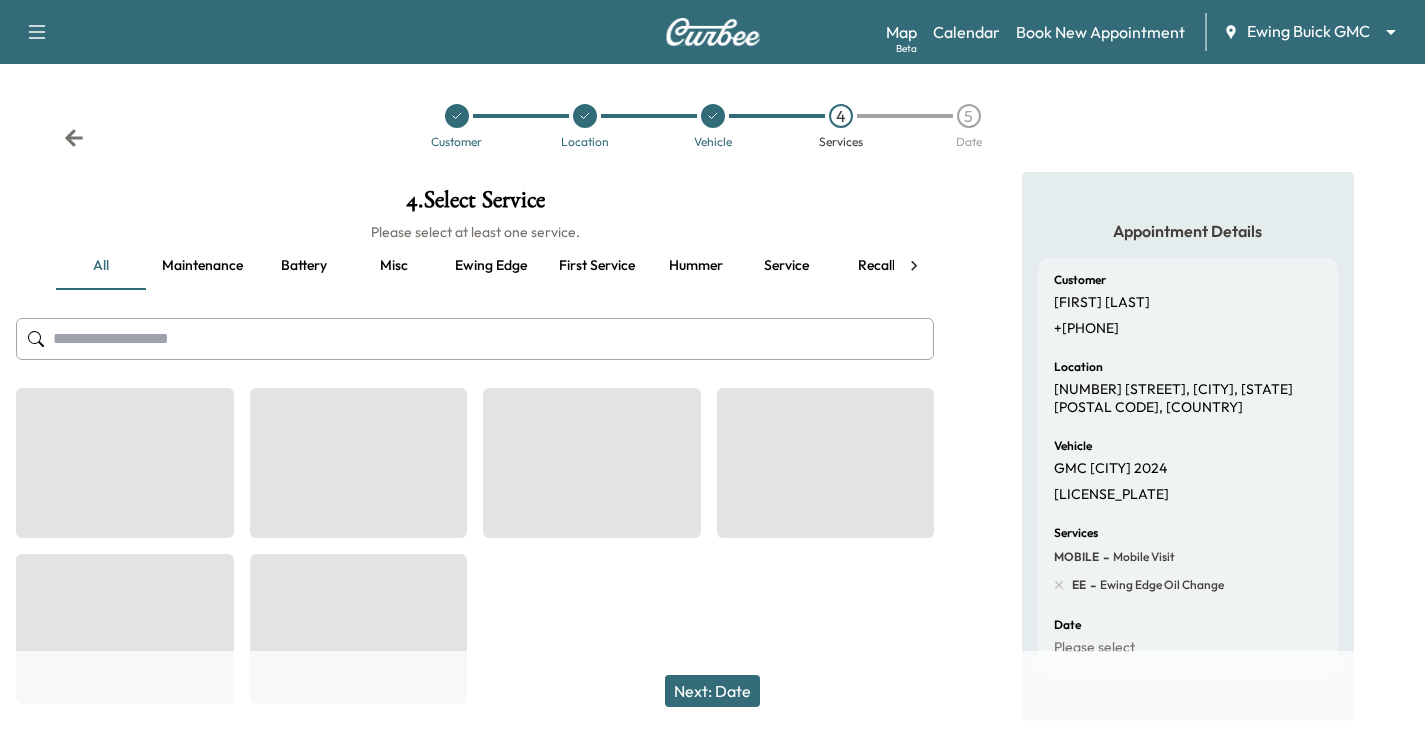 click 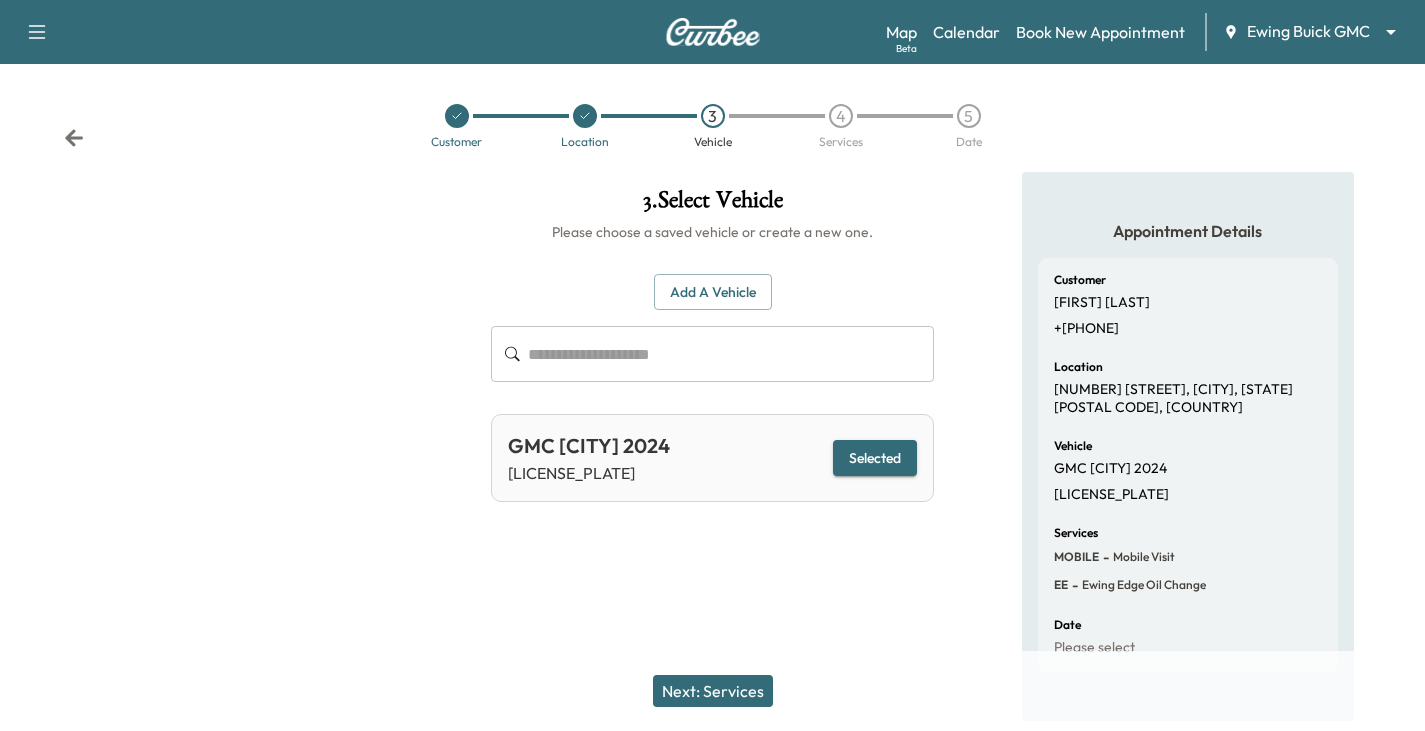 click 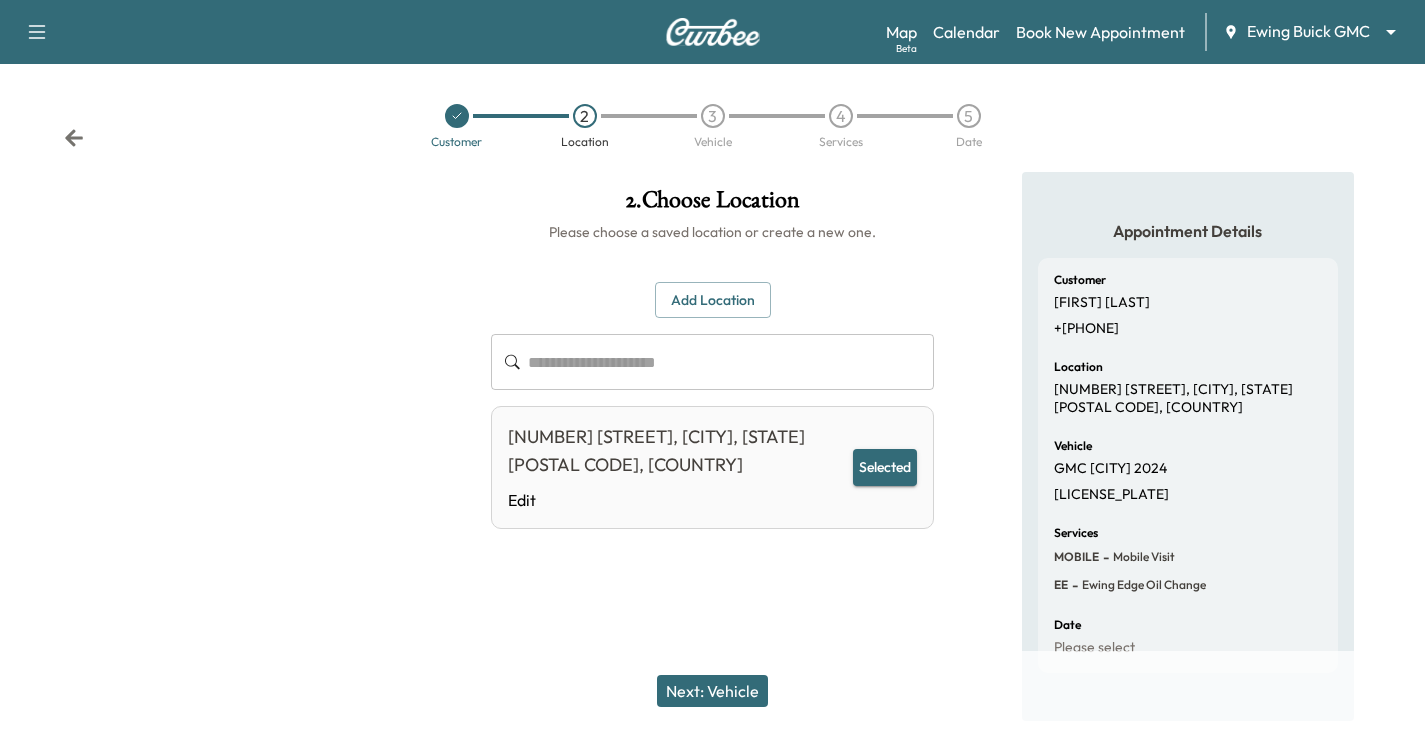 click 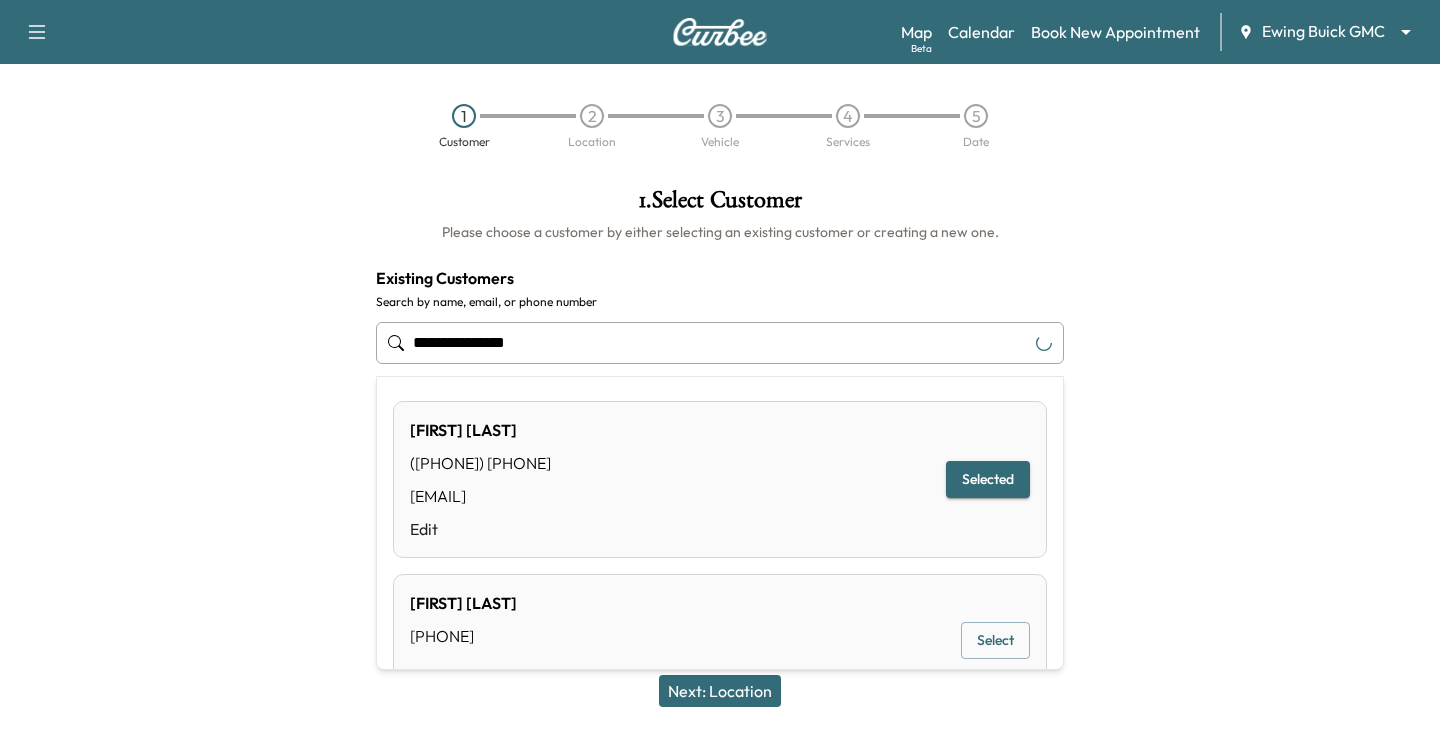 drag, startPoint x: 523, startPoint y: 353, endPoint x: 170, endPoint y: 351, distance: 353.00568 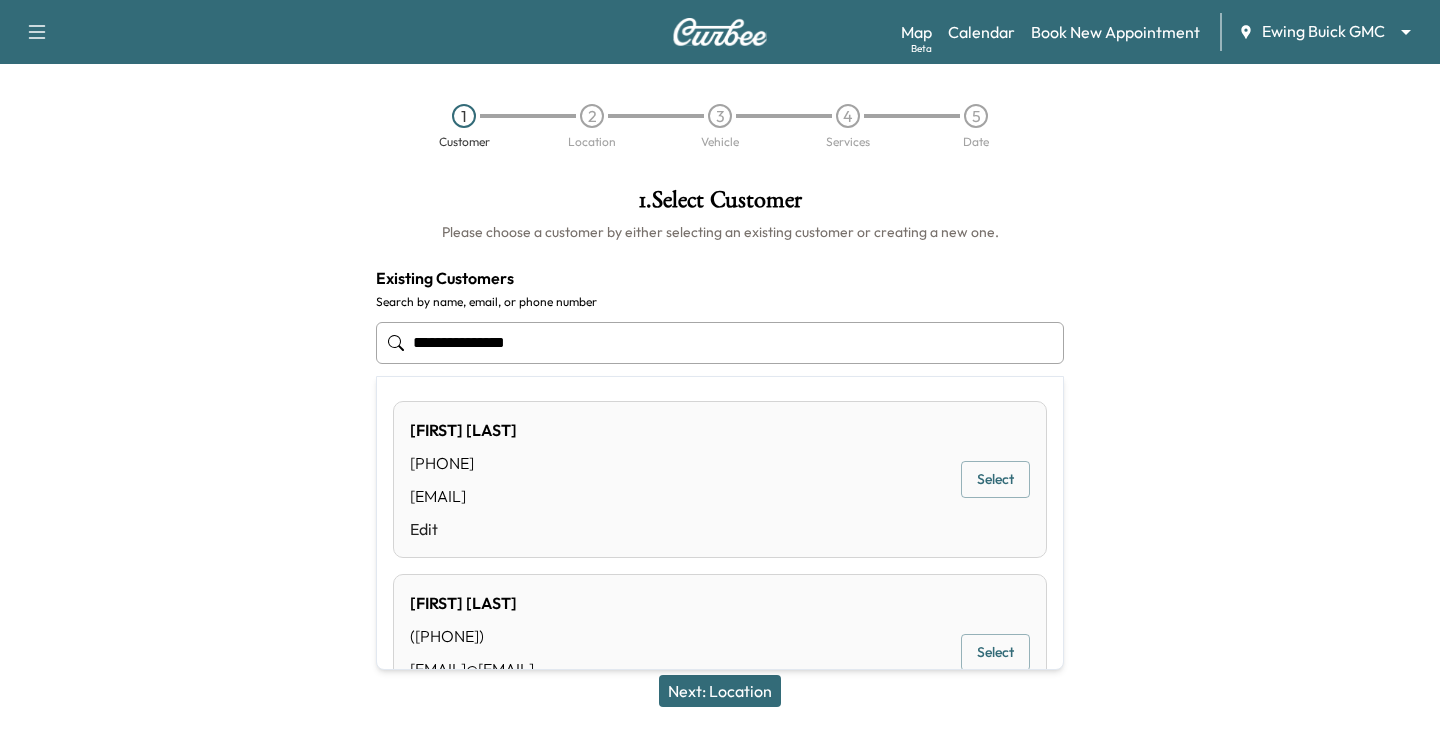 click at bounding box center [1260, 418] 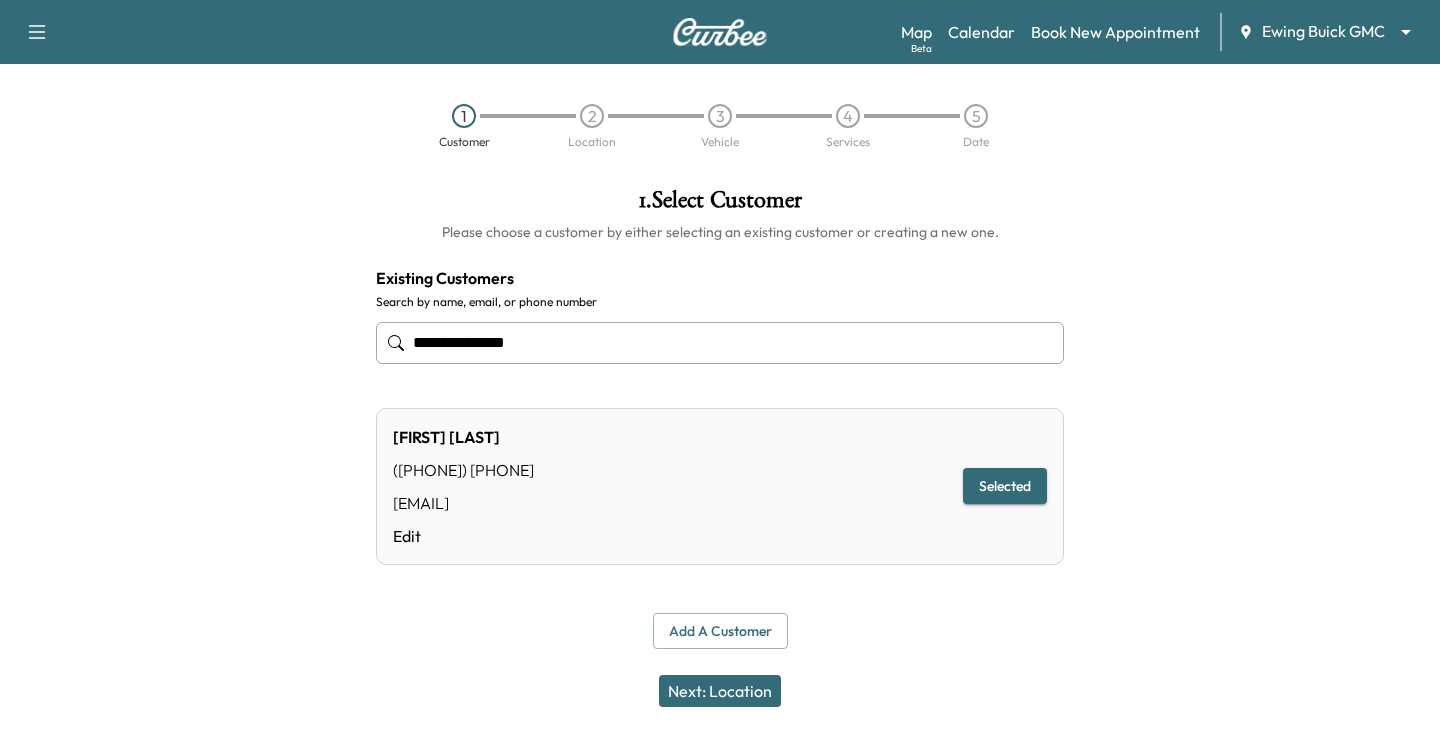 drag, startPoint x: 623, startPoint y: 344, endPoint x: 445, endPoint y: 345, distance: 178.0028 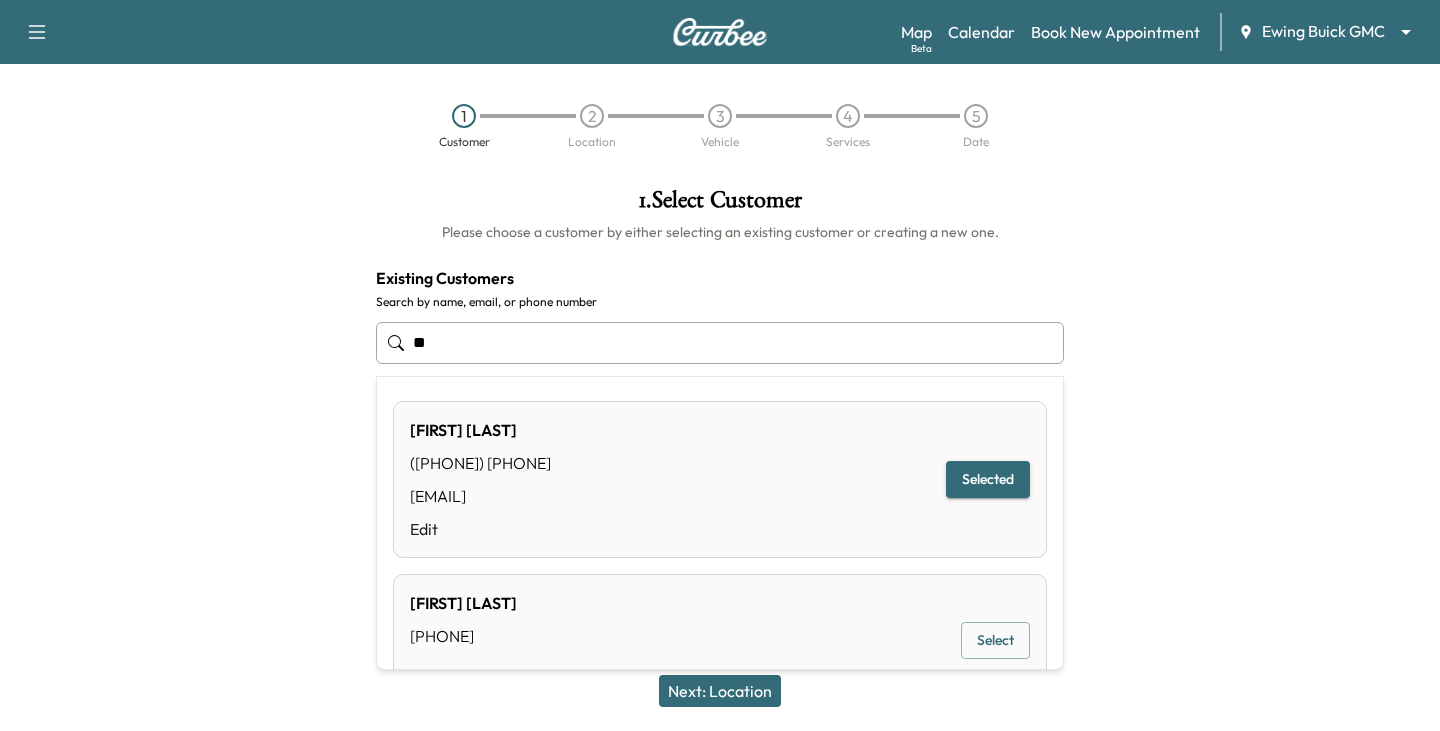 type on "*" 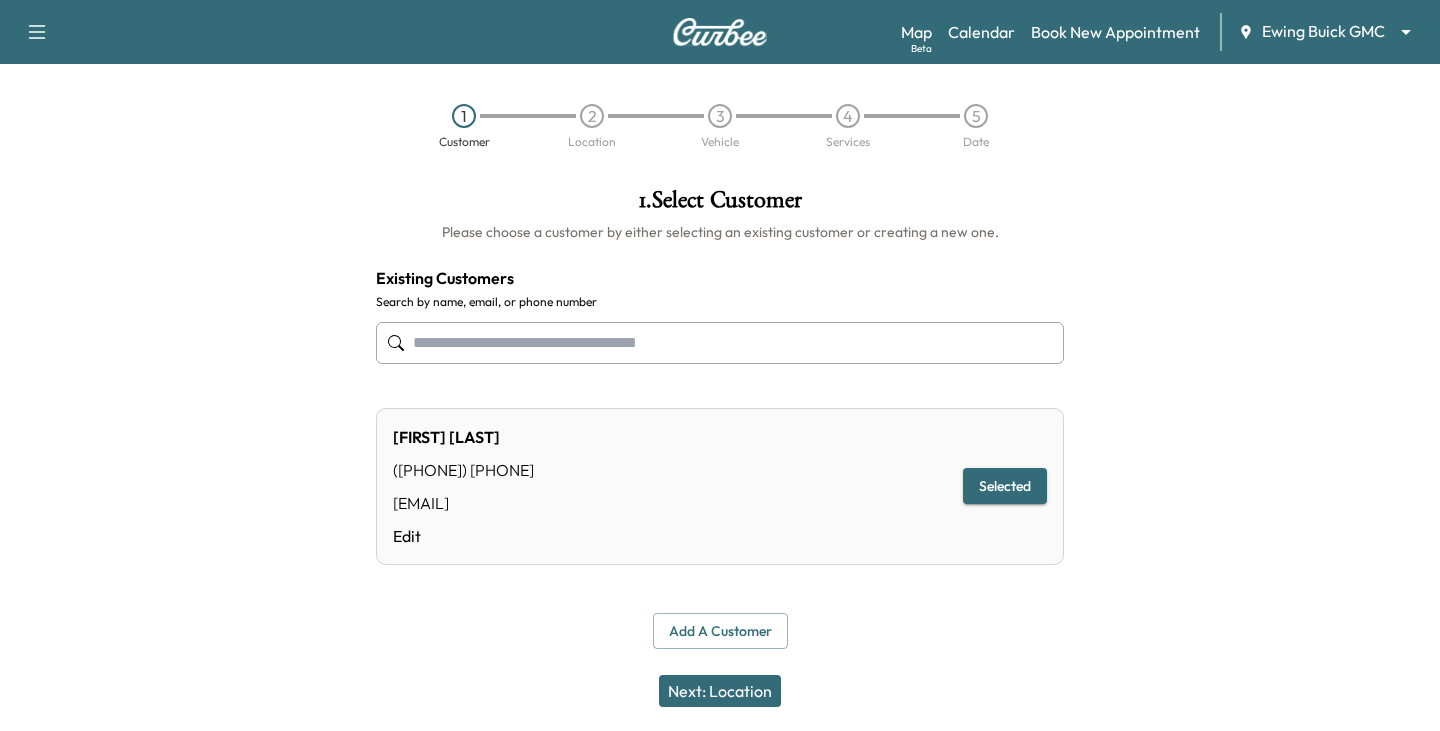 type on "**********" 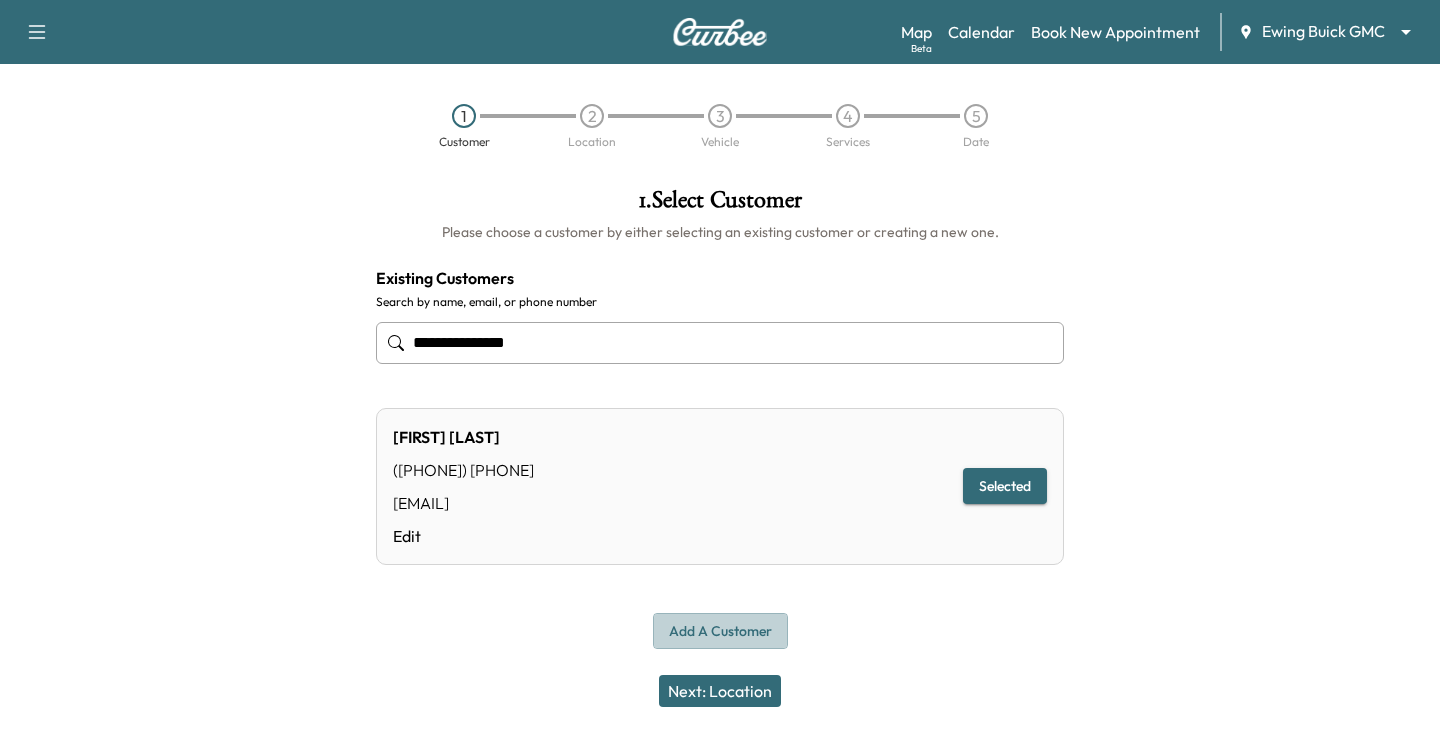 click on "Add a customer" at bounding box center [720, 631] 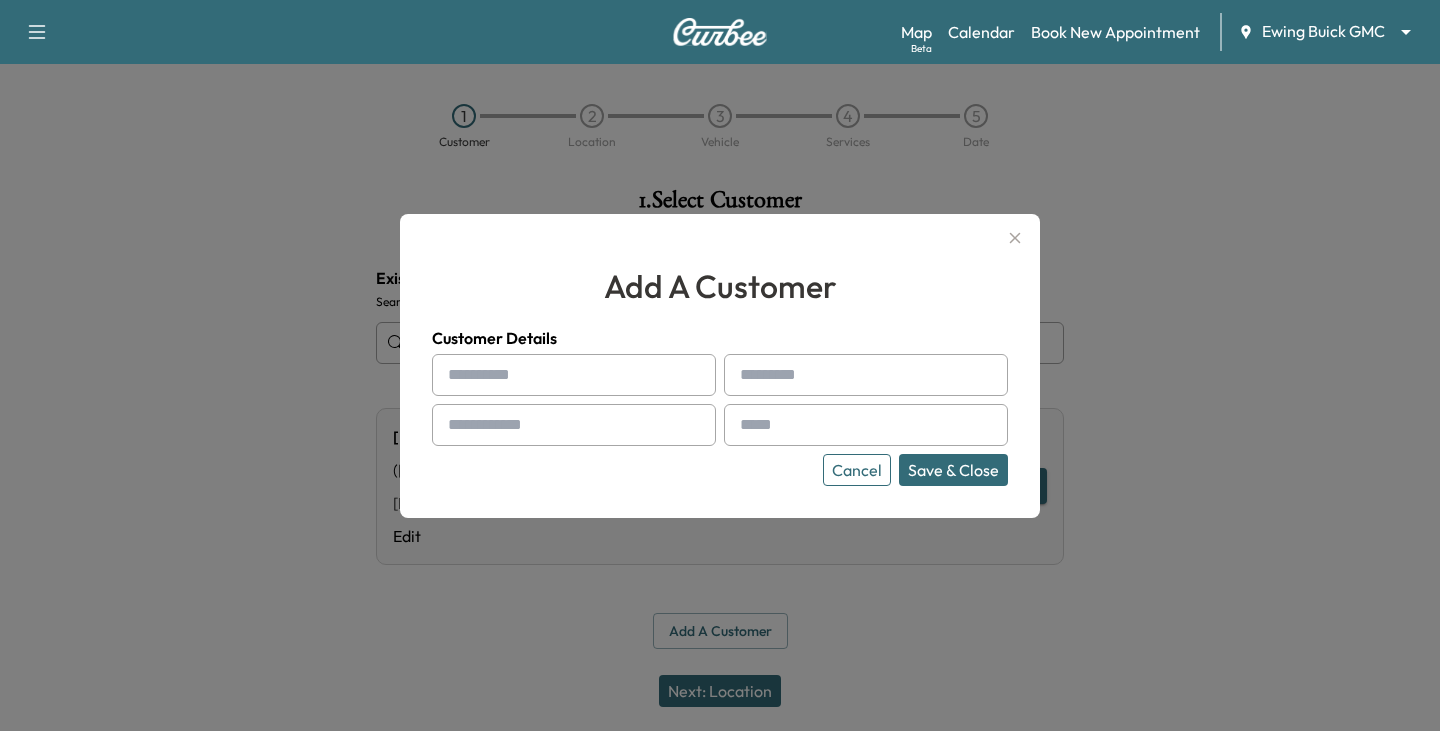 click at bounding box center (574, 375) 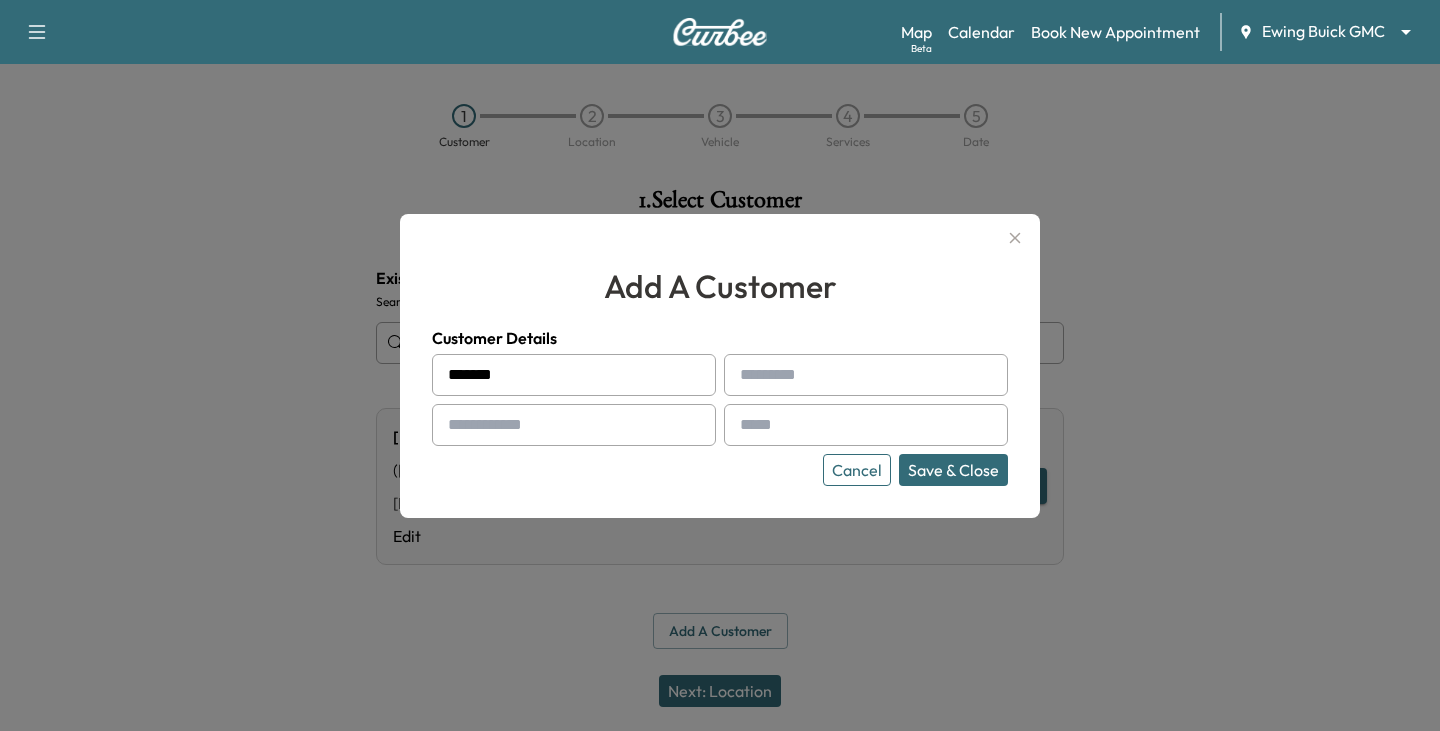 type on "*******" 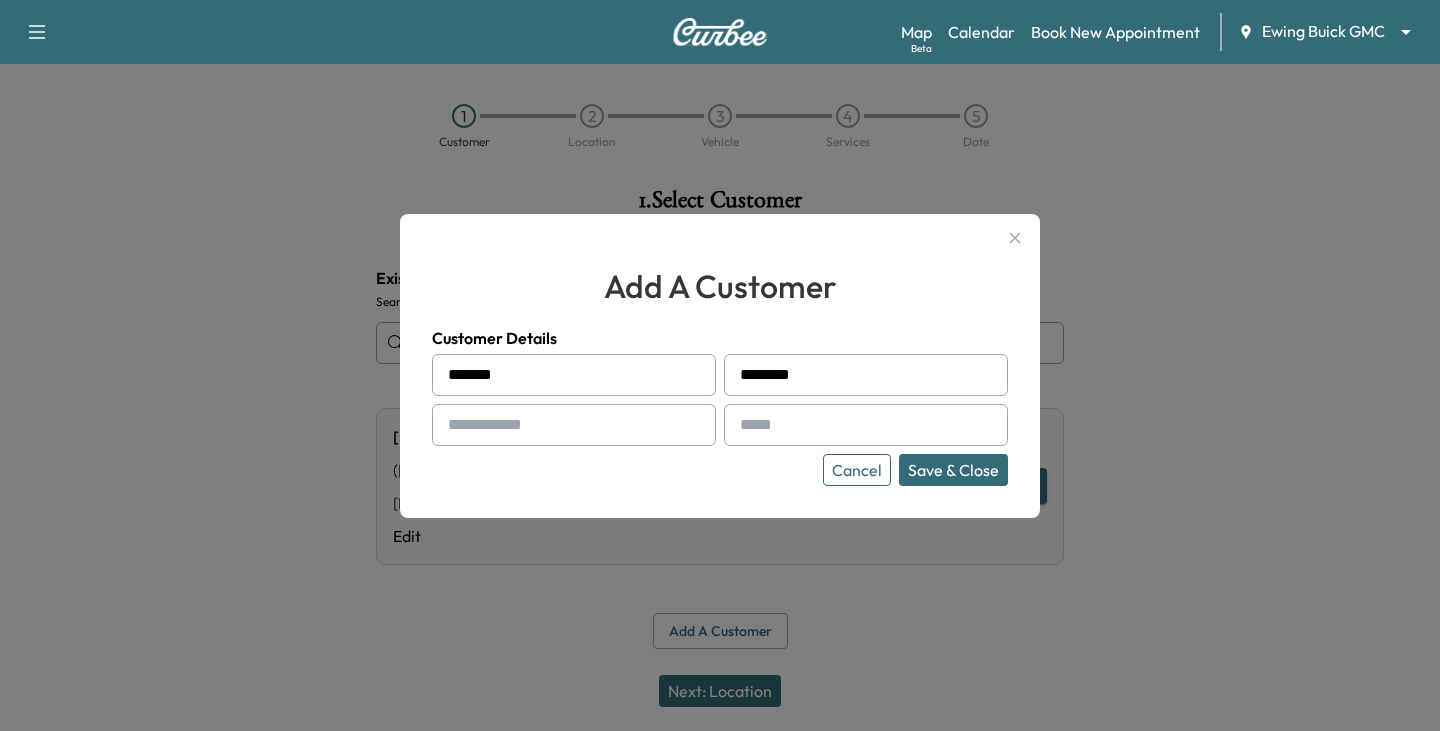 type on "********" 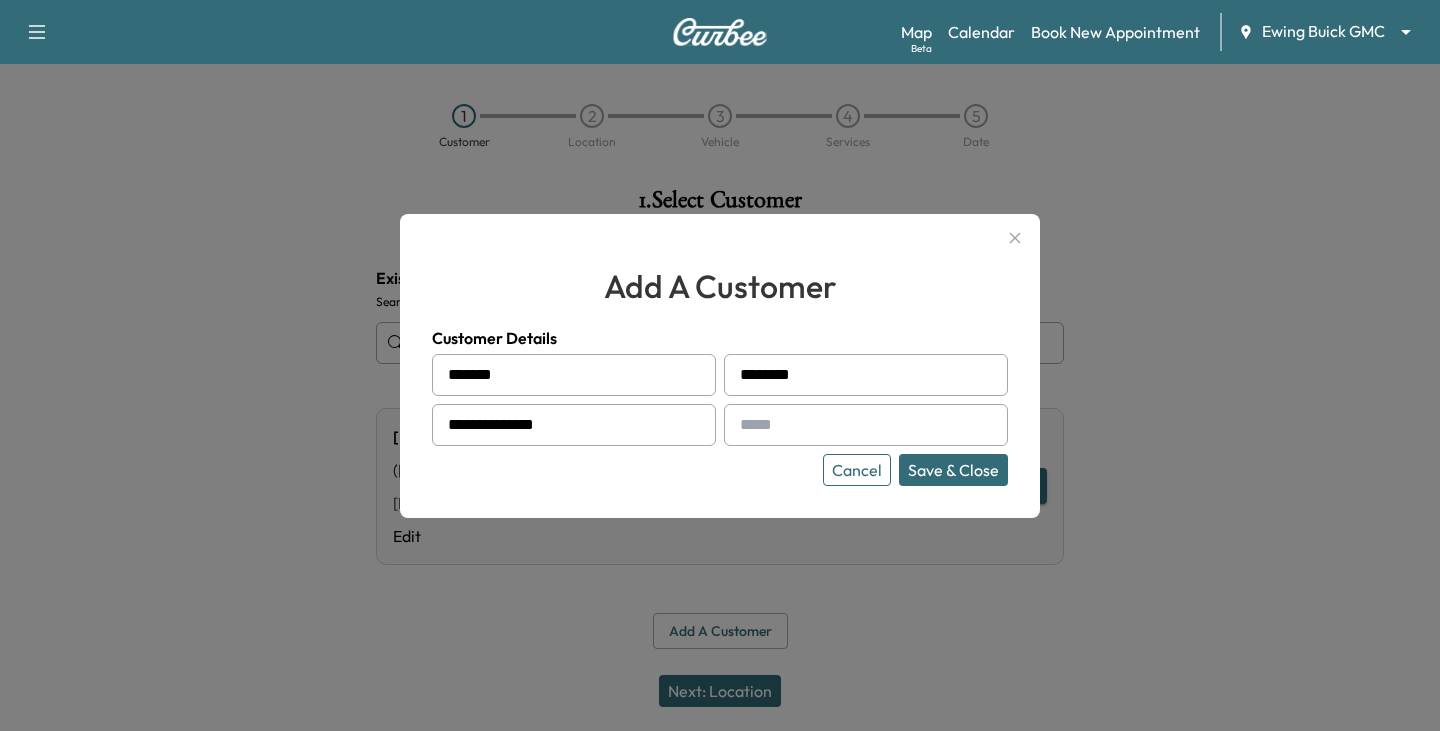 type on "**********" 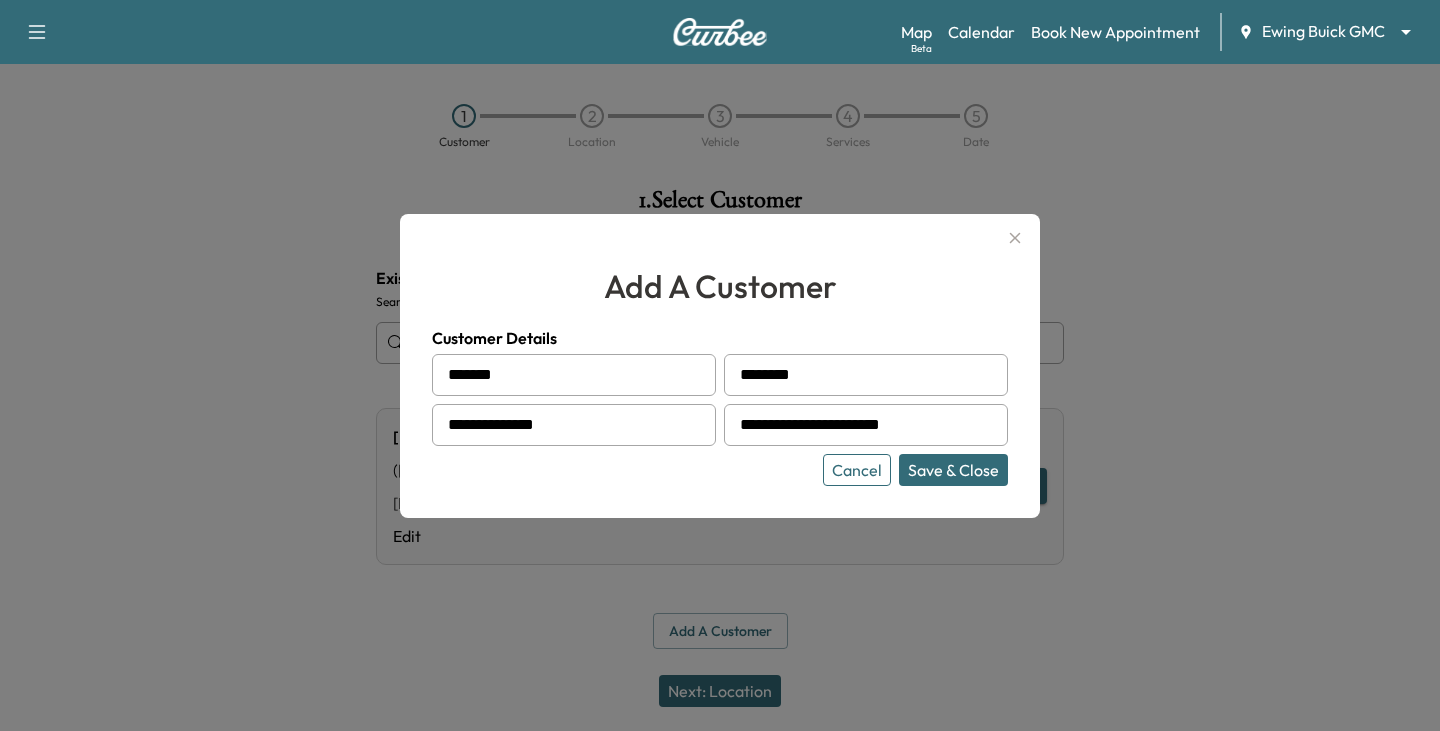 type on "**********" 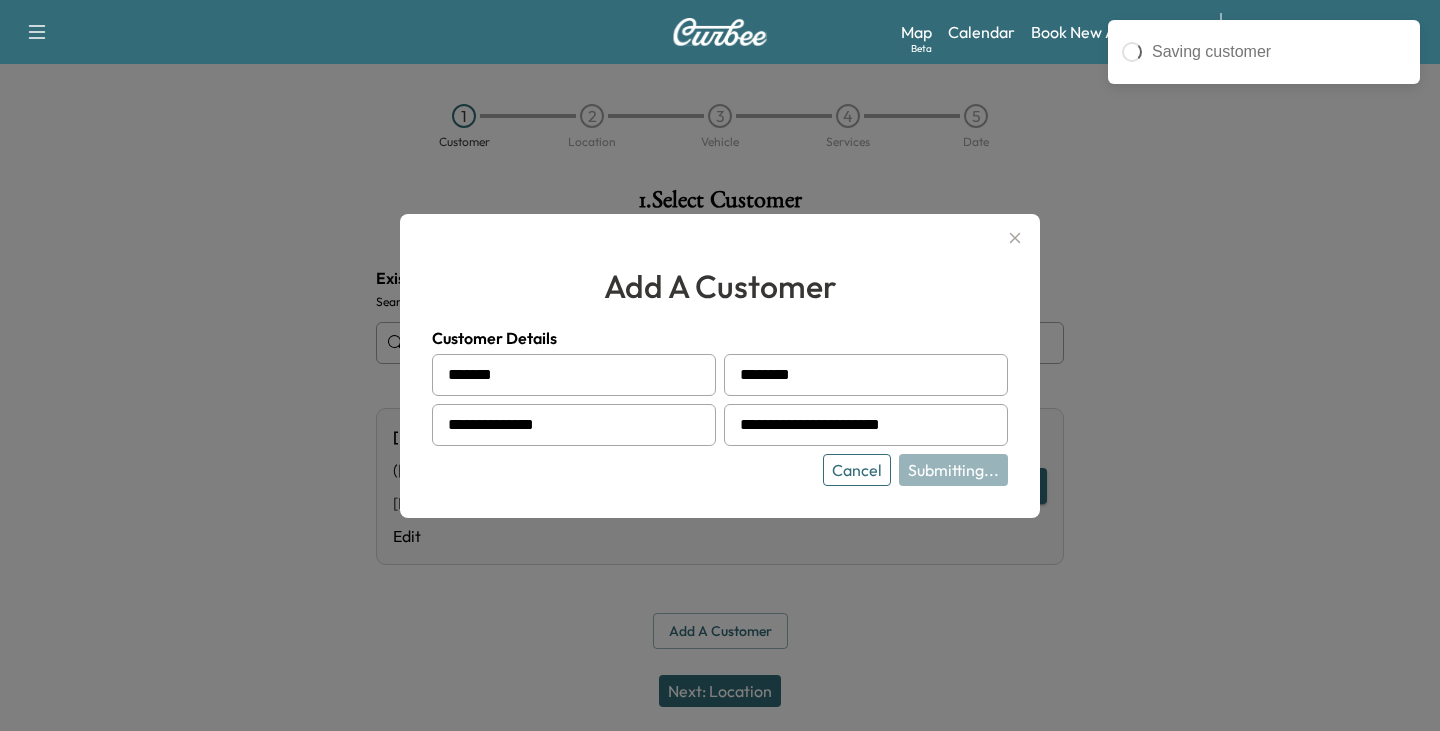 type on "**********" 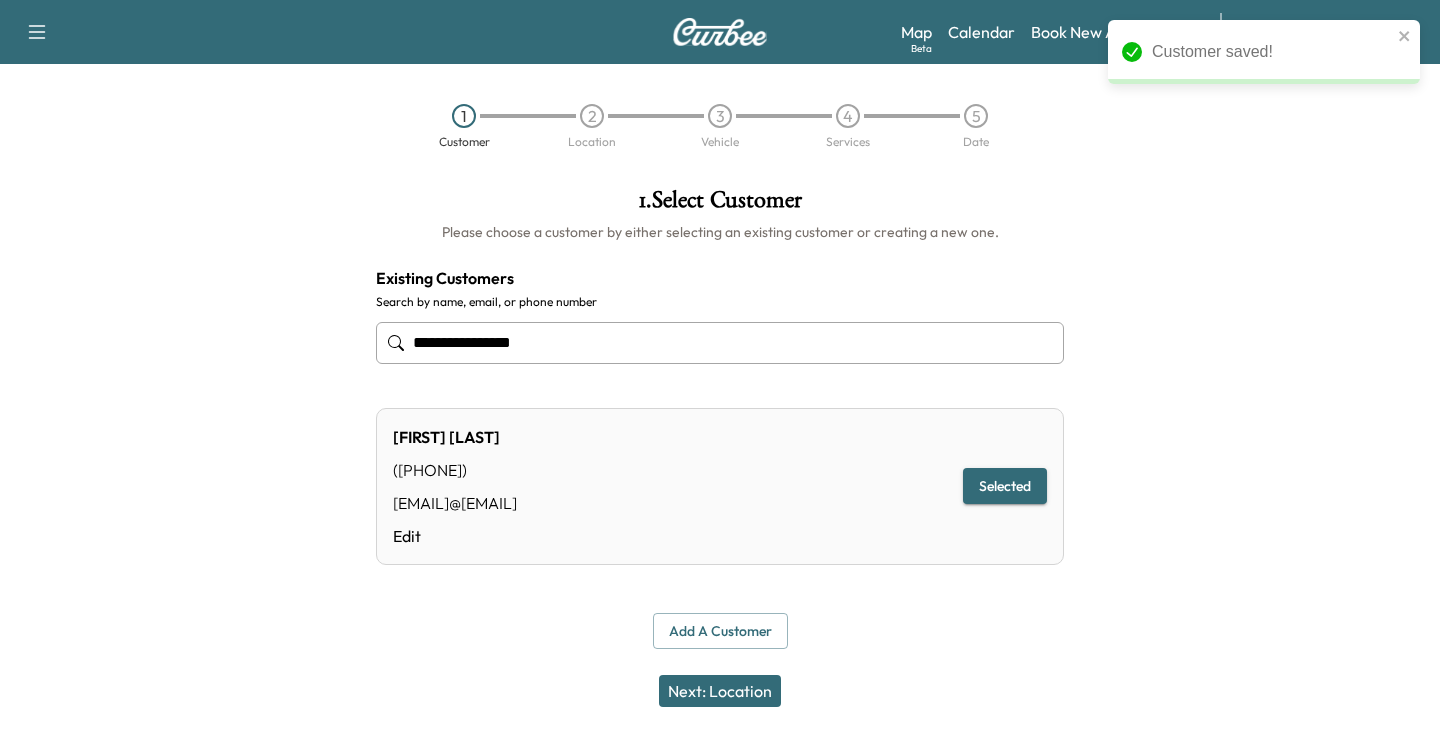 click on "Next: Location" at bounding box center (720, 691) 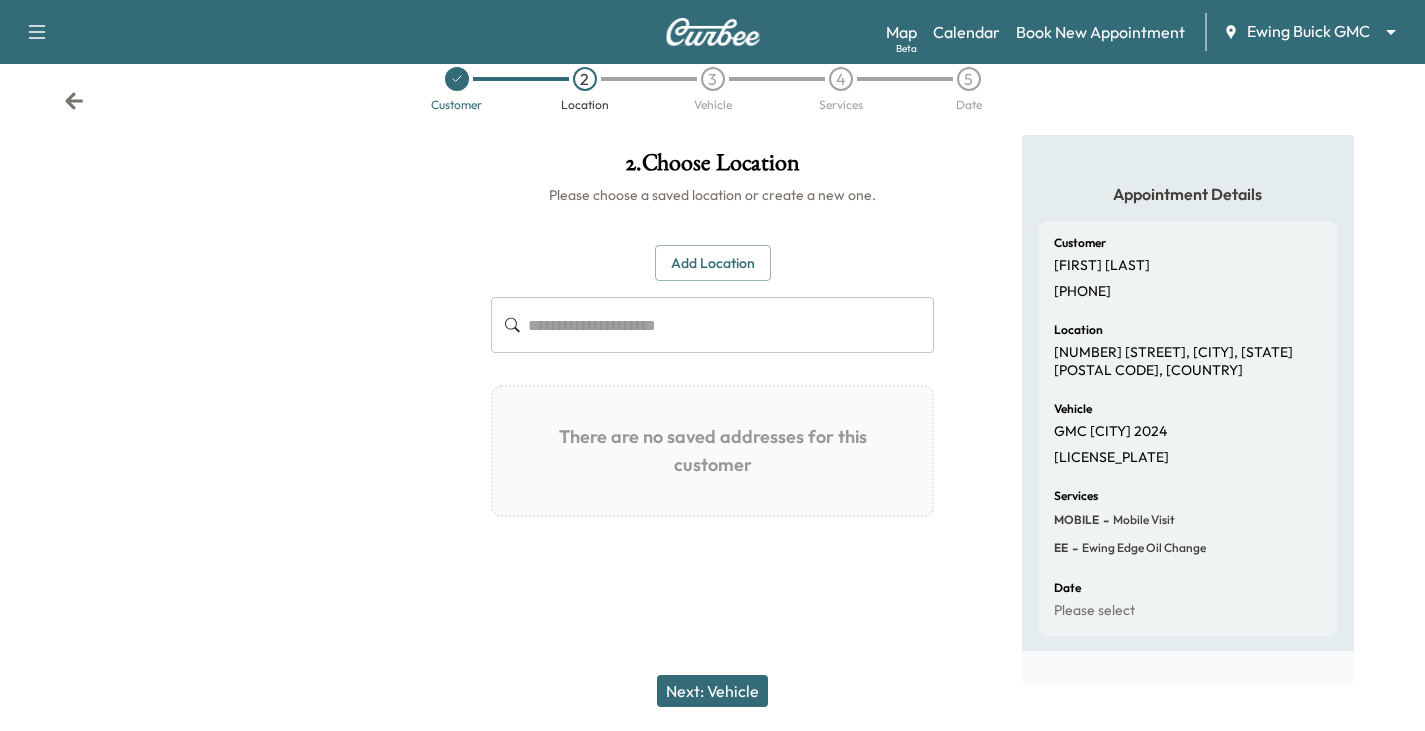 scroll, scrollTop: 54, scrollLeft: 0, axis: vertical 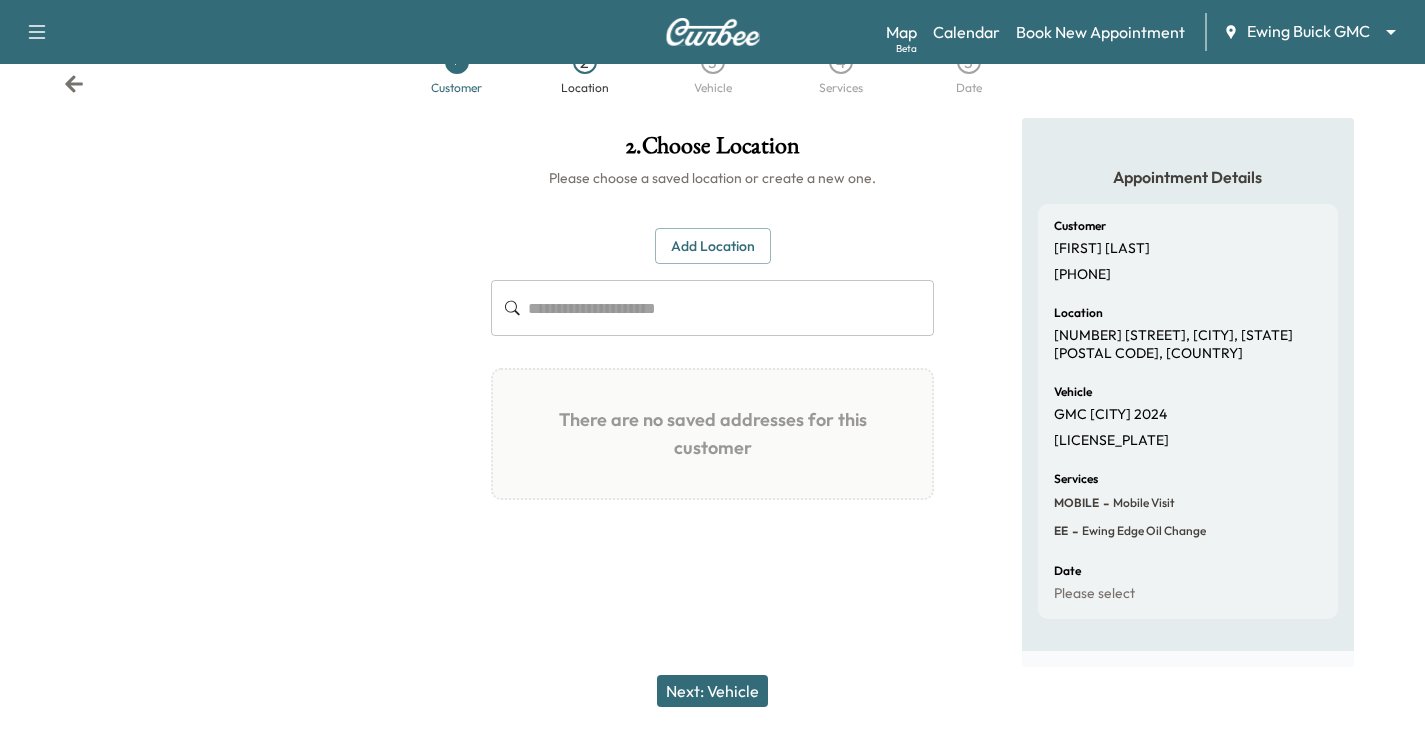 click on "Next: Vehicle" at bounding box center (712, 691) 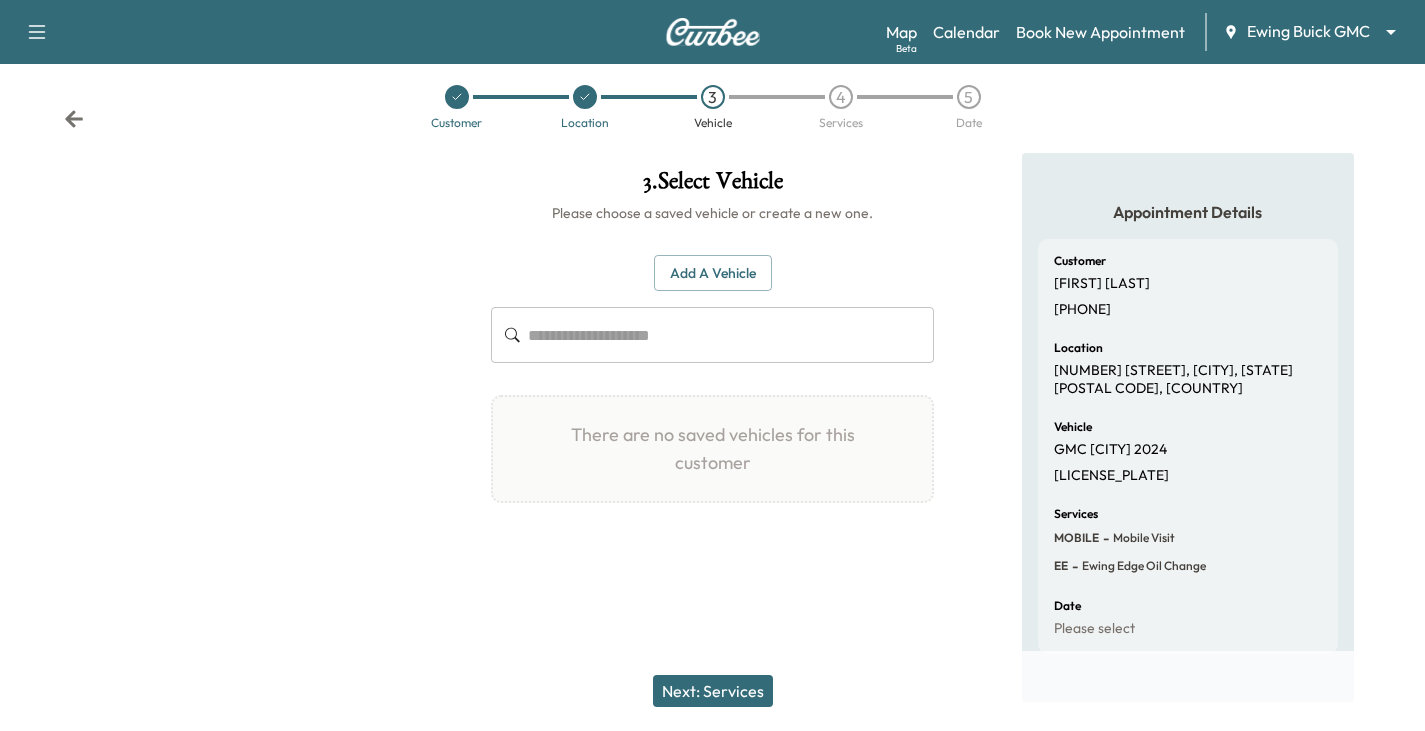scroll, scrollTop: 0, scrollLeft: 0, axis: both 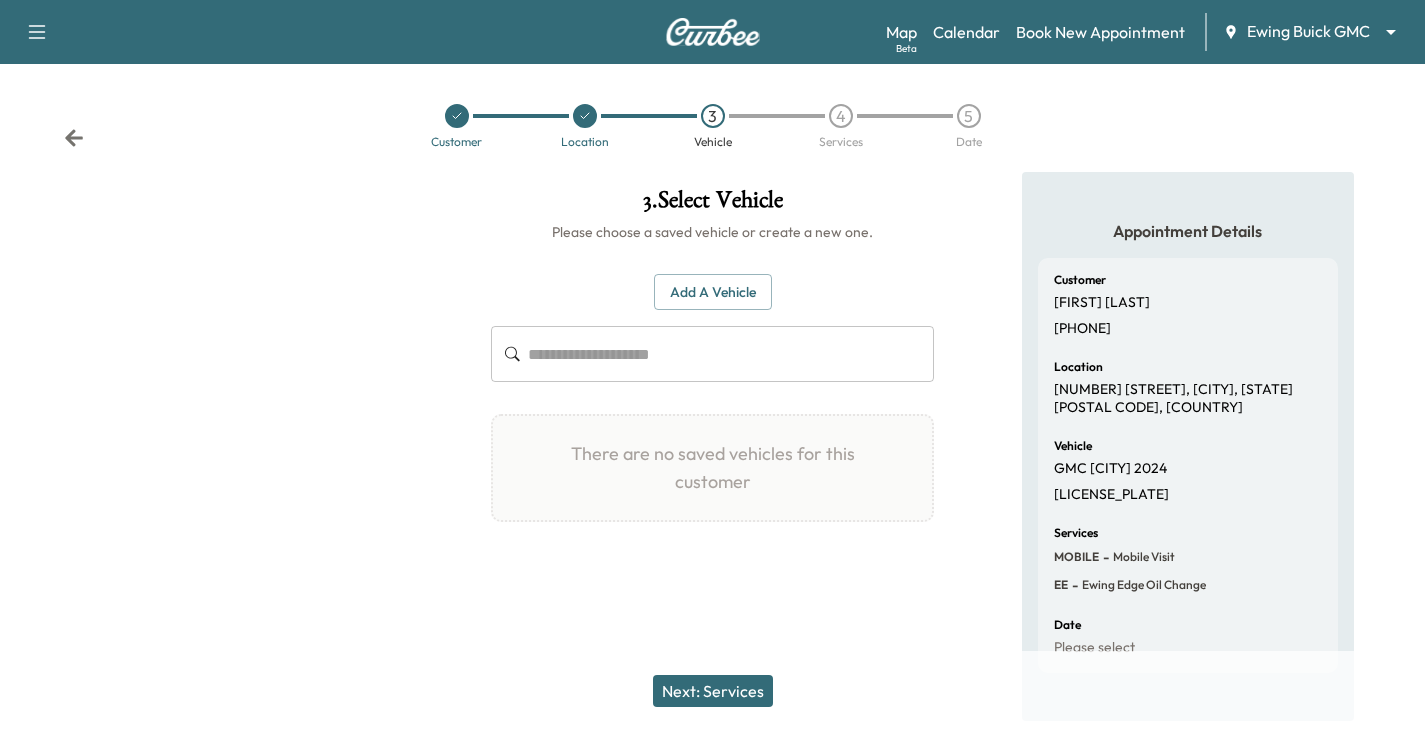 click 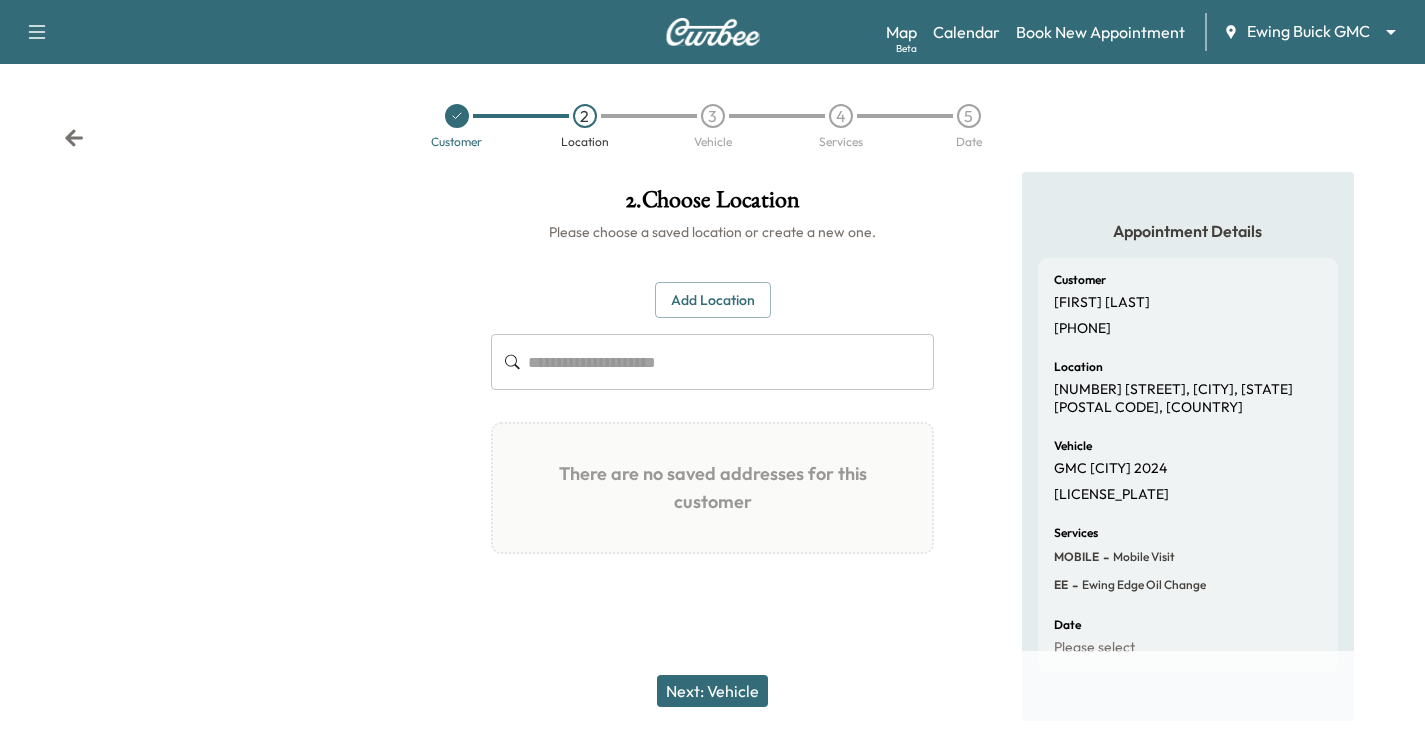 click 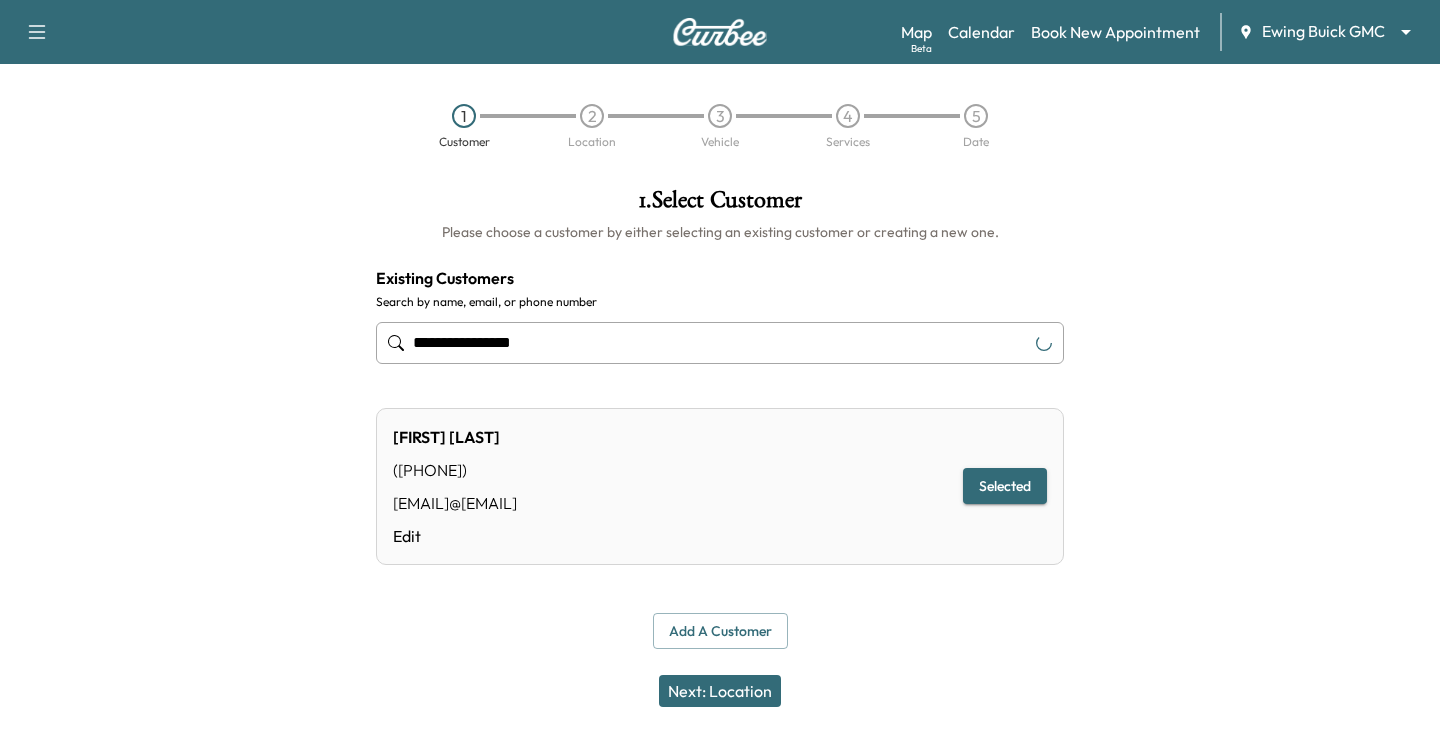 click on "1 Customer 2 Location 3 Vehicle 4 Services 5 Date" at bounding box center (720, 126) 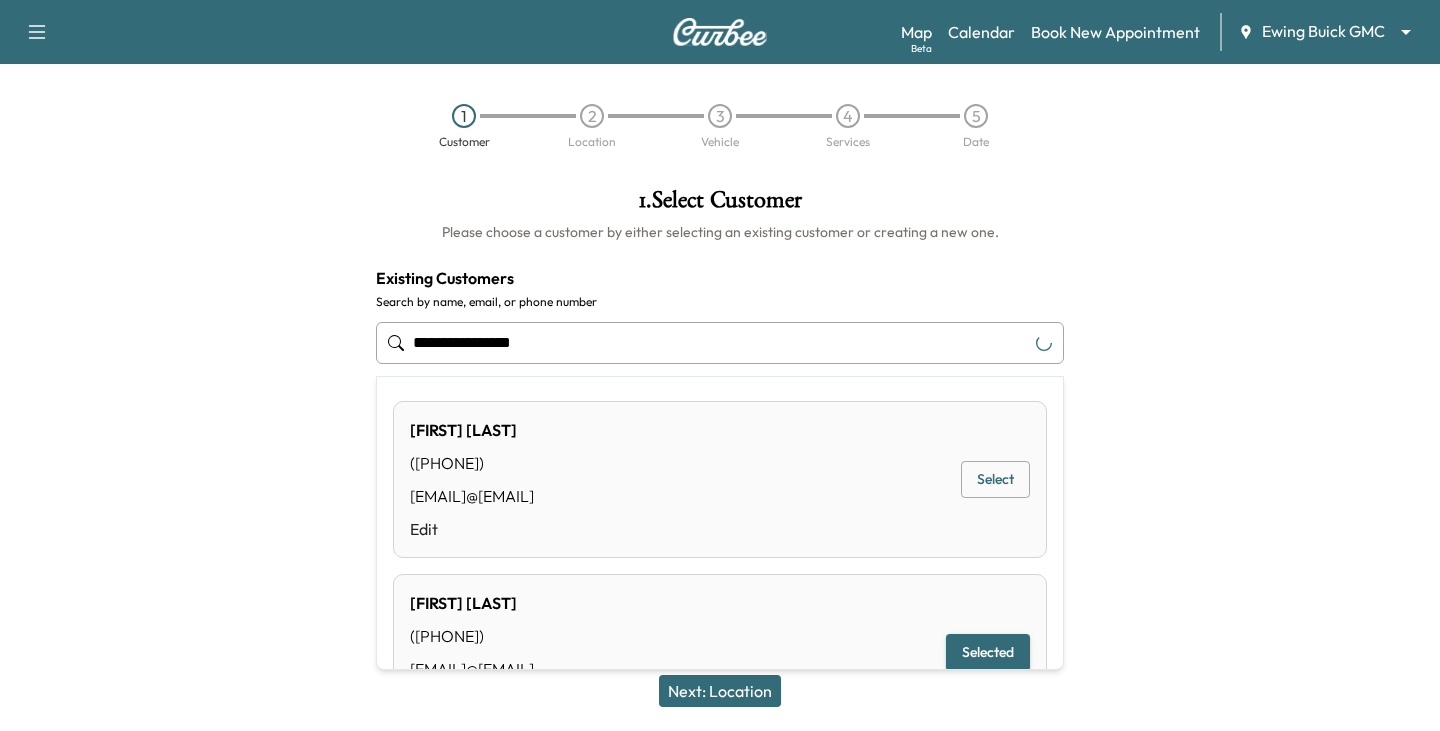 click on "**********" at bounding box center [720, 343] 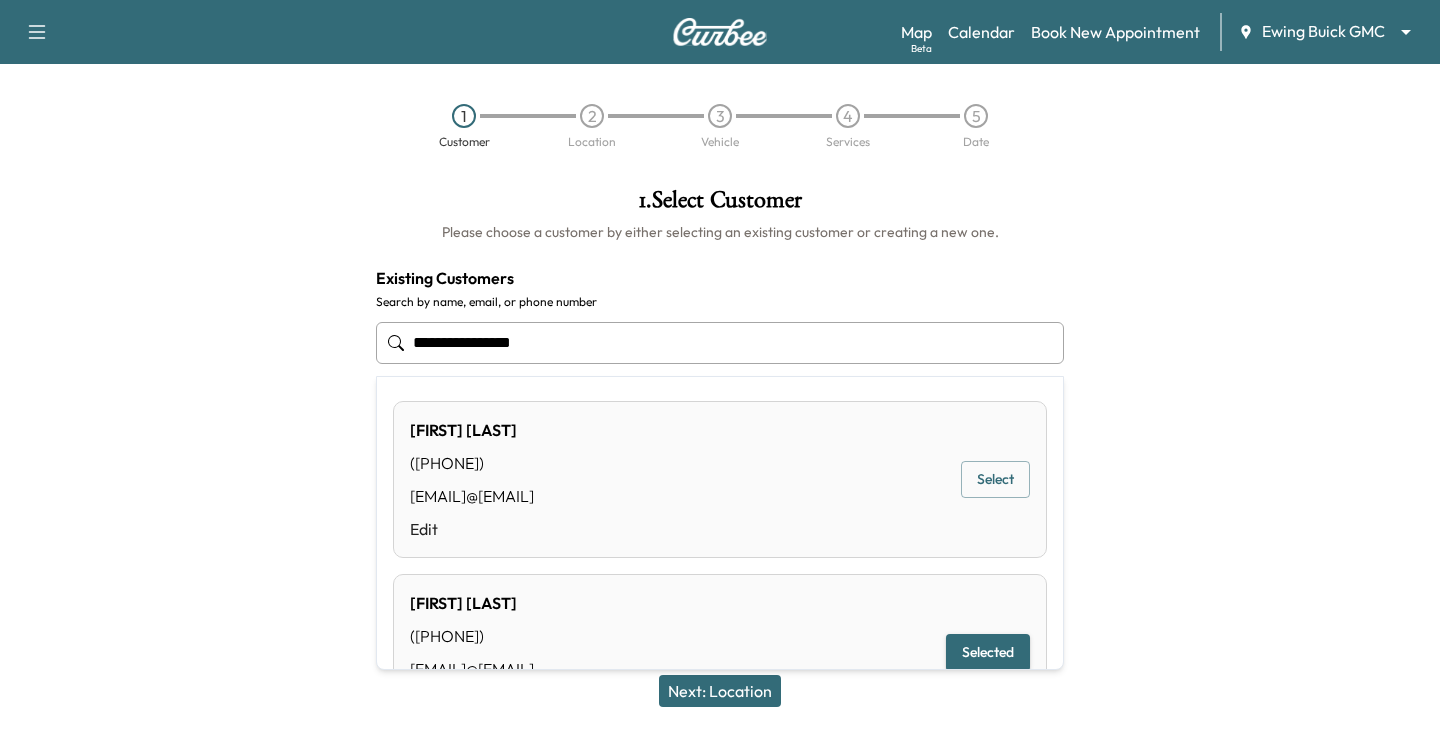 click on "[FIRST] [LAST] [PHONE] [EMAIL]" at bounding box center (720, 365) 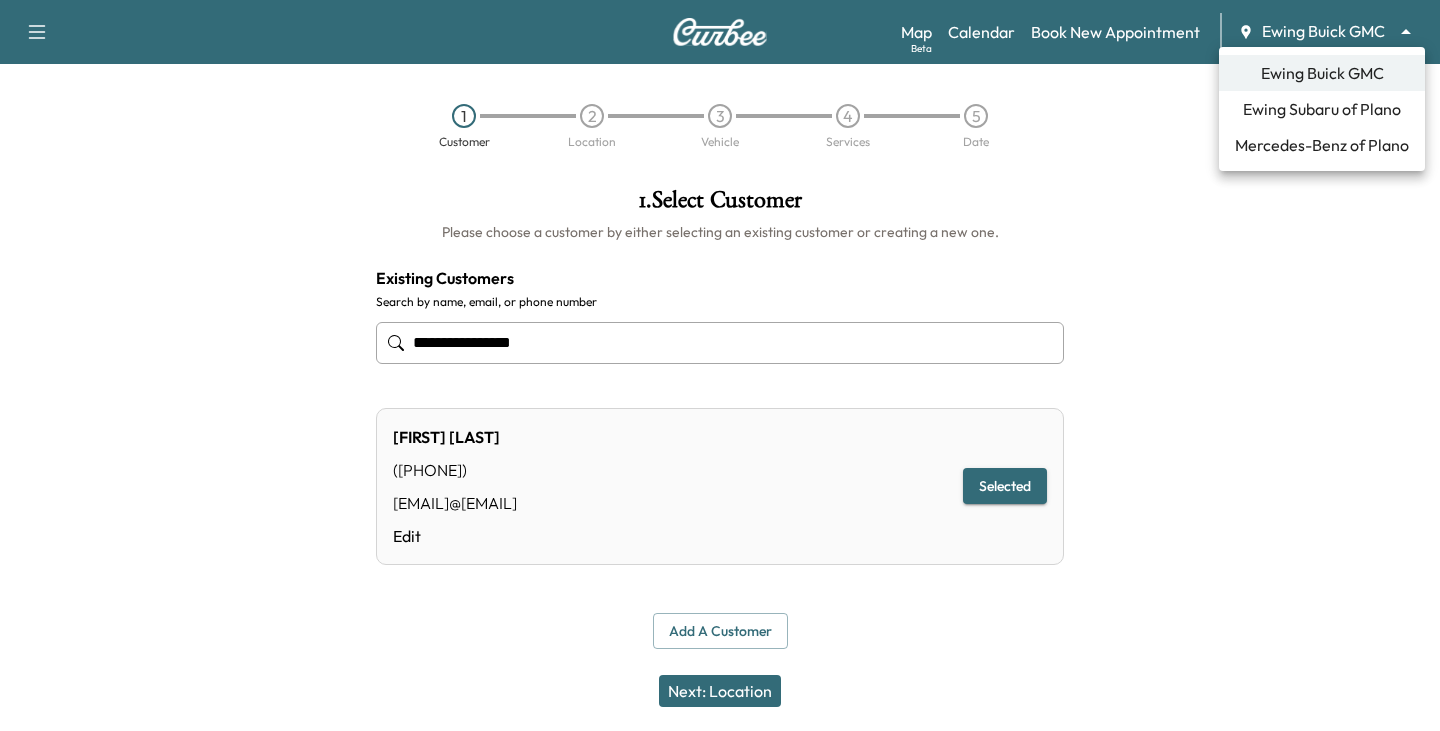 click on "Ewing Subaru of Plano" at bounding box center (1322, 109) 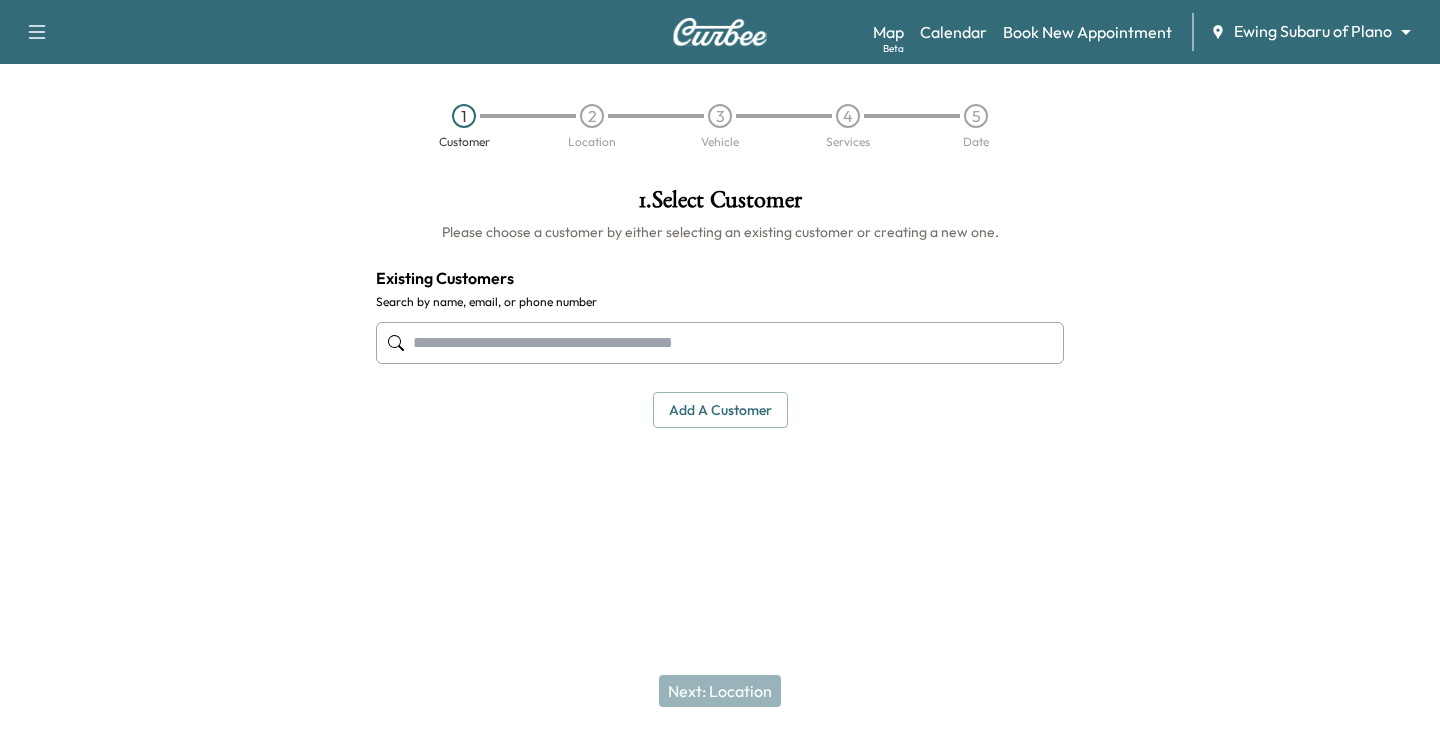 click on "Support Log Out Map Beta Calendar Book New Appointment Ewing Subaru of Plano ******** ​ 1 Customer 2 Location 3 Vehicle 4 Services 5 Date 1 .  Select Customer Please choose a customer by either selecting an existing customer or creating a new one. Existing Customers Search by name, email, or phone number Add a customer add a customer Customer Details Cancel Save & Close Next: Location" at bounding box center [720, 365] 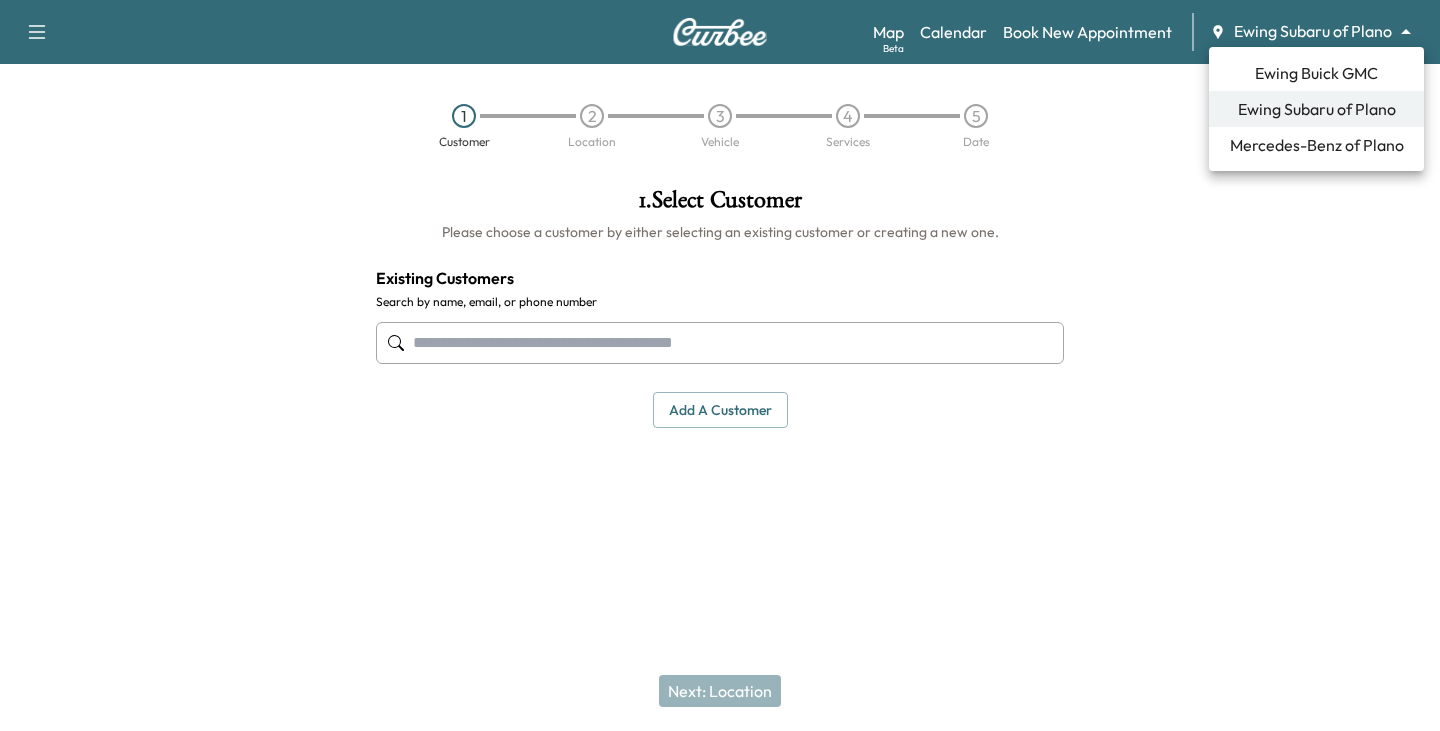 click on "Ewing Buick GMC" at bounding box center [1316, 73] 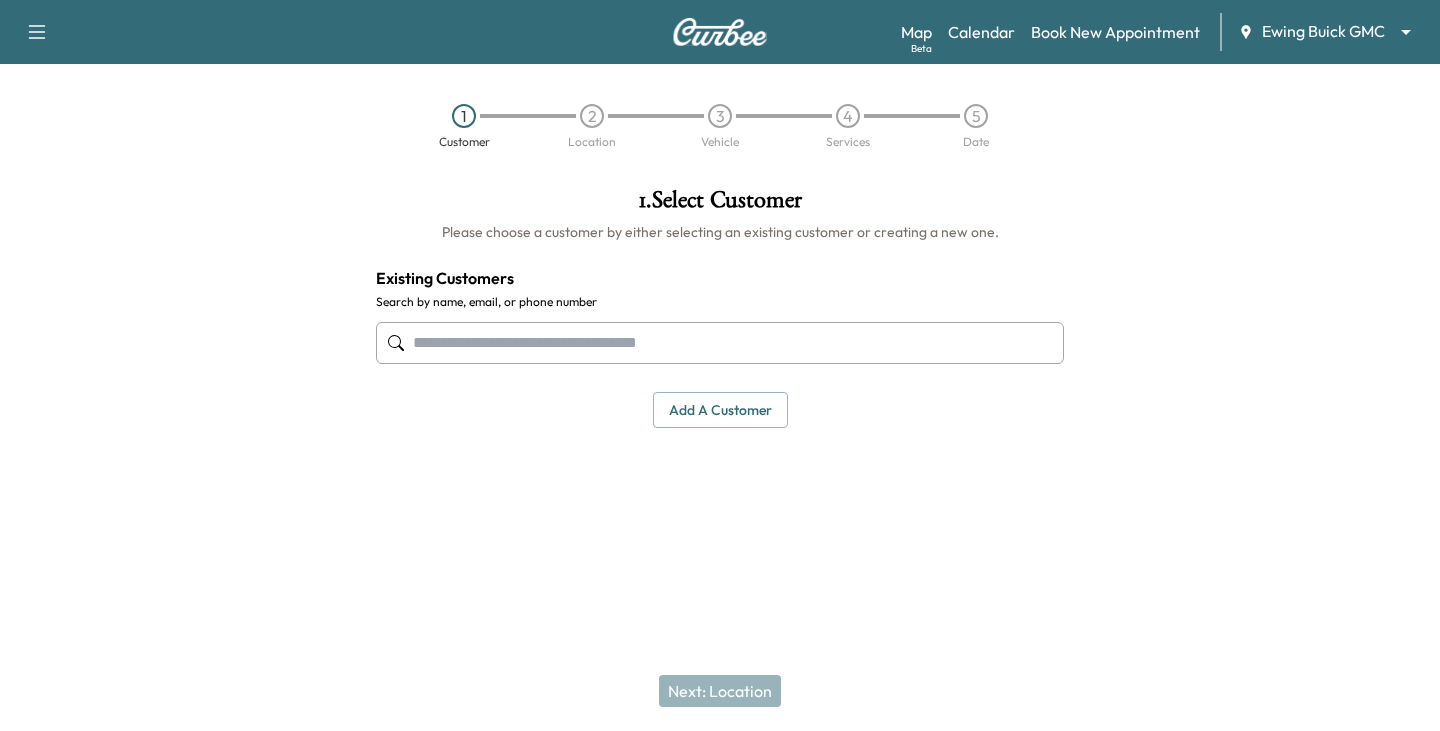 click at bounding box center (720, 343) 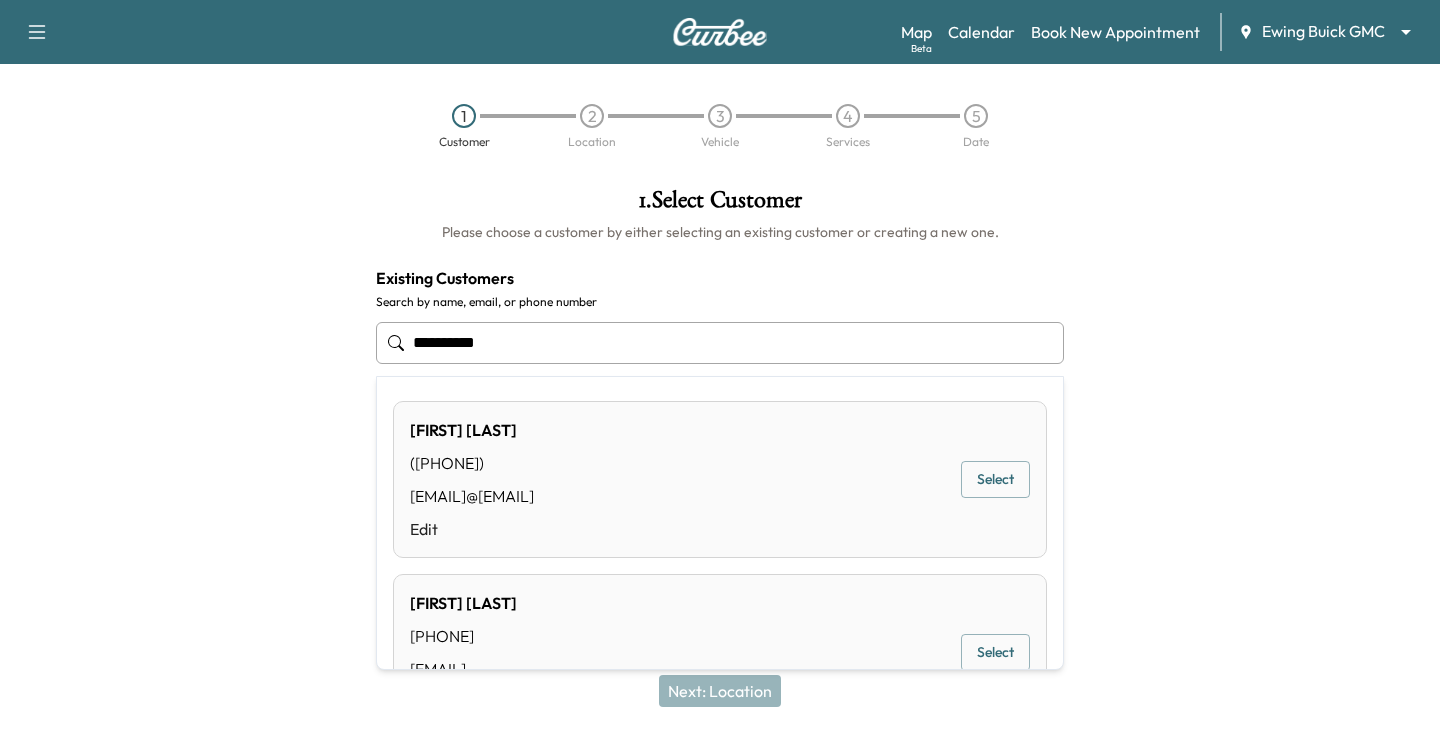 click on "Select" at bounding box center [995, 479] 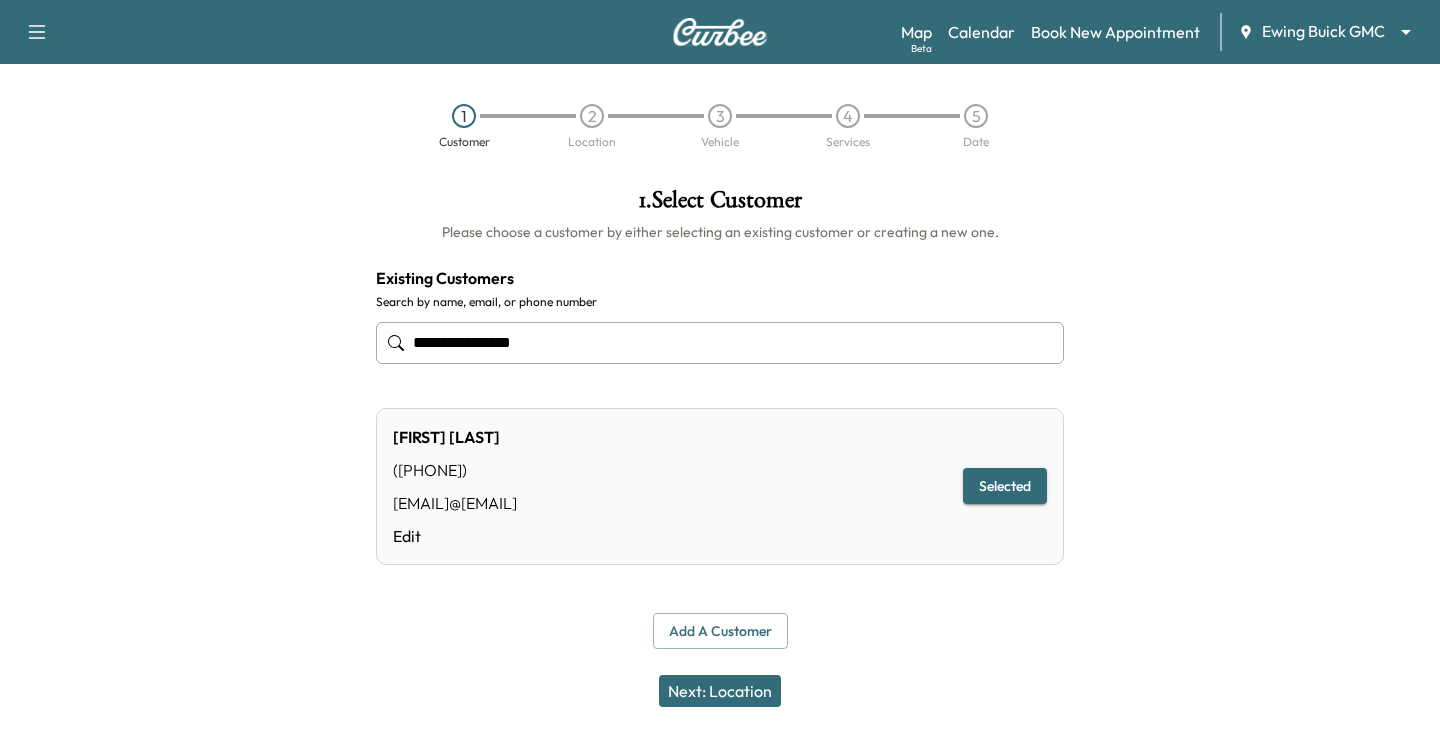 type on "**********" 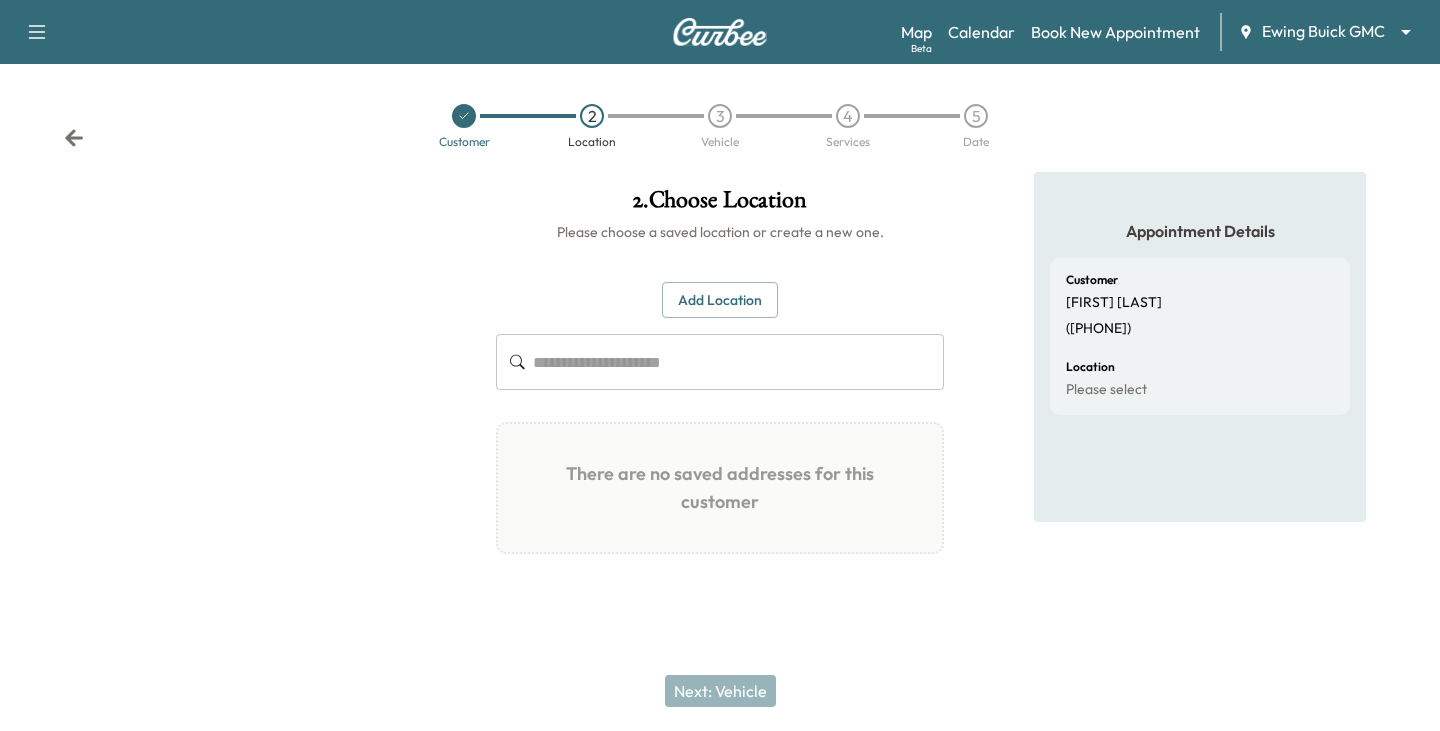 click 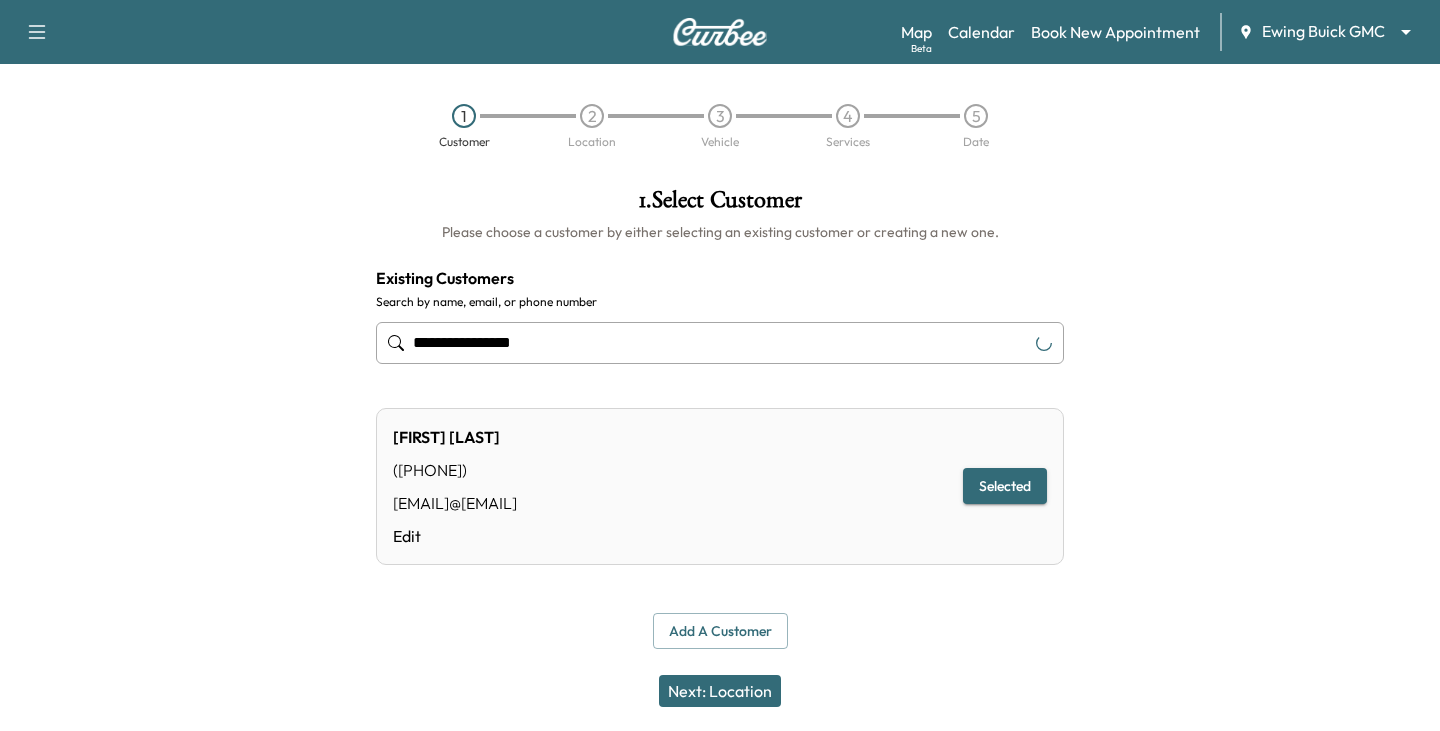 click on "**********" at bounding box center [720, 365] 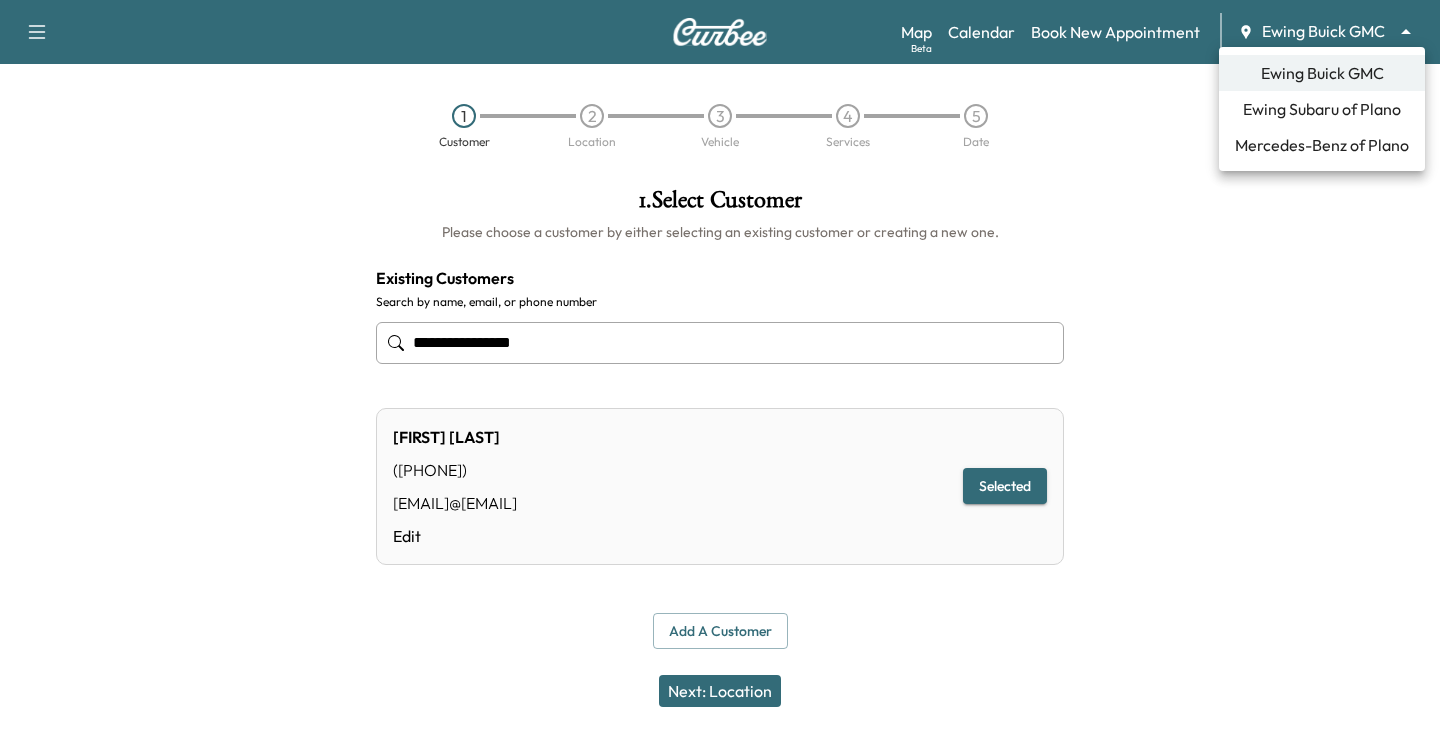 click on "Mercedes-Benz of Plano" at bounding box center [1322, 145] 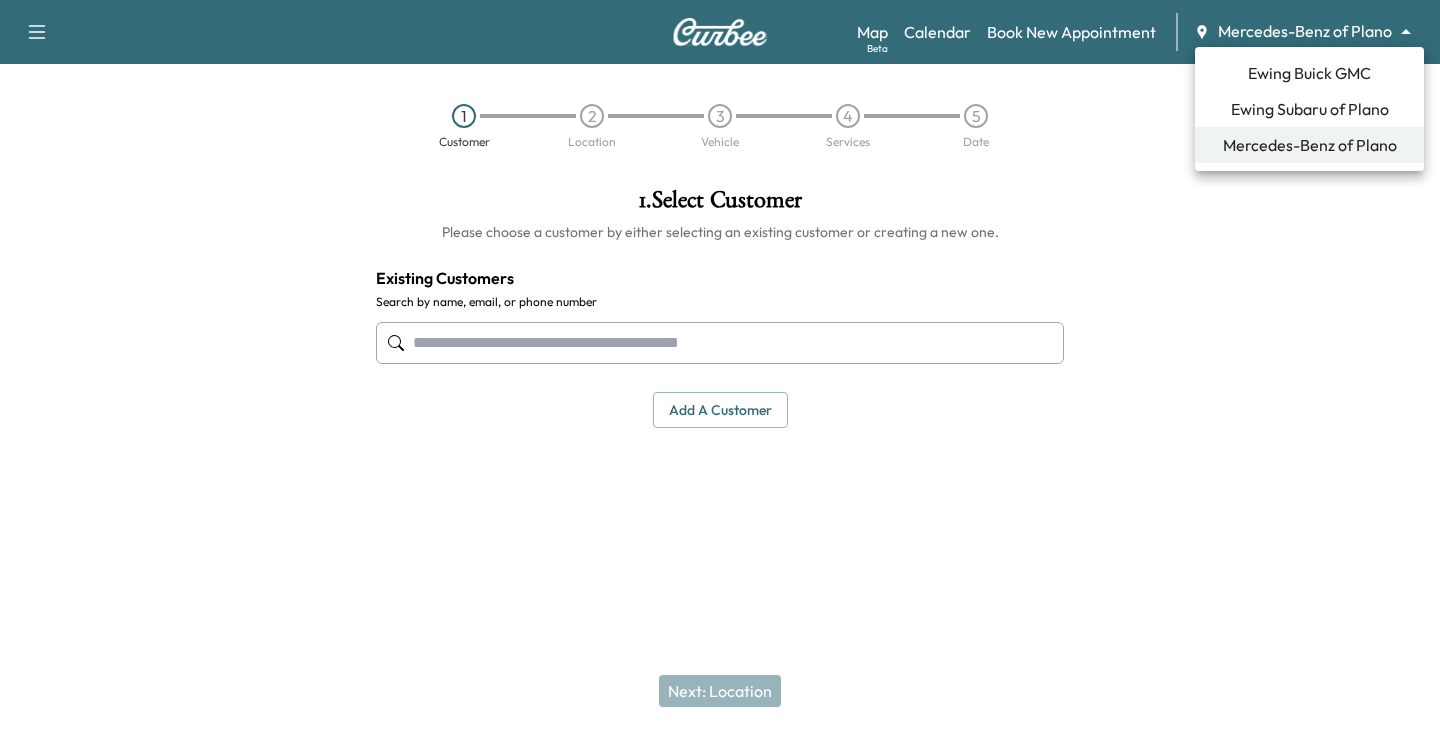 click on "1 .  Select Customer Please choose a customer by either selecting an existing customer or creating a new one. Existing Customers Search by name, email, or phone number [MASKED_INFO] [FIRST] [LAST] [MASKED_INFO] [MASKED_INFO] Cancel Save & Close Next: Location
Ewing Buick GMC Ewing Subaru of Plano Mercedes-Benz of Plano" at bounding box center (720, 365) 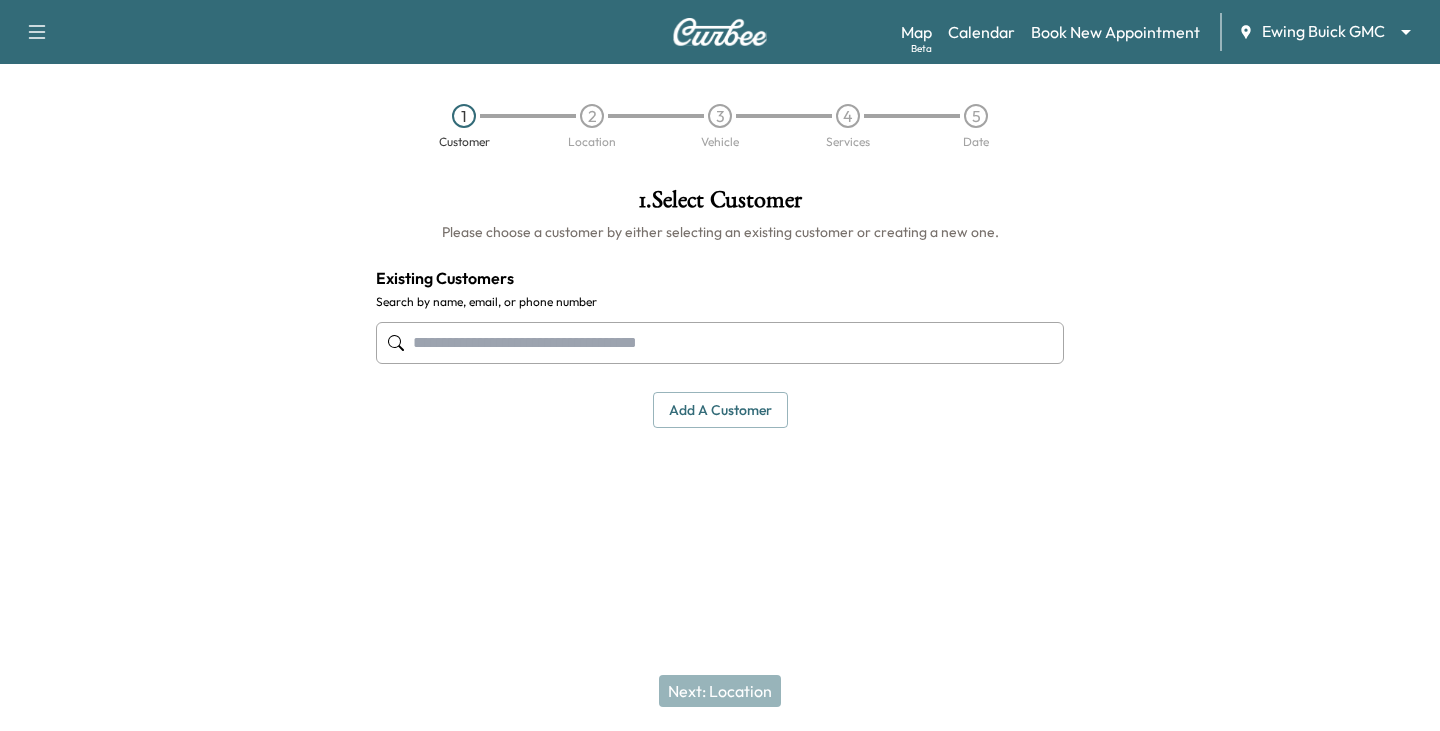 click at bounding box center [720, 343] 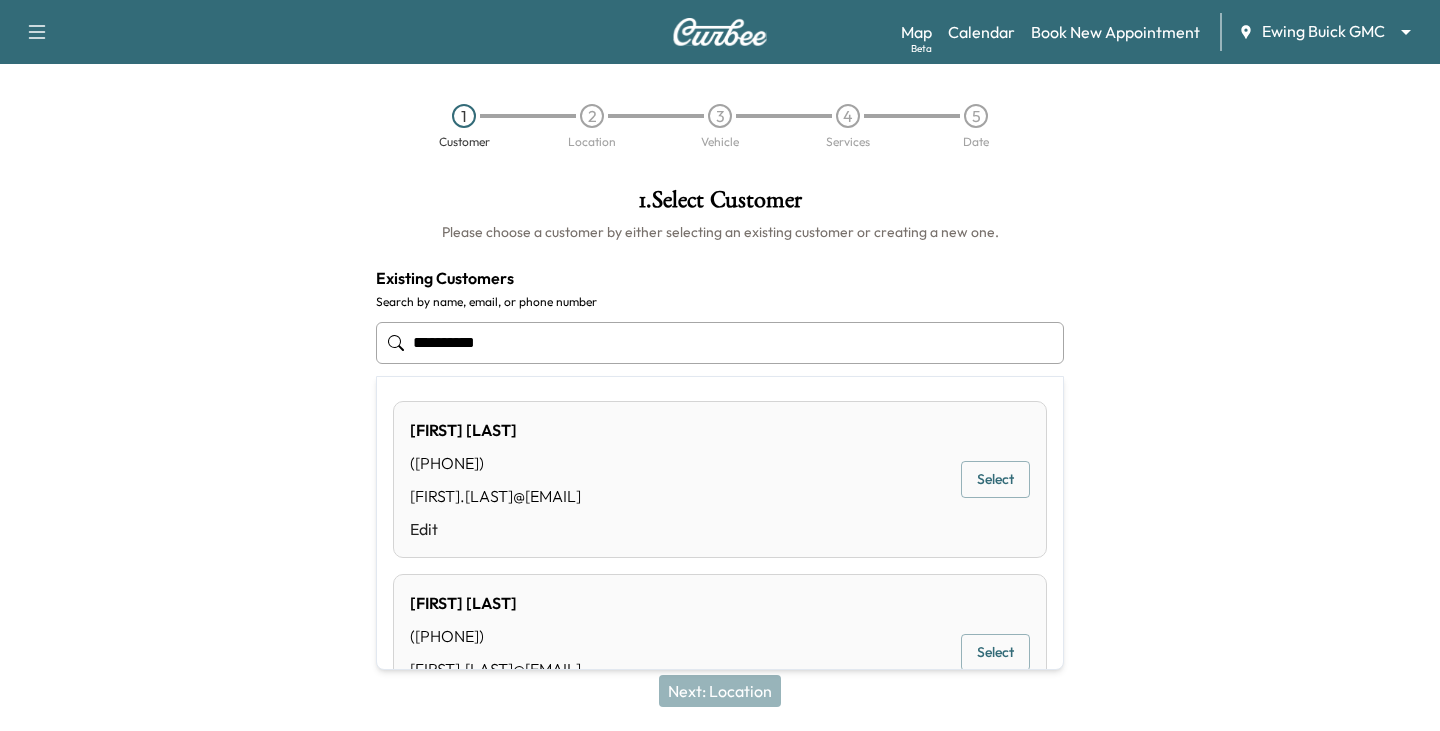 type on "**********" 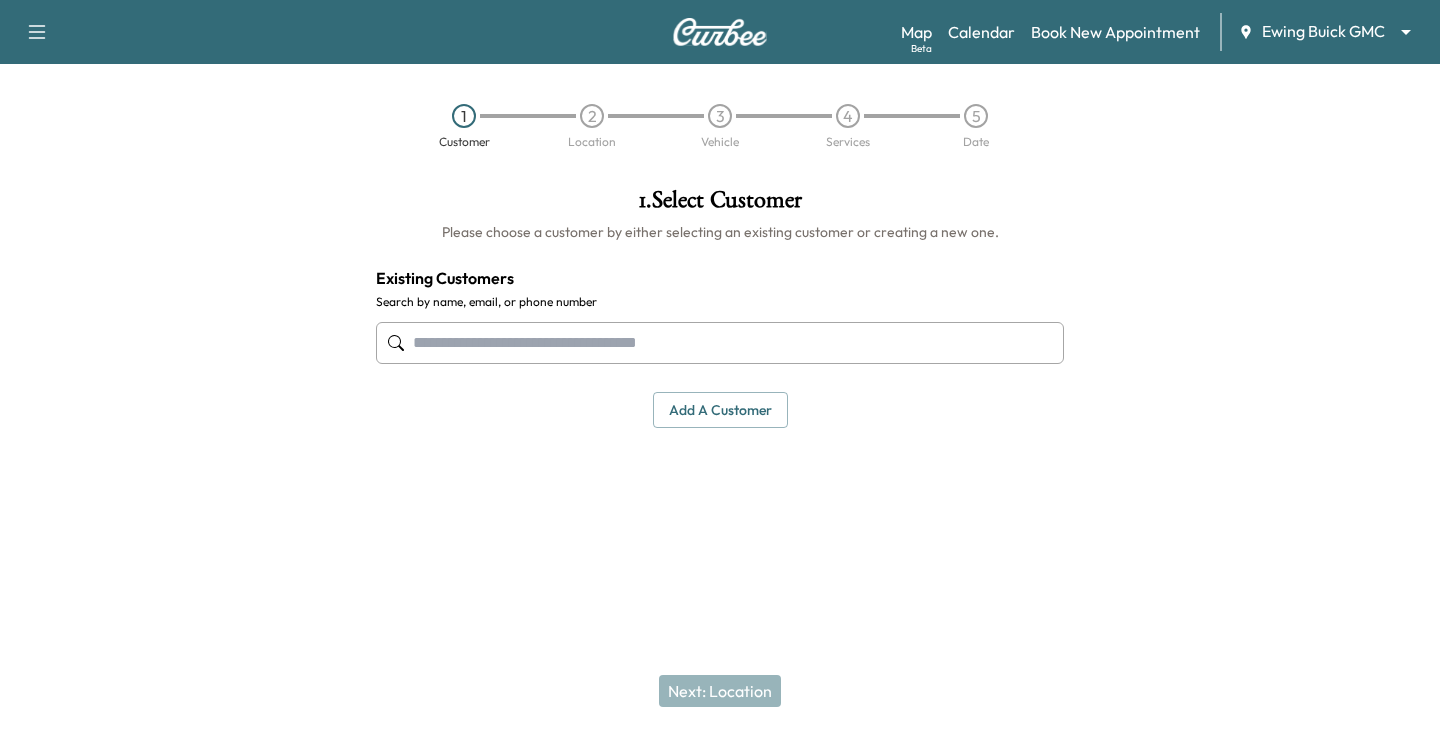 click at bounding box center (720, 343) 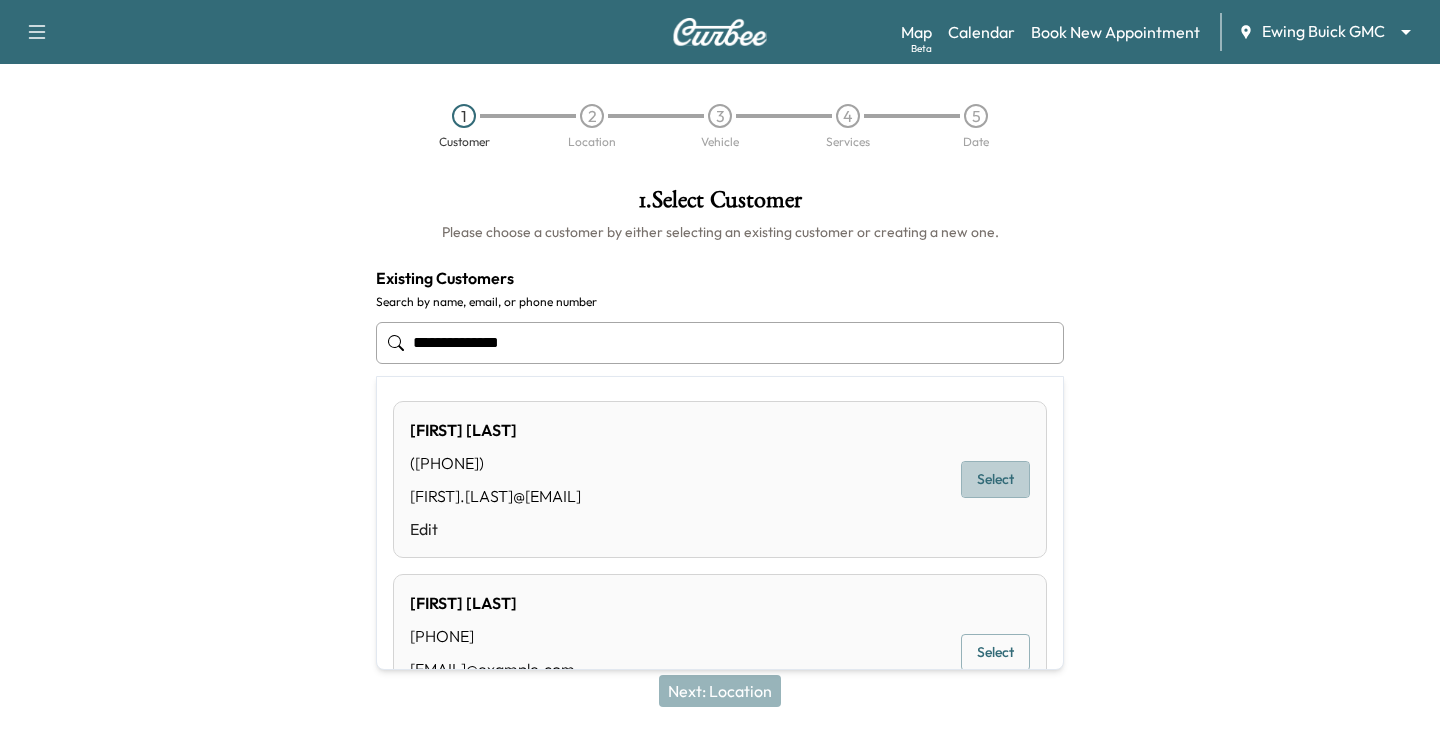 click on "Select" at bounding box center [995, 479] 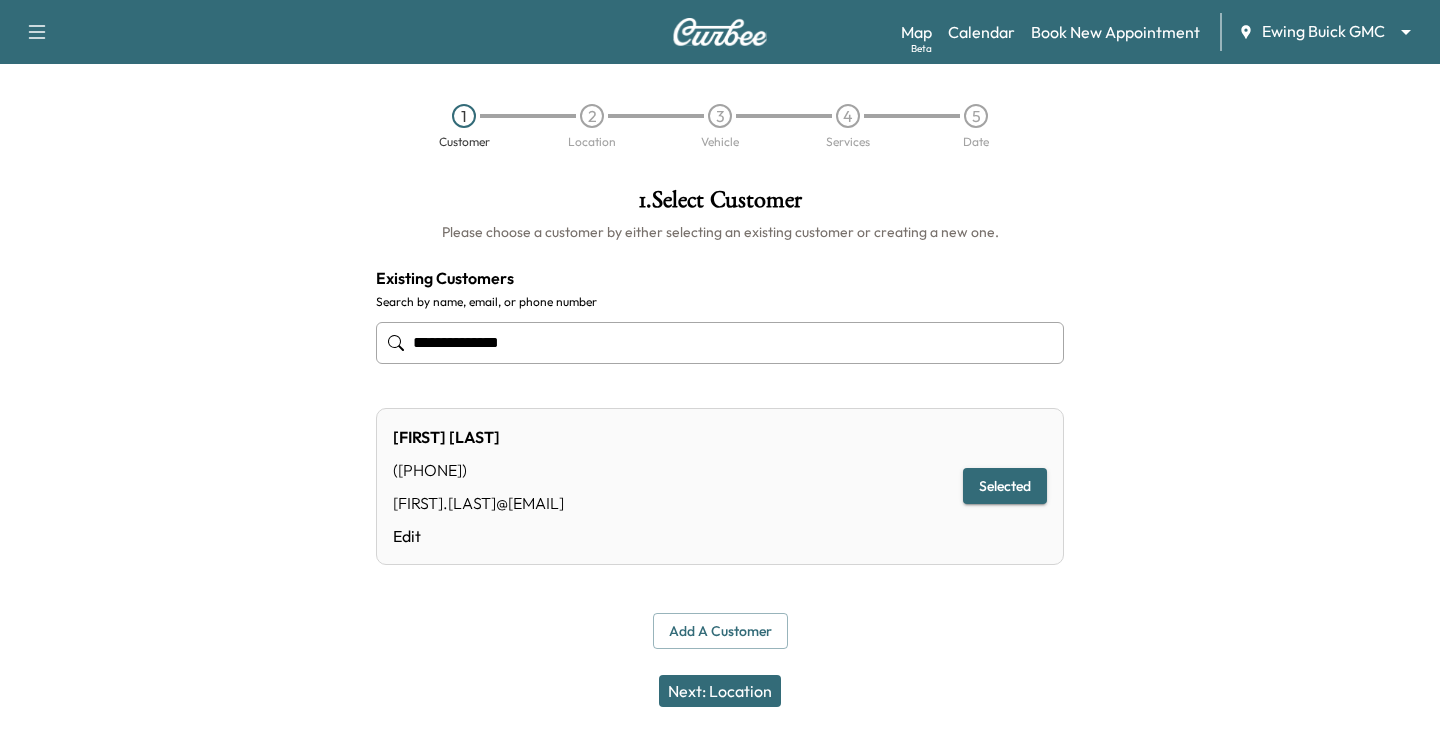 type on "**********" 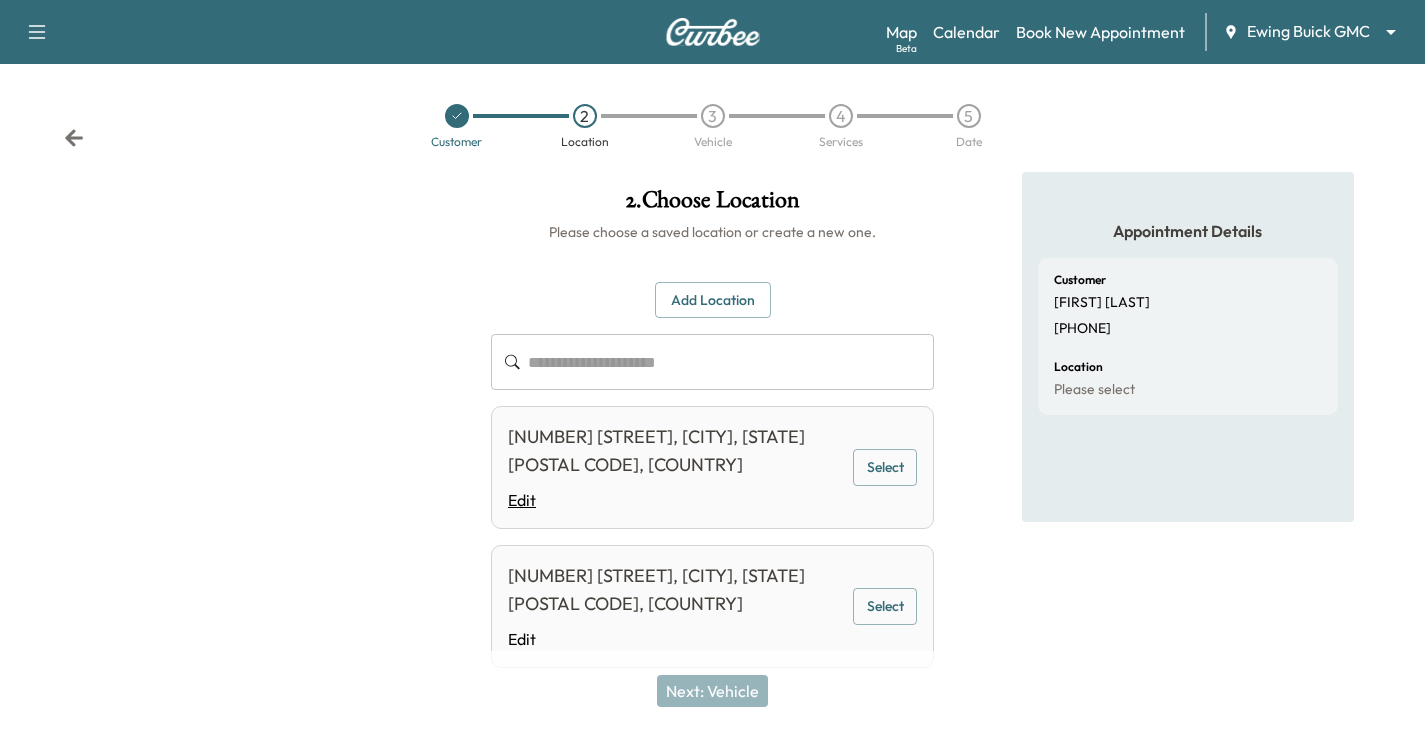 scroll, scrollTop: 57, scrollLeft: 0, axis: vertical 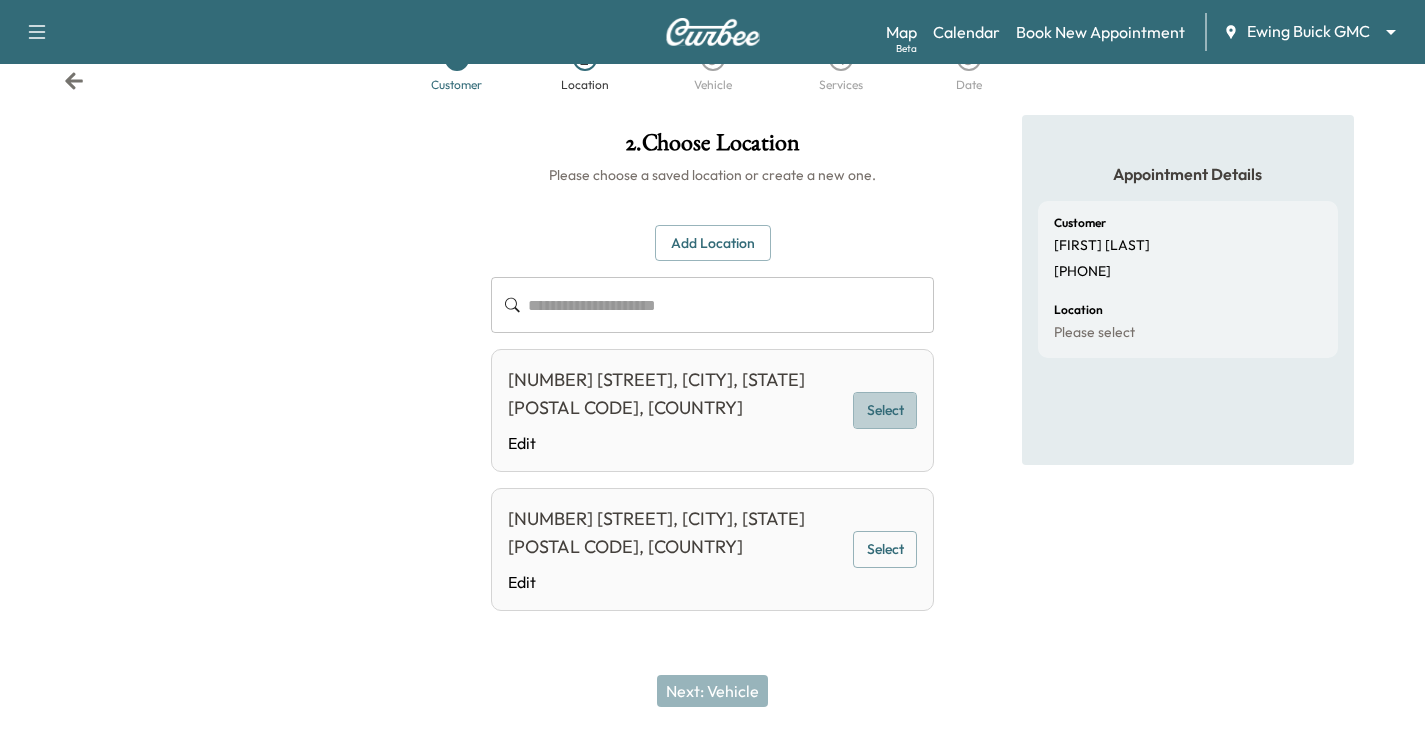 click on "Select" at bounding box center (885, 410) 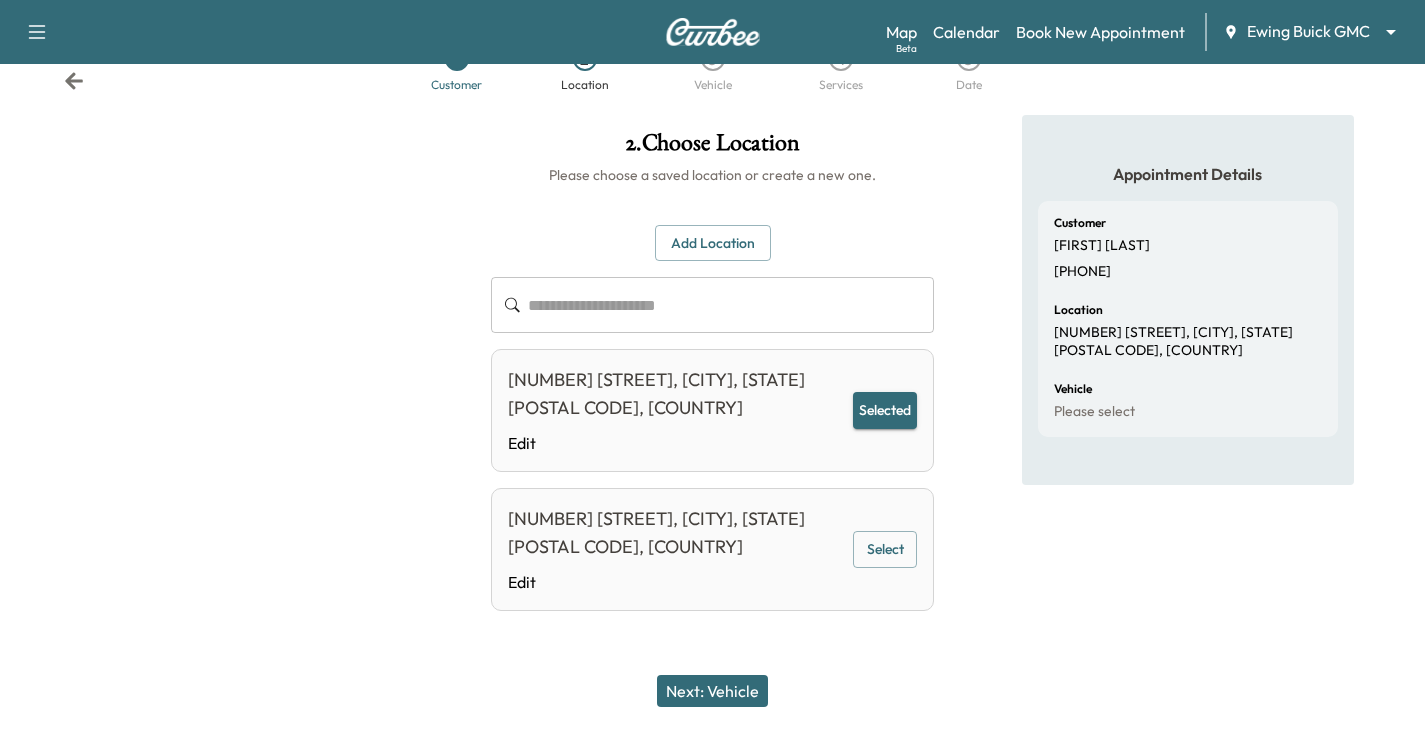 click on "Next: Vehicle" at bounding box center [712, 691] 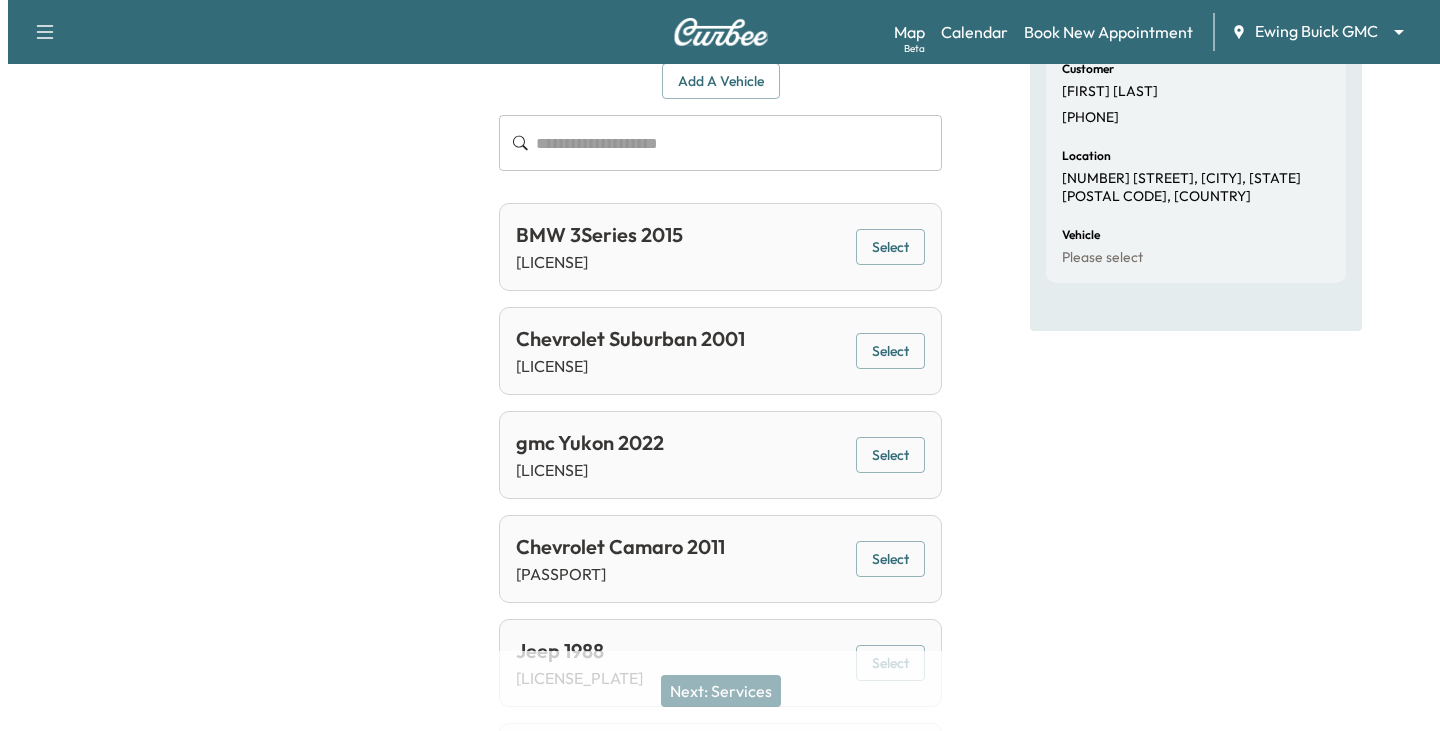 scroll, scrollTop: 0, scrollLeft: 0, axis: both 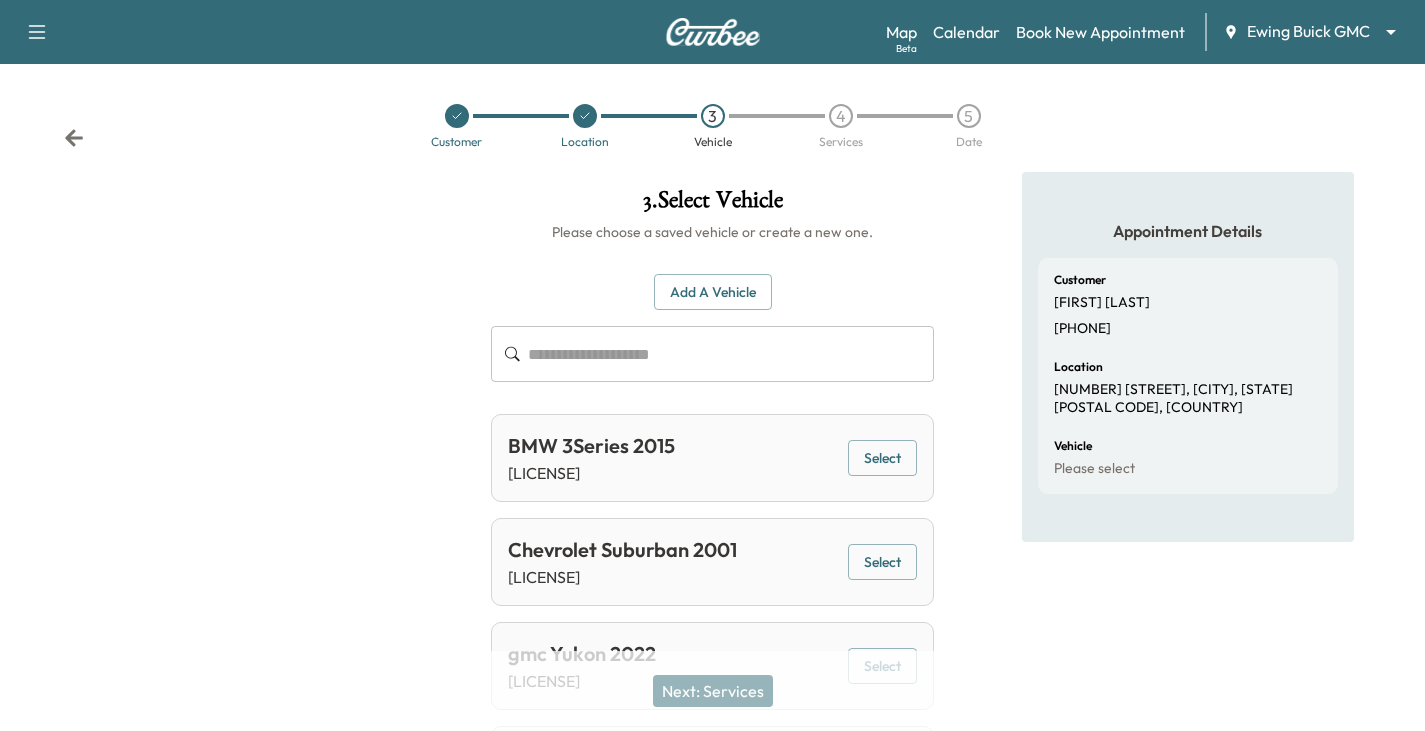 click 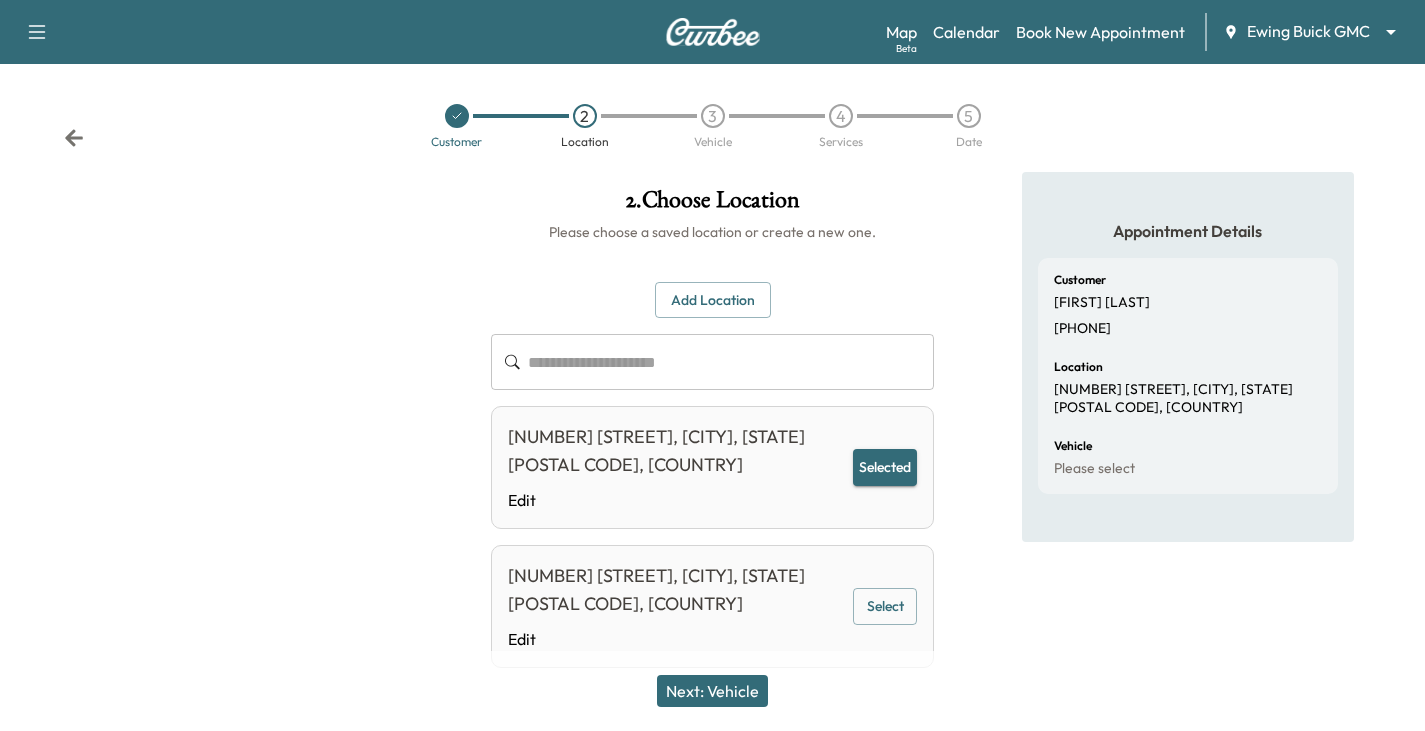 click 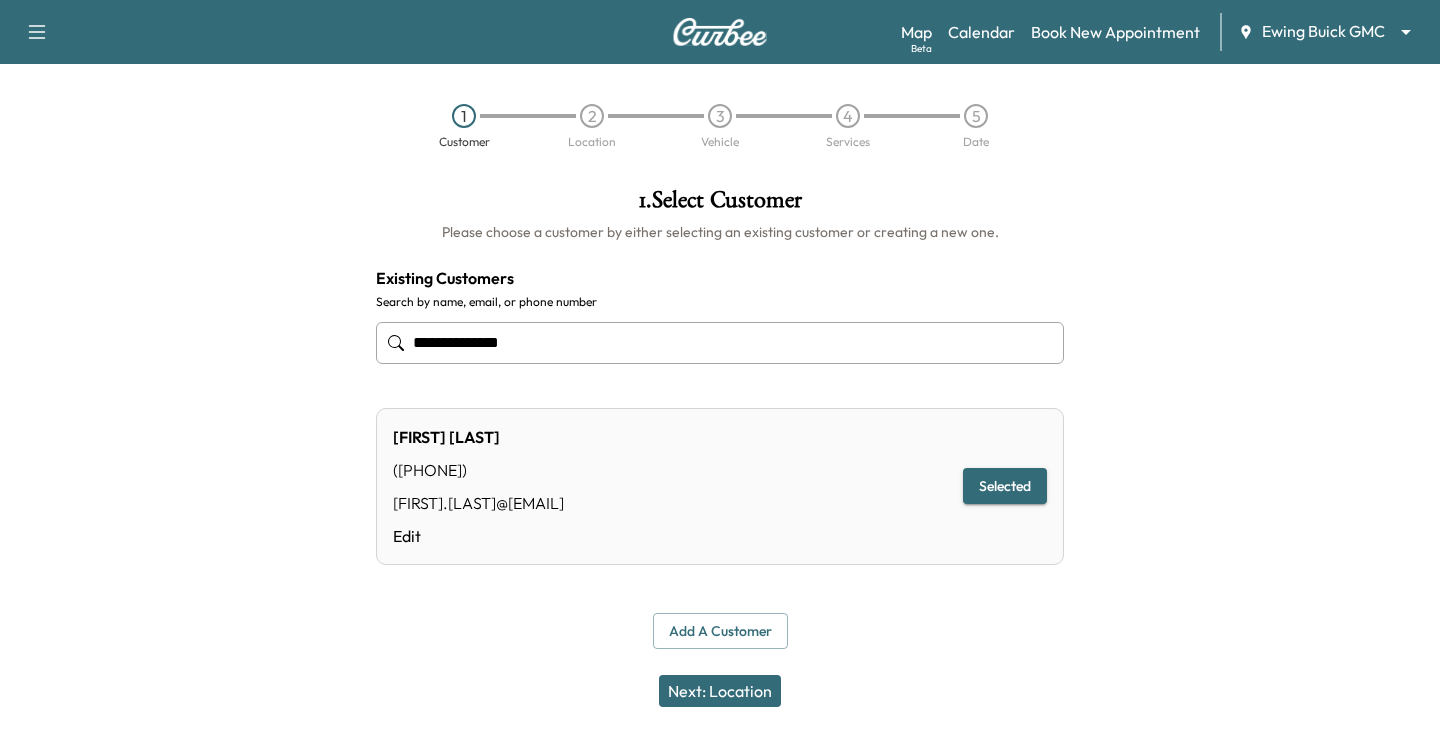 click on "**********" at bounding box center (720, 343) 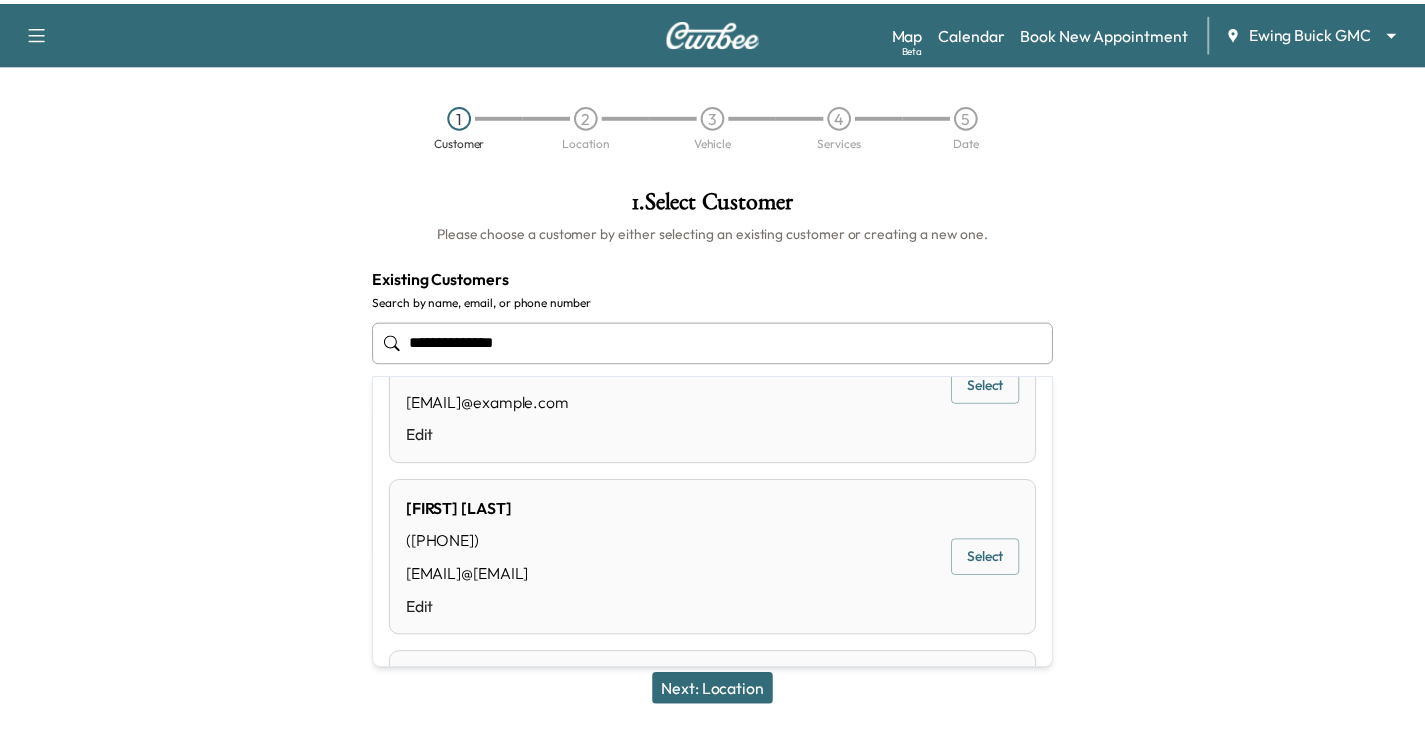 scroll, scrollTop: 300, scrollLeft: 0, axis: vertical 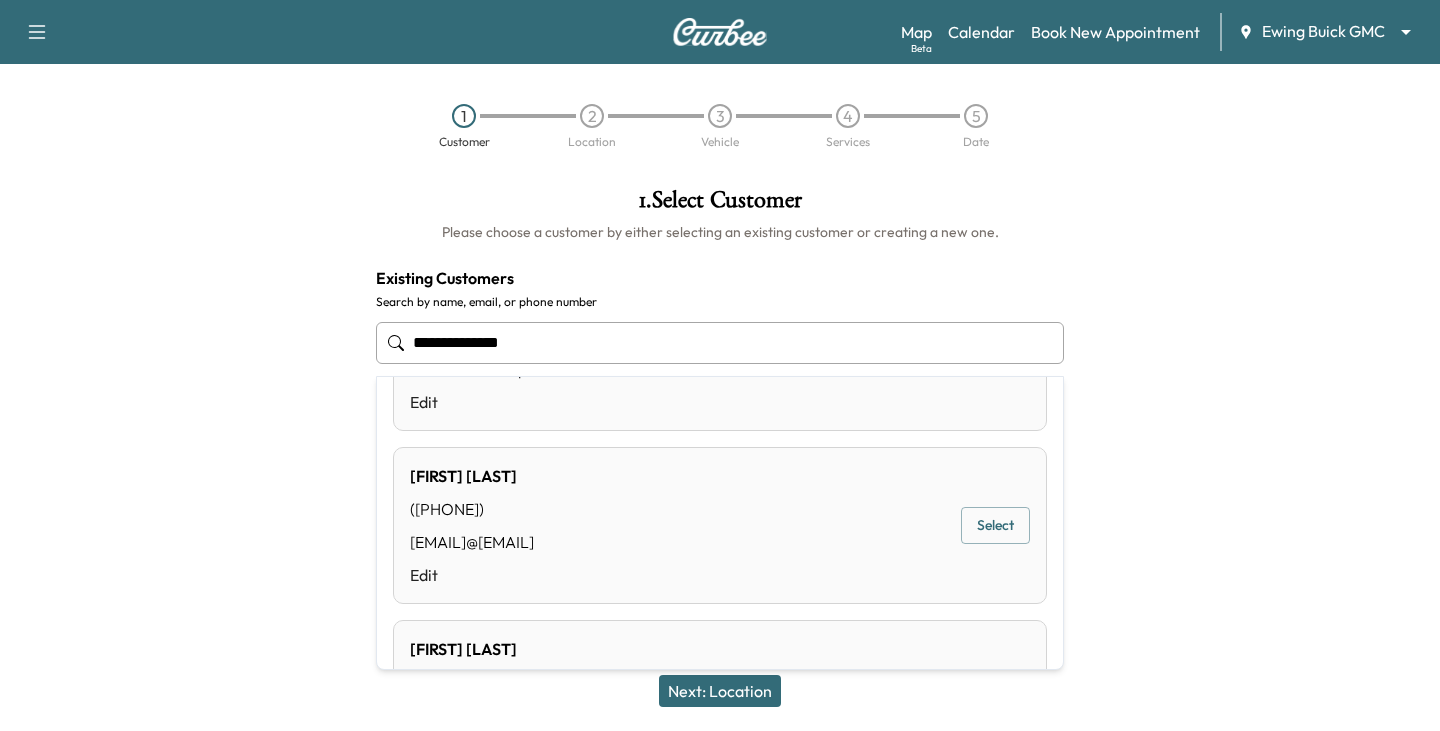 click on "Select" at bounding box center (995, 525) 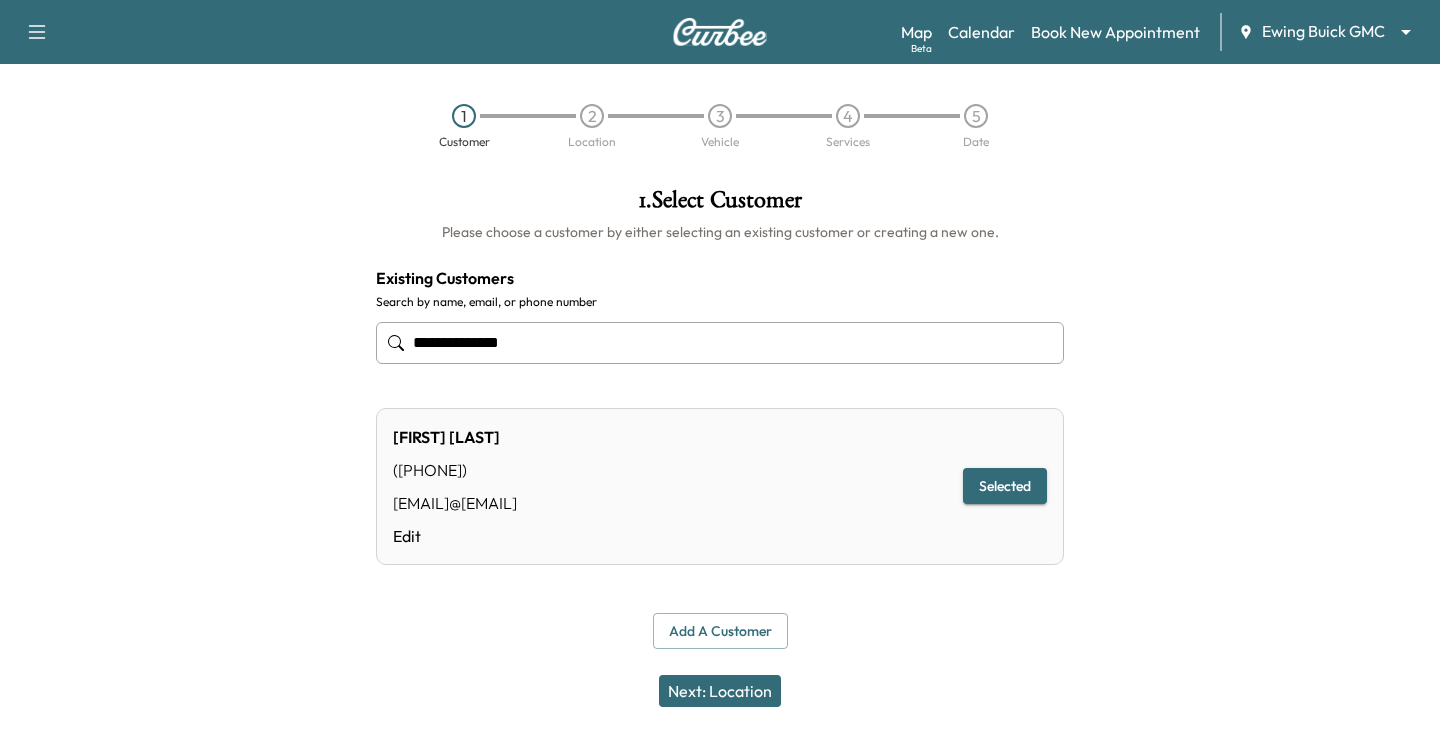 click on "Next: Location" at bounding box center [720, 691] 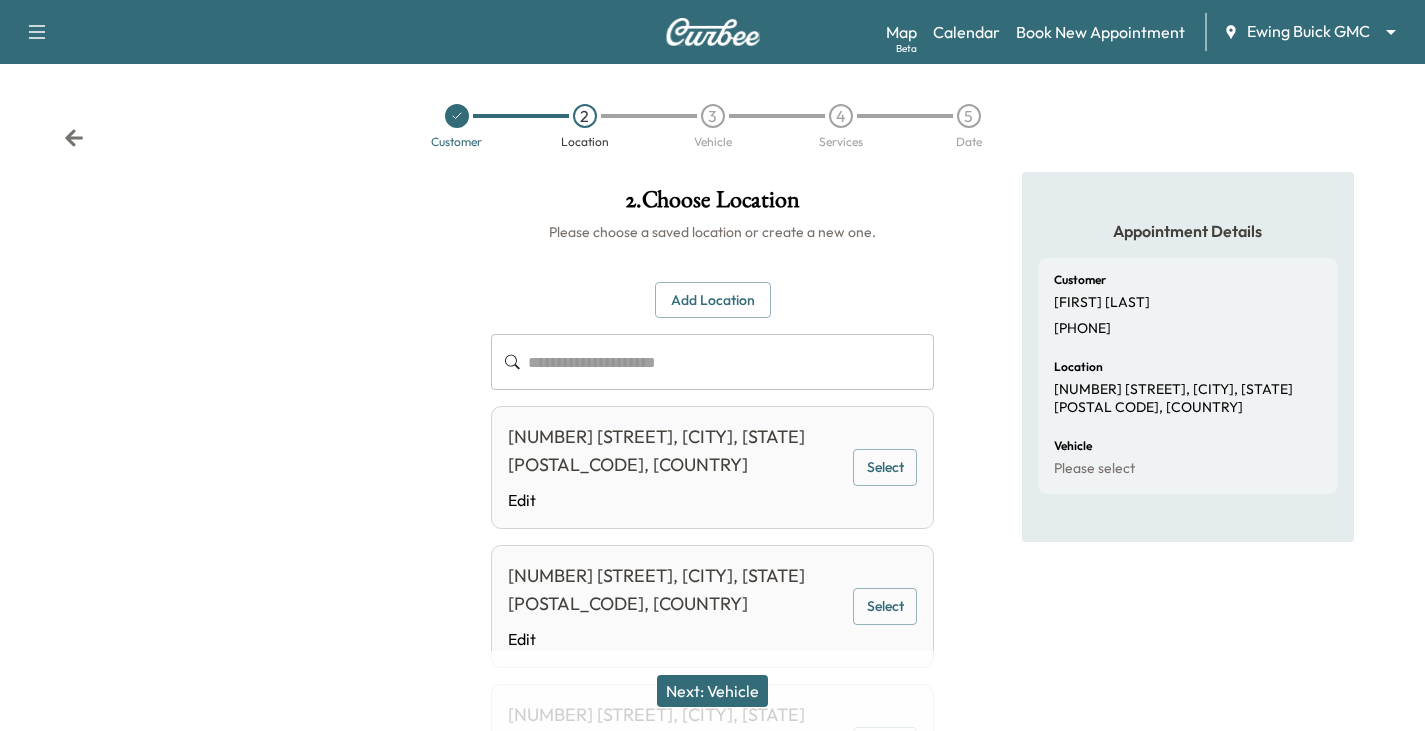click on "Select" at bounding box center (885, 467) 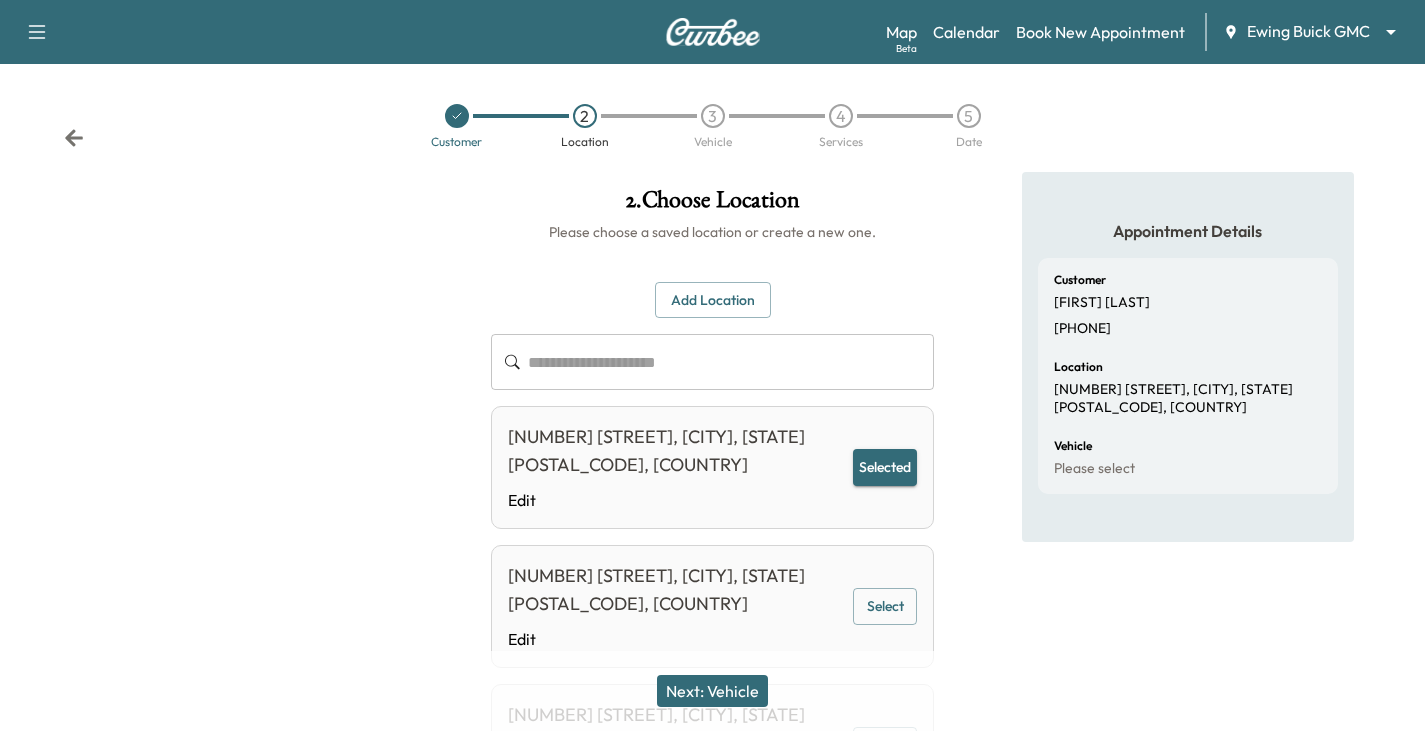 click on "Next: Vehicle" at bounding box center (712, 691) 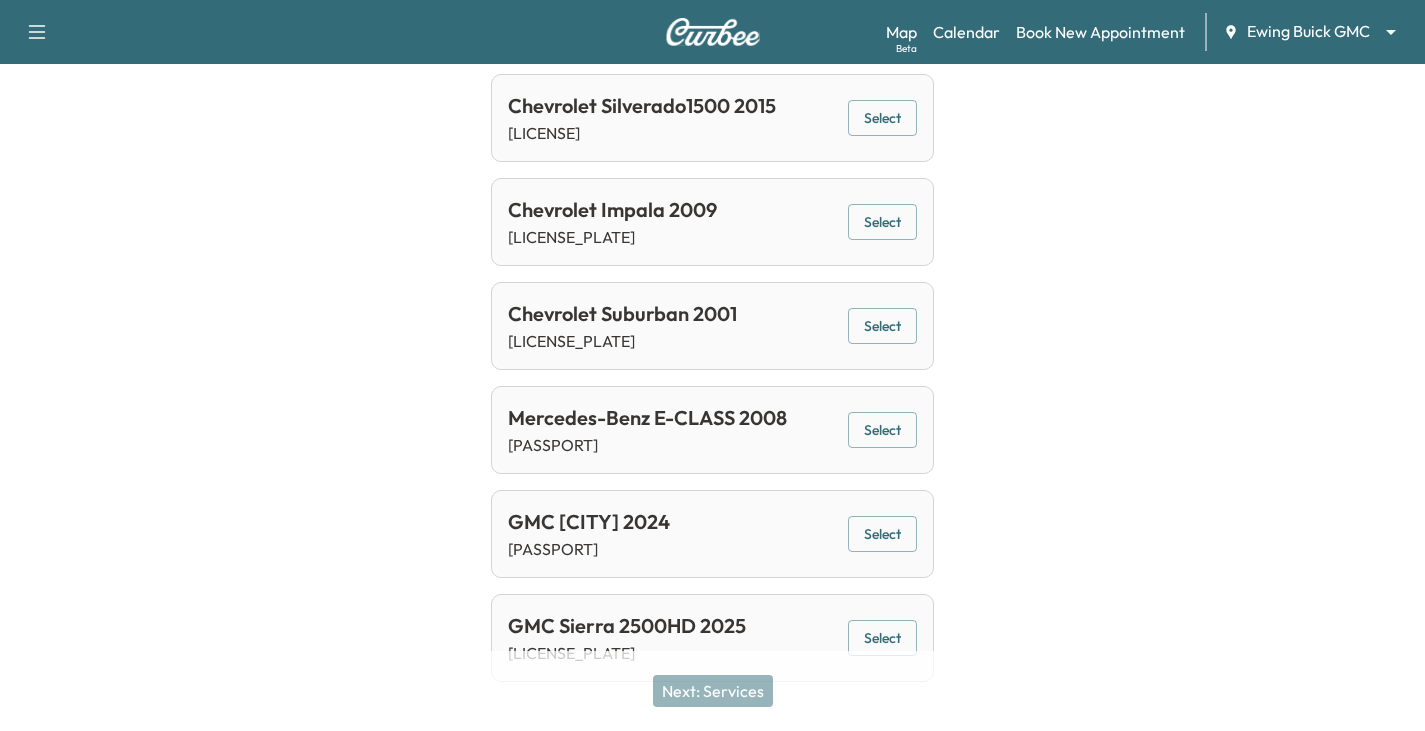 scroll, scrollTop: 891, scrollLeft: 0, axis: vertical 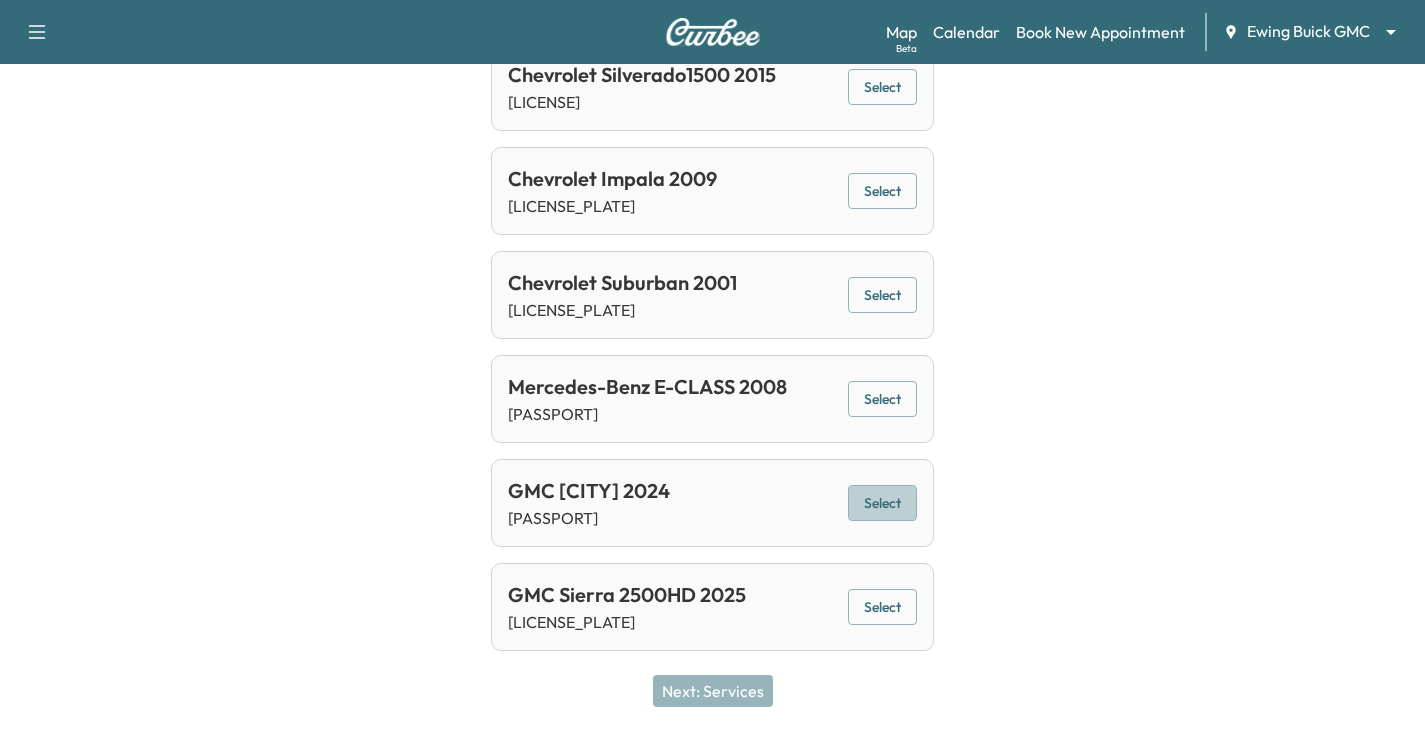 click on "Select" at bounding box center [882, 503] 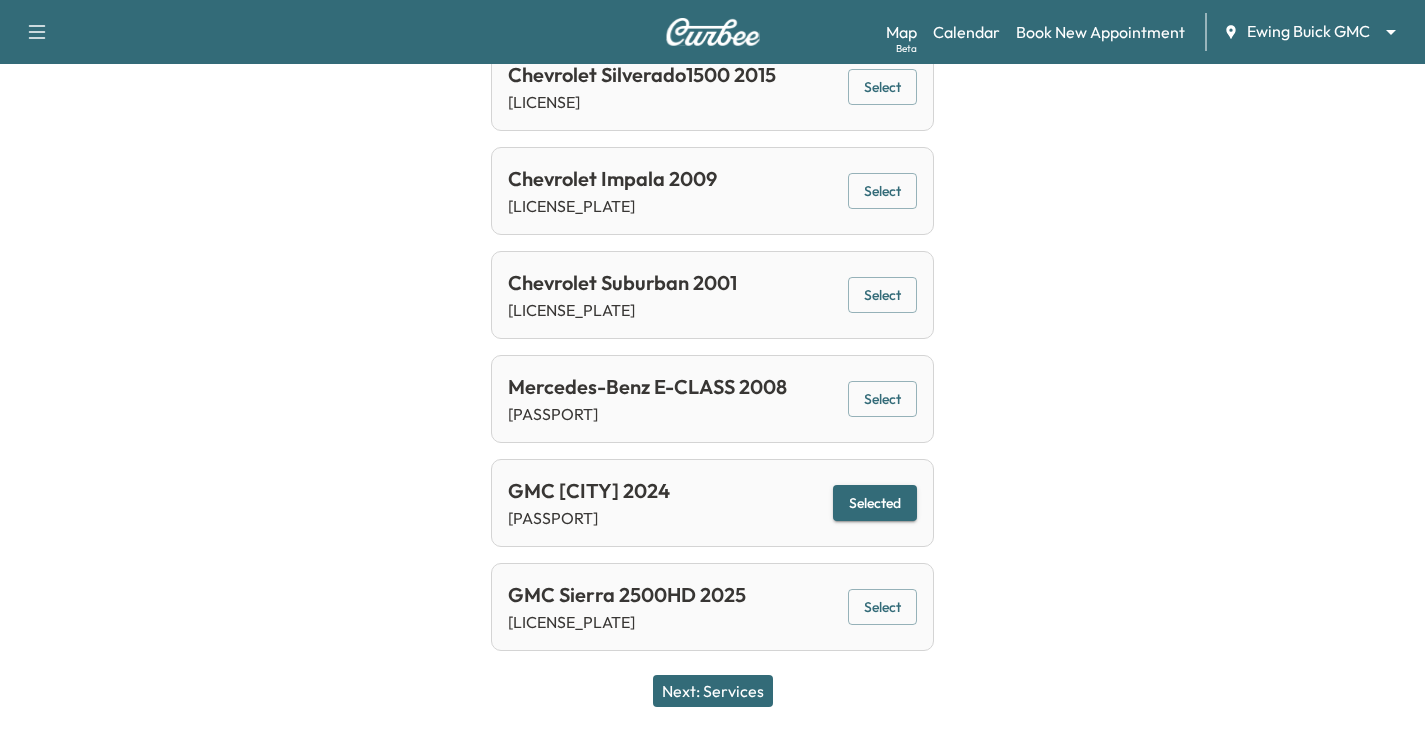 click on "Next: Services" at bounding box center [713, 691] 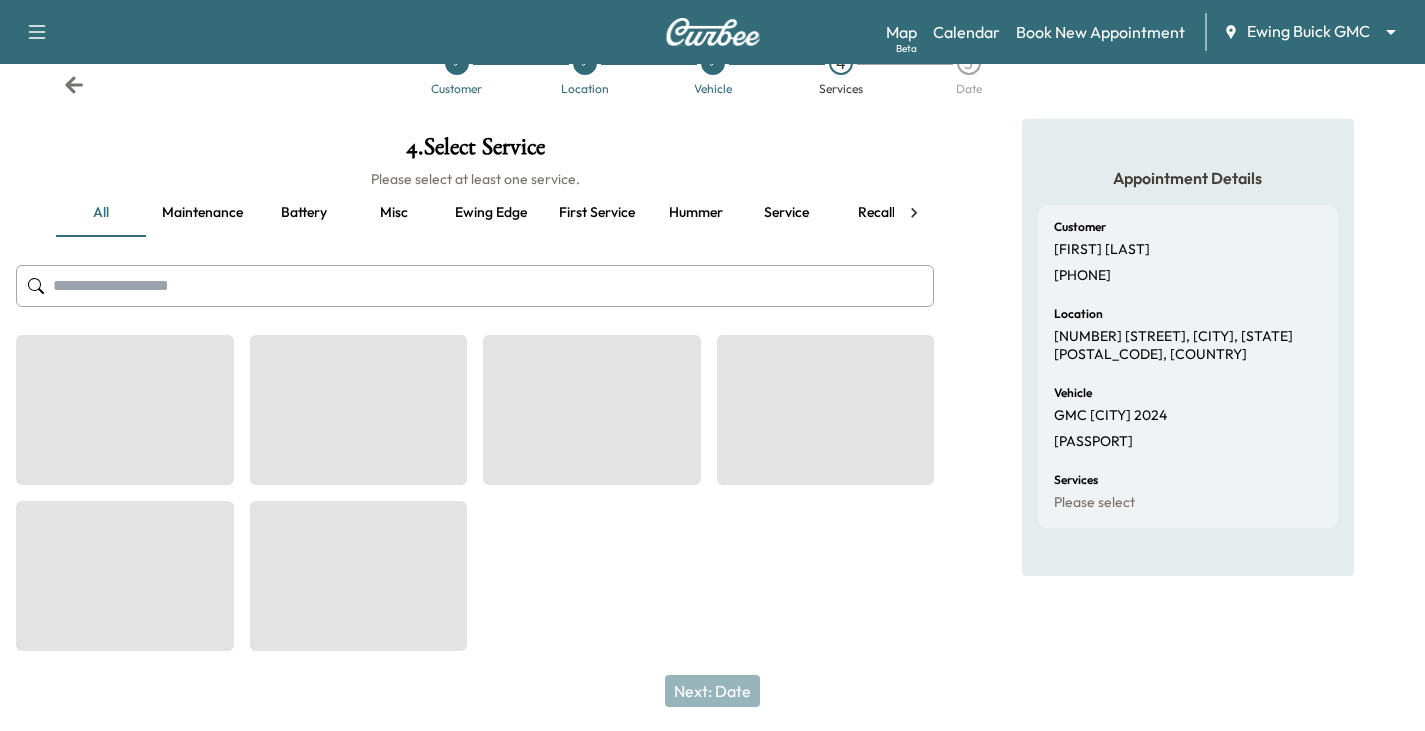 scroll, scrollTop: 891, scrollLeft: 0, axis: vertical 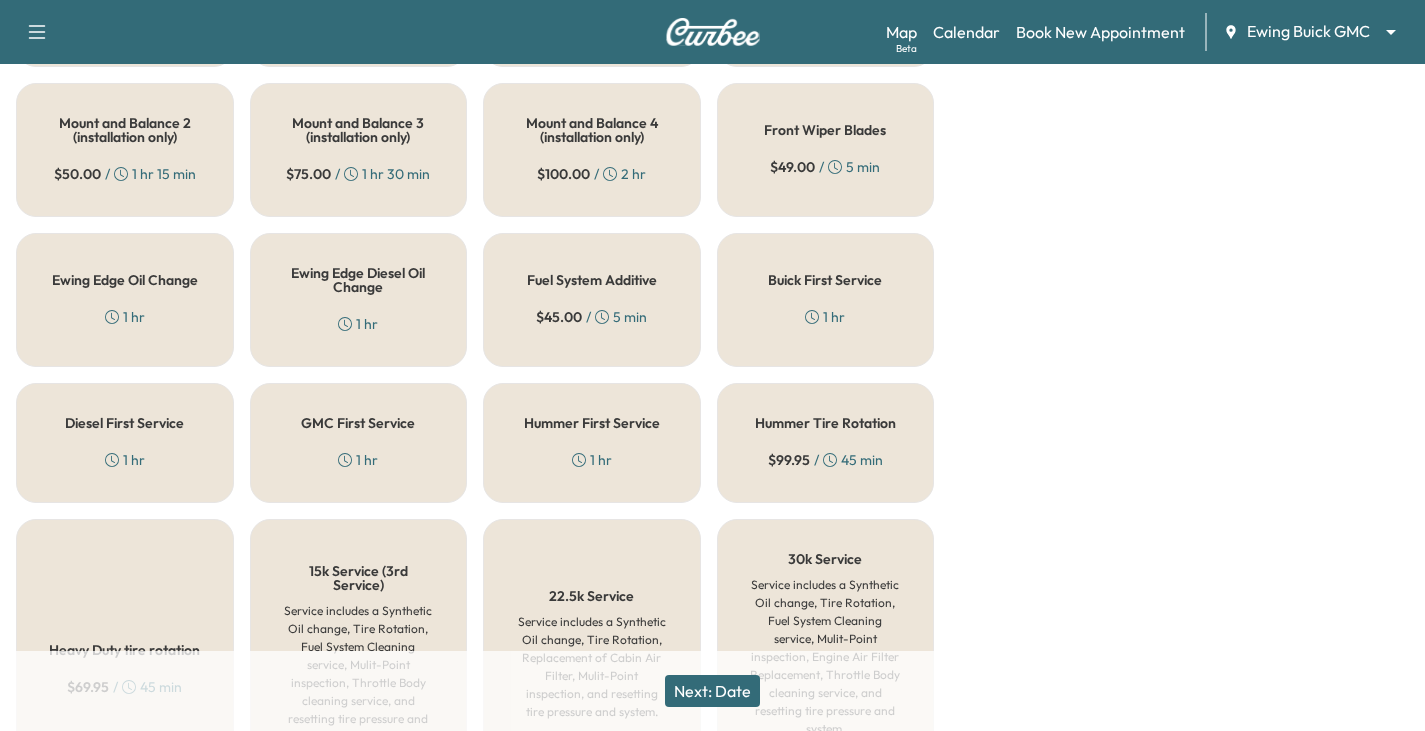 click on "Ewing Edge Oil Change 1 hr" at bounding box center (125, 300) 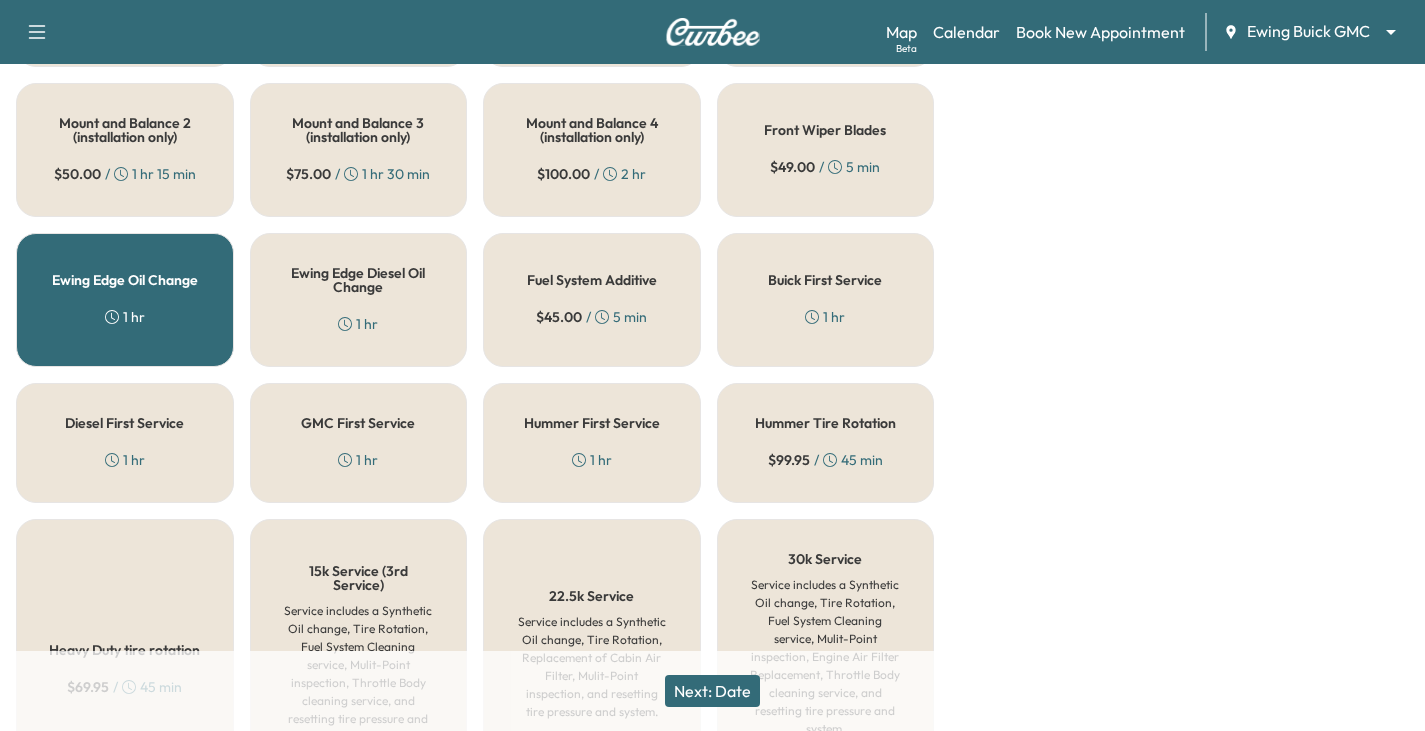 click on "Next: Date" at bounding box center (712, 691) 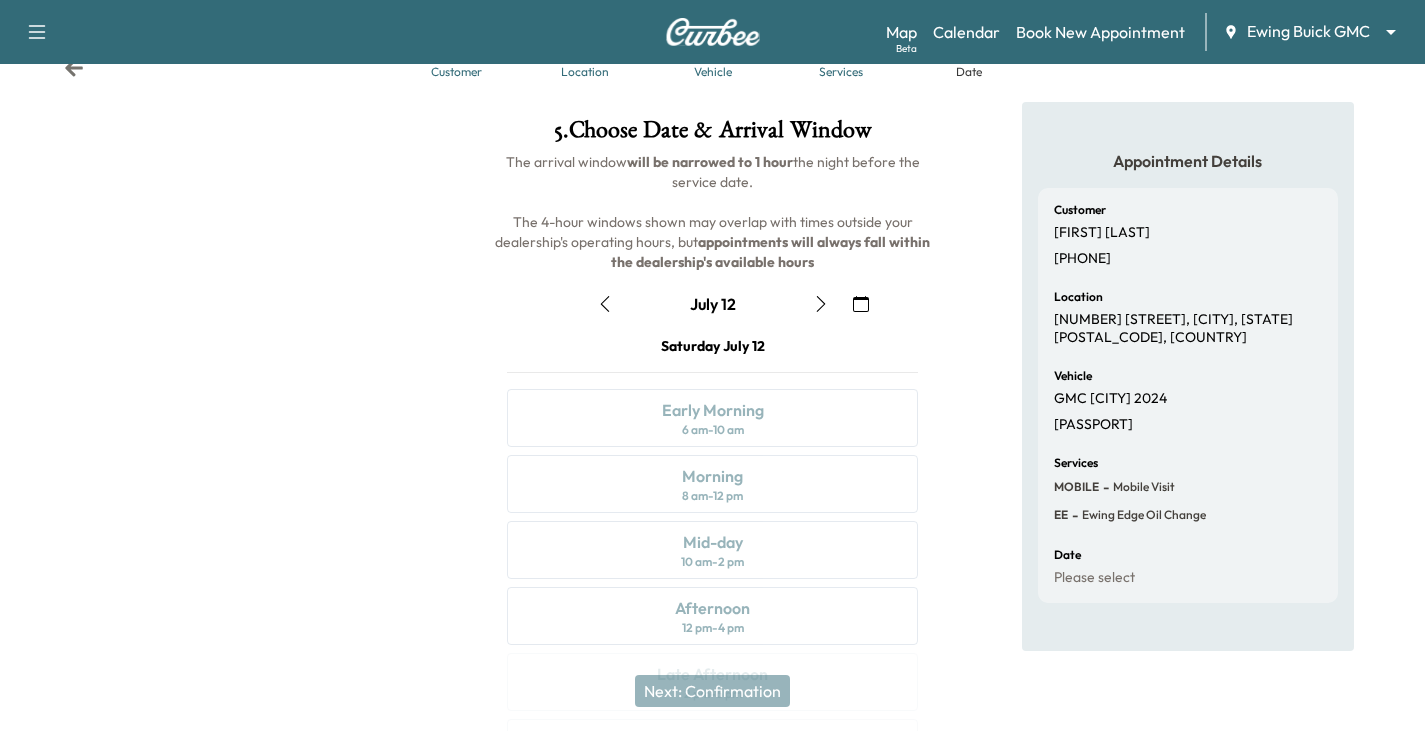 click 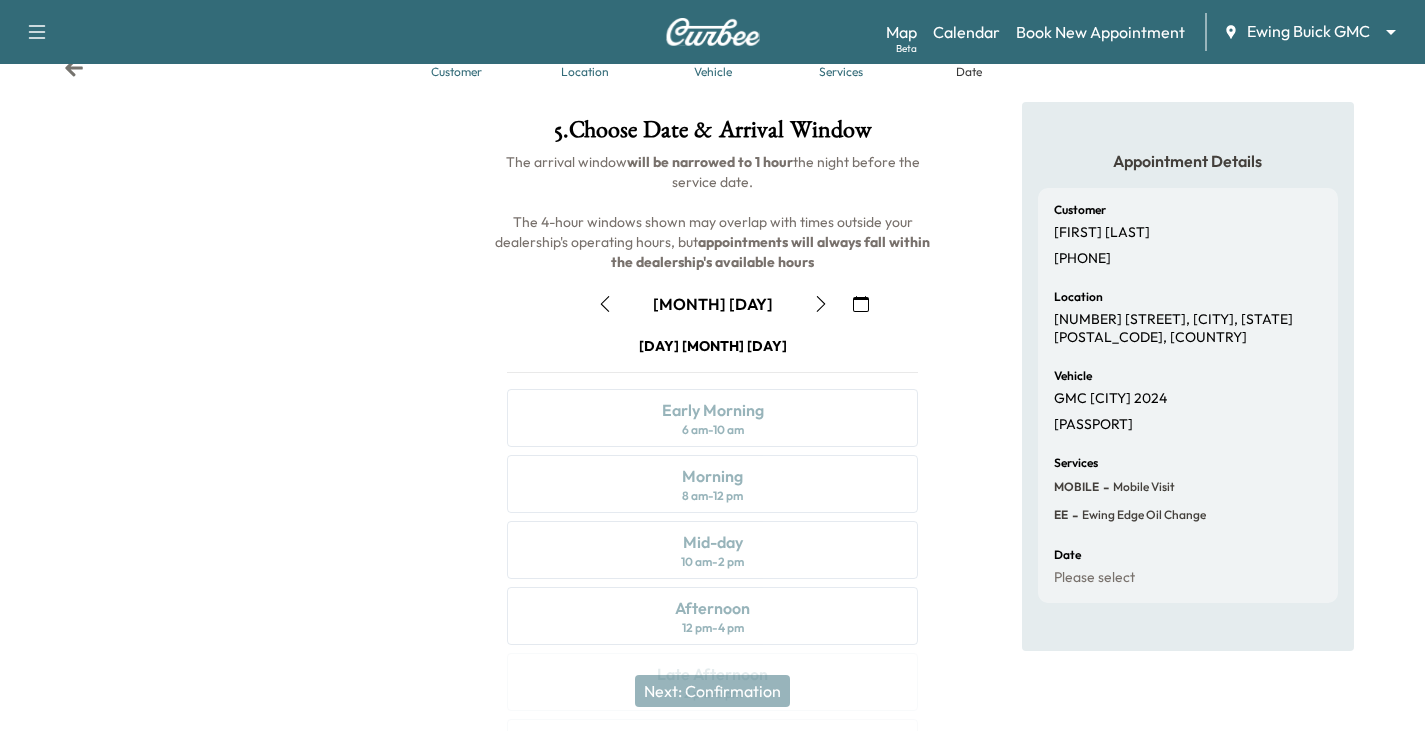 click 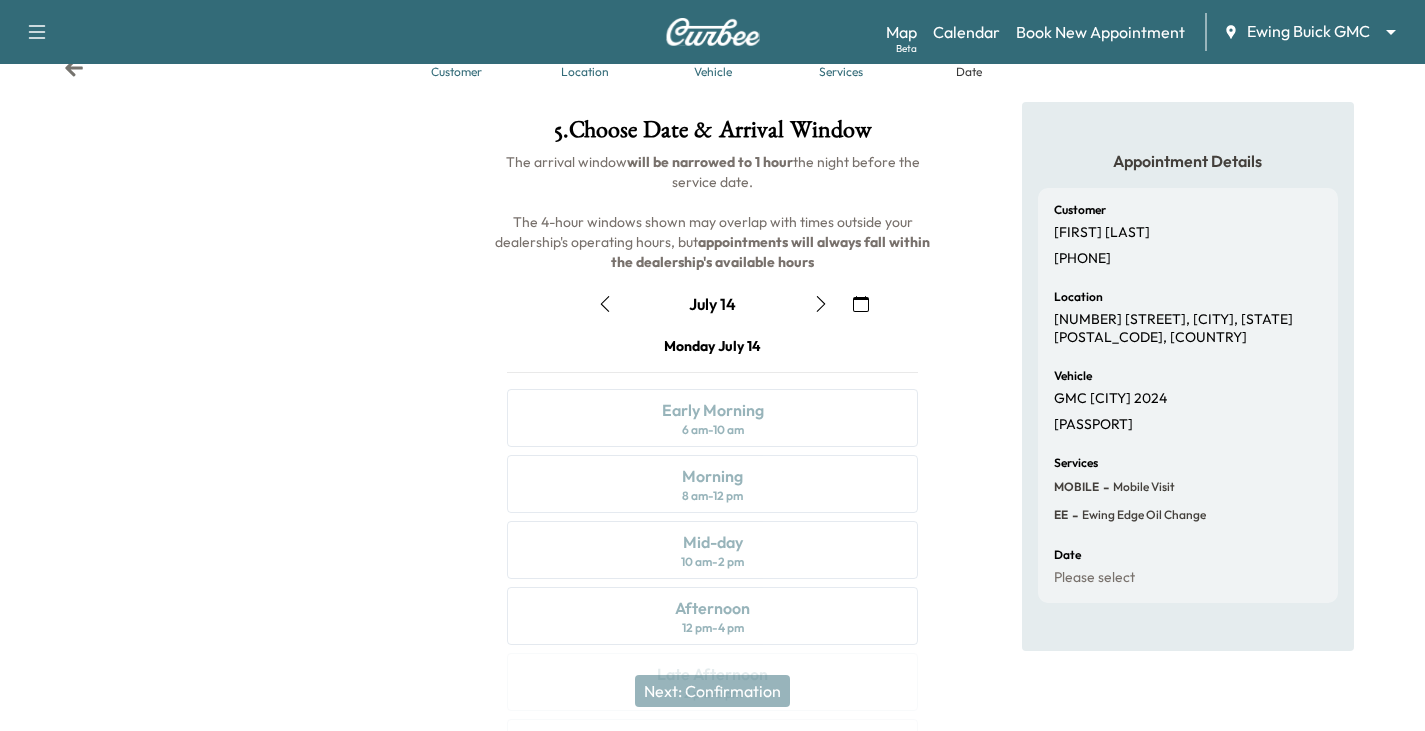 click 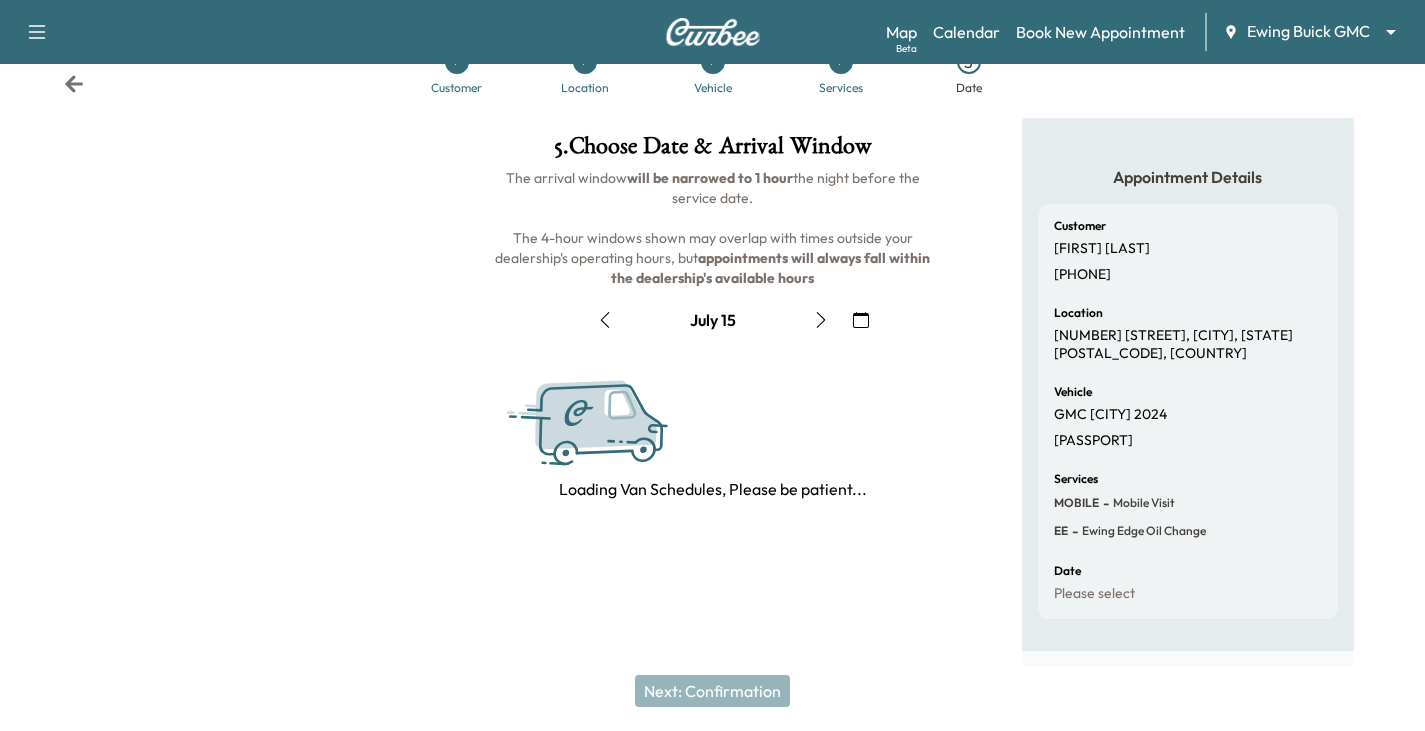 scroll, scrollTop: 70, scrollLeft: 0, axis: vertical 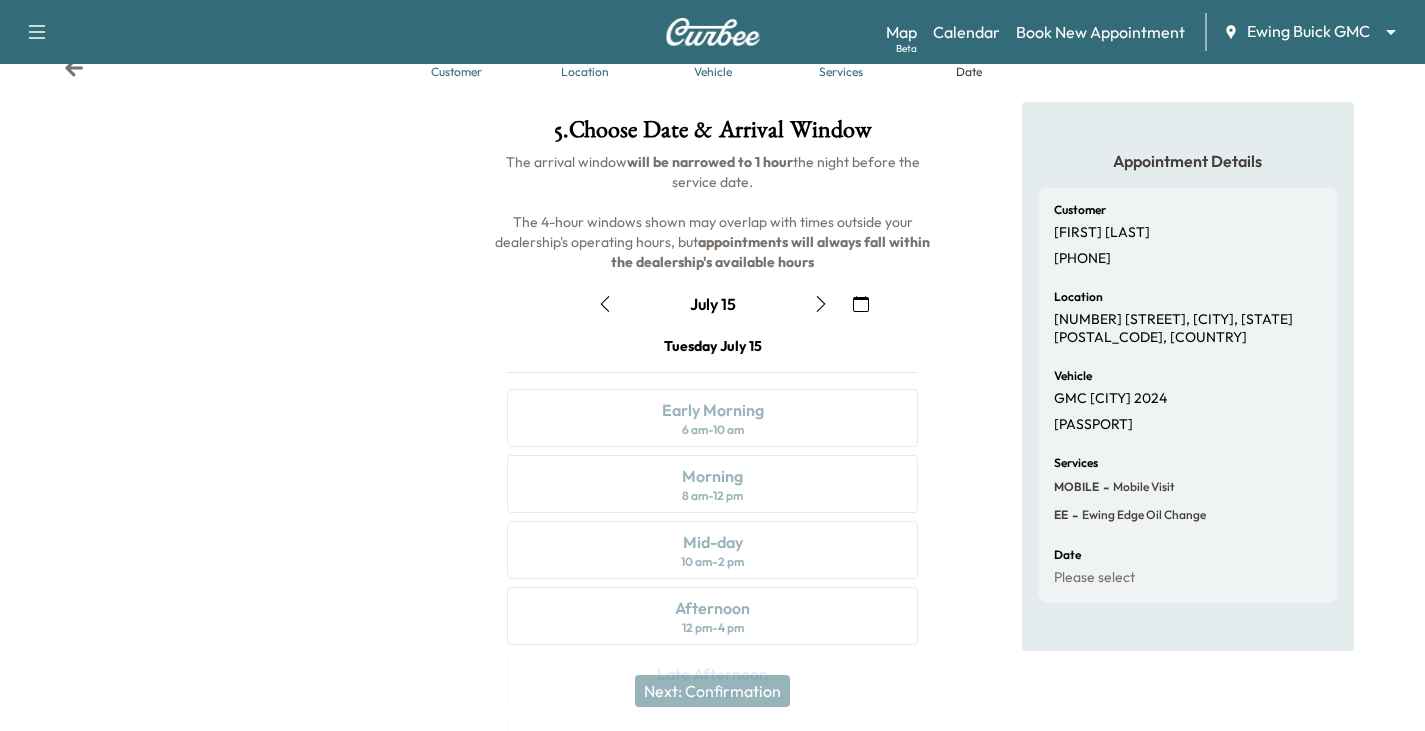 click 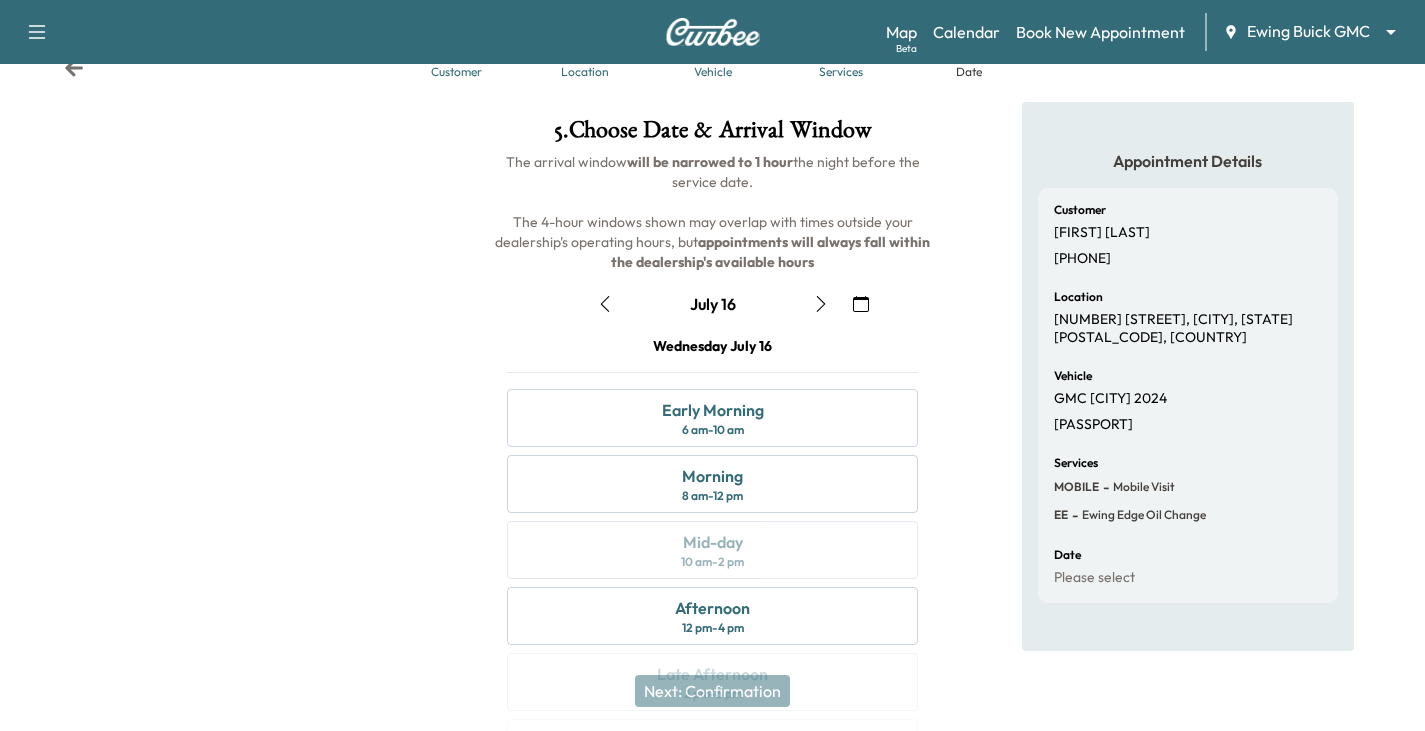 scroll, scrollTop: 170, scrollLeft: 0, axis: vertical 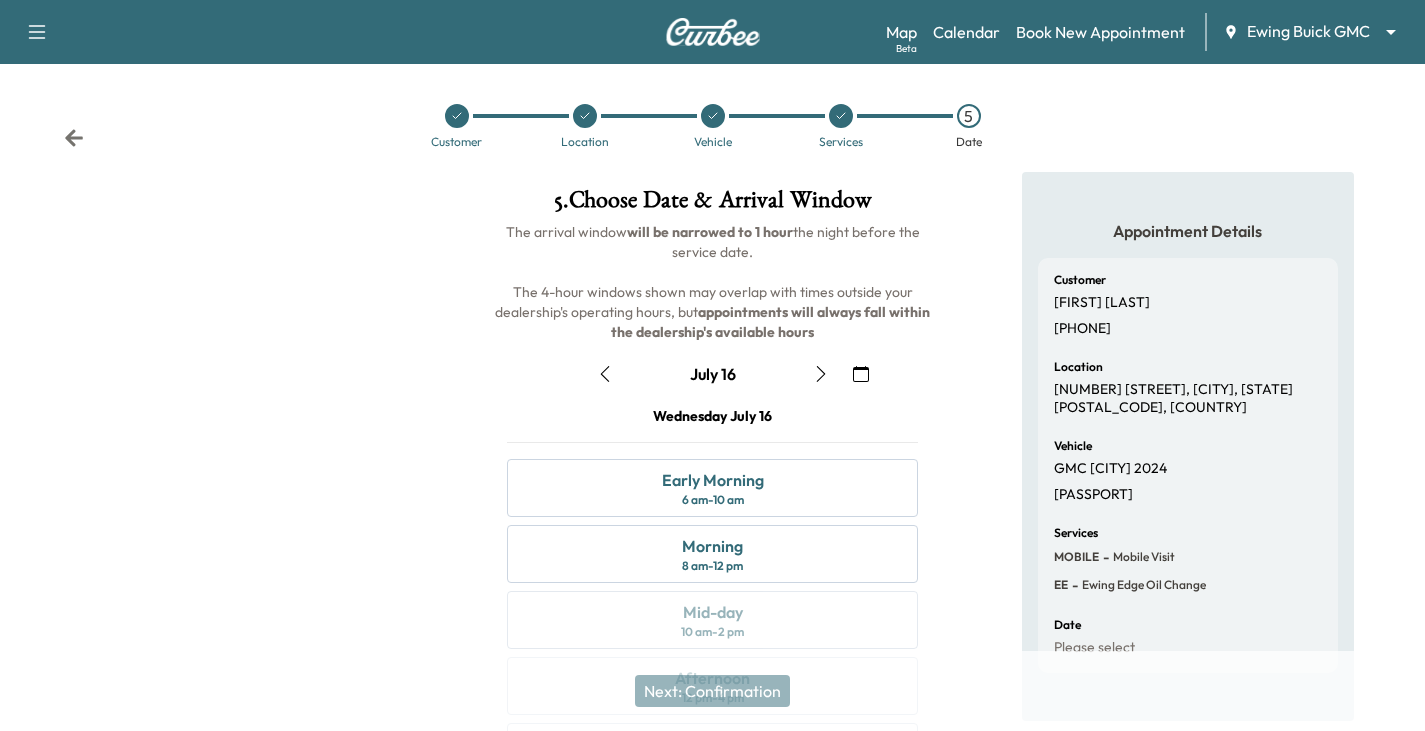 click 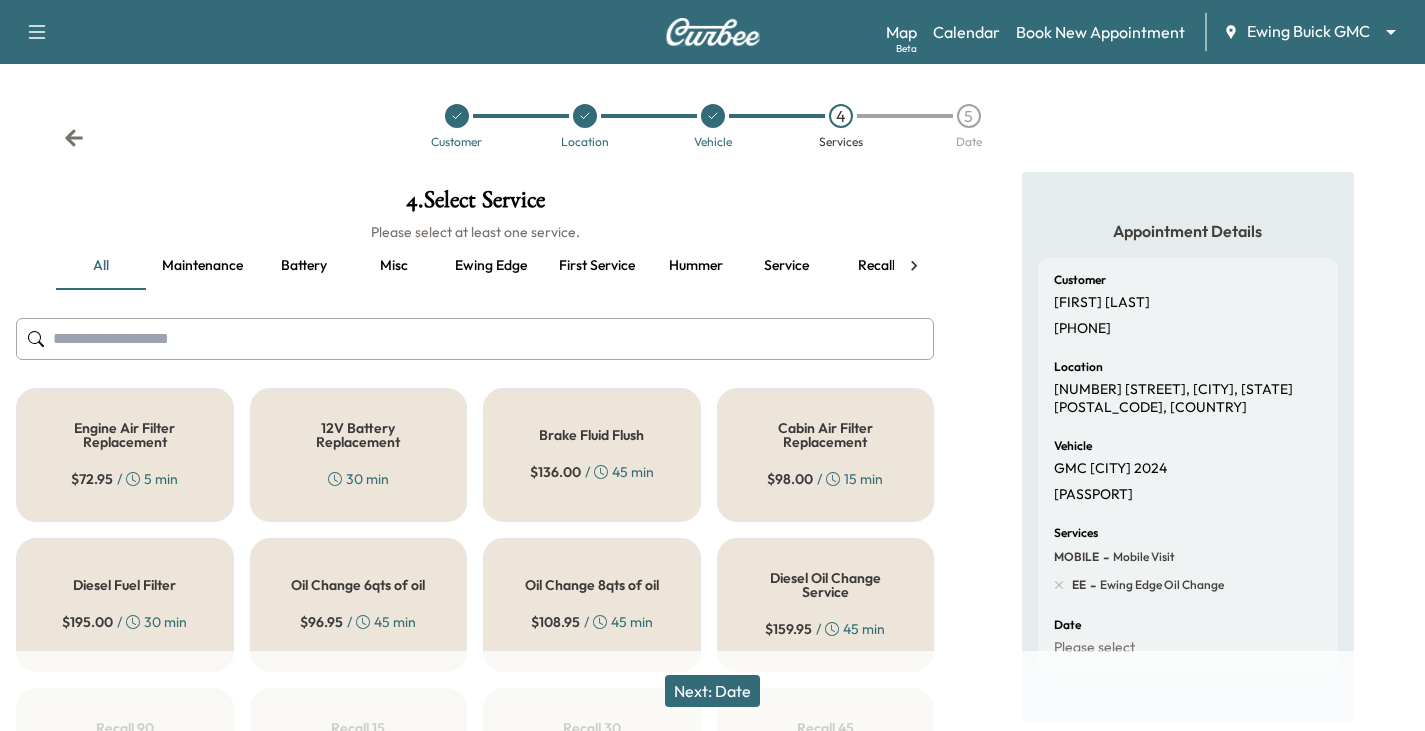 click 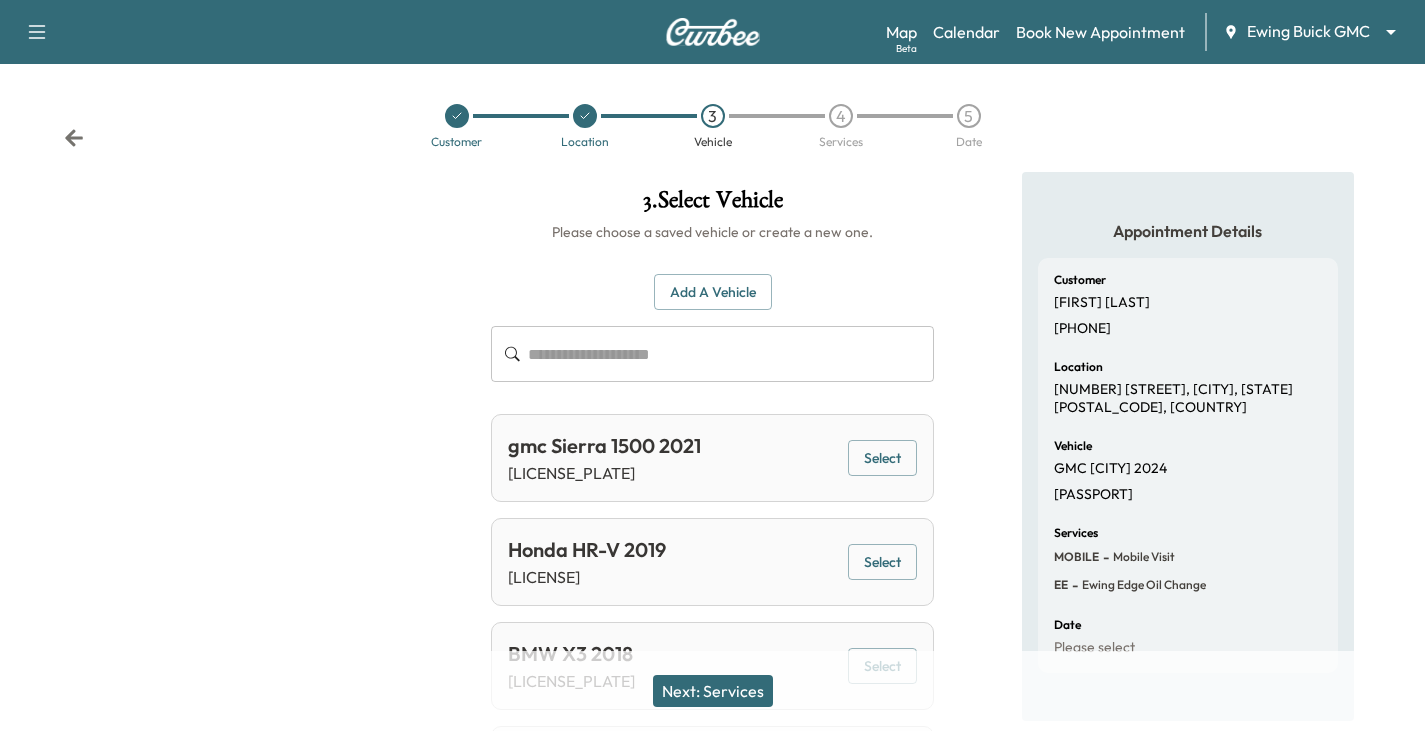 click 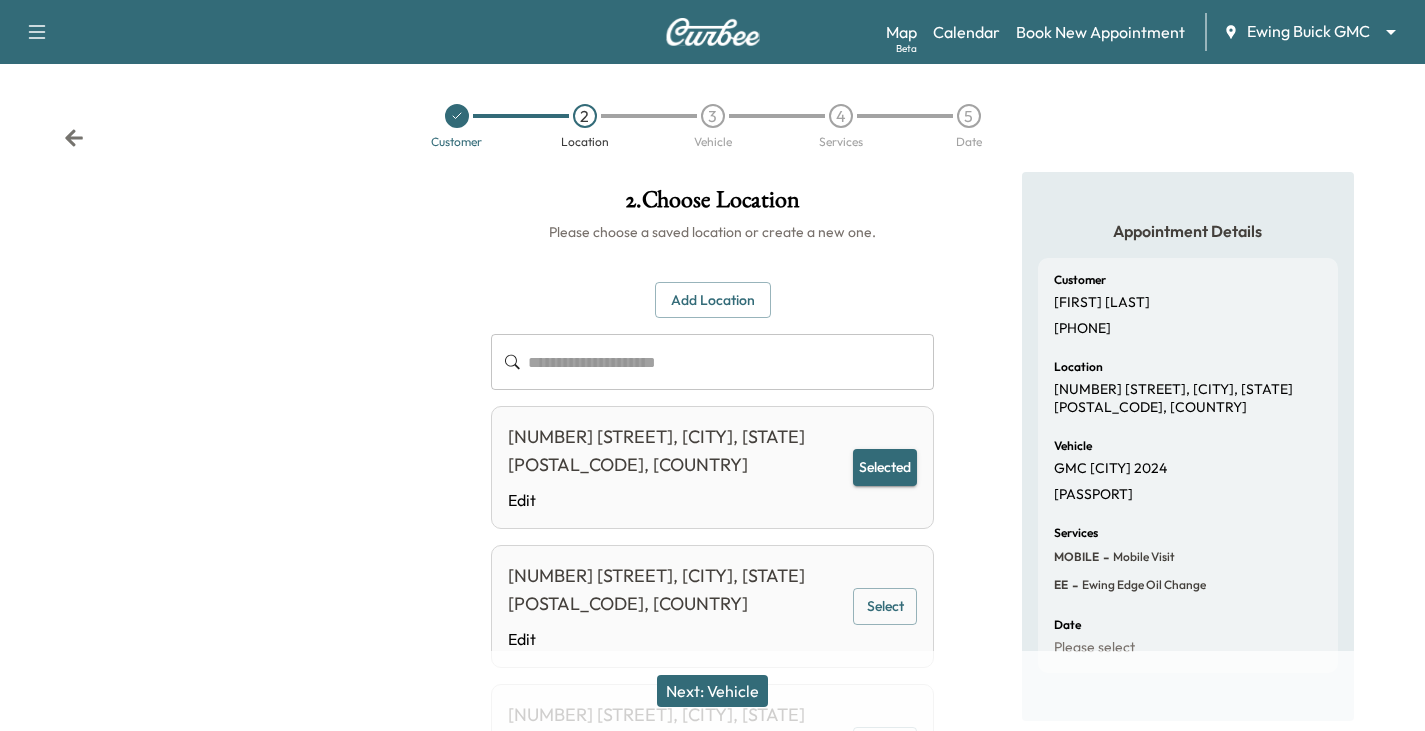 click 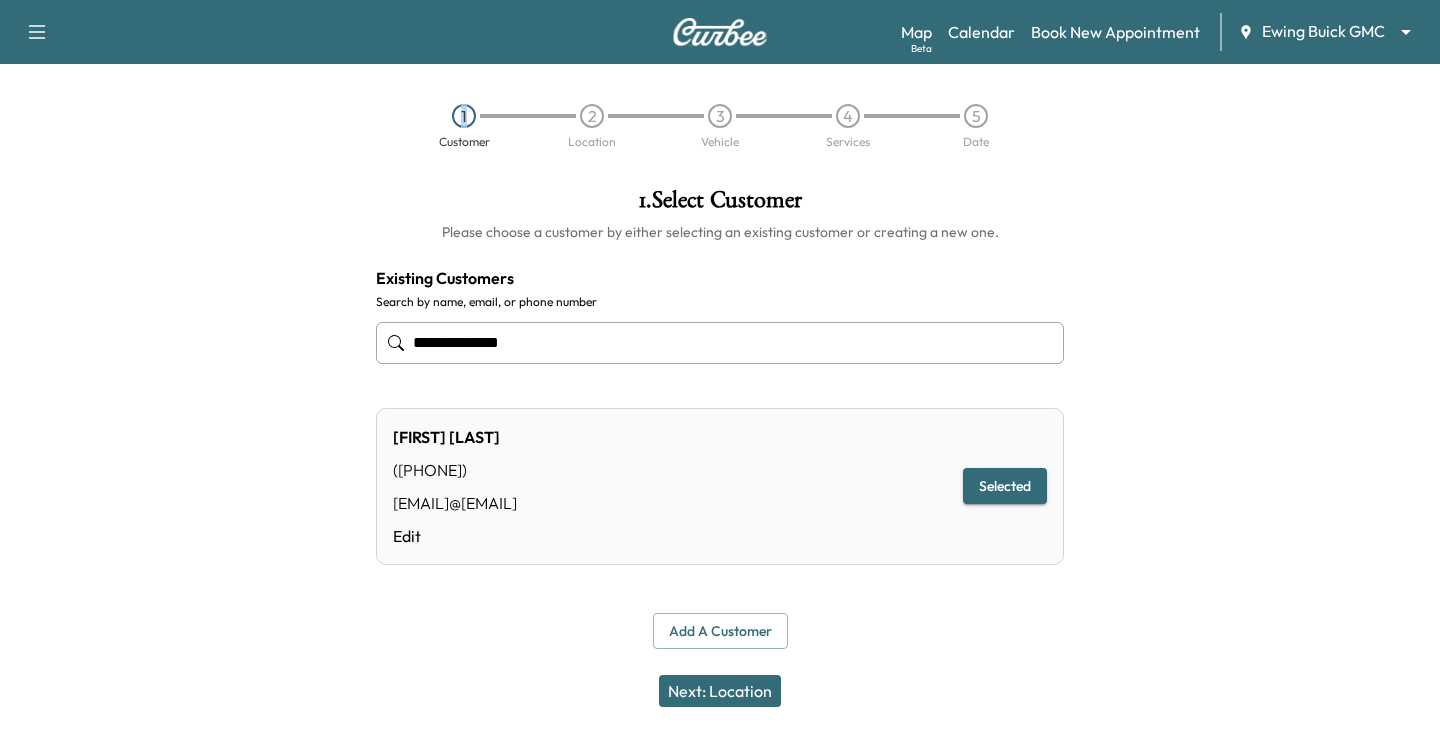click on "1 Customer 2 Location 3 Vehicle 4 Services 5 Date" at bounding box center [720, 126] 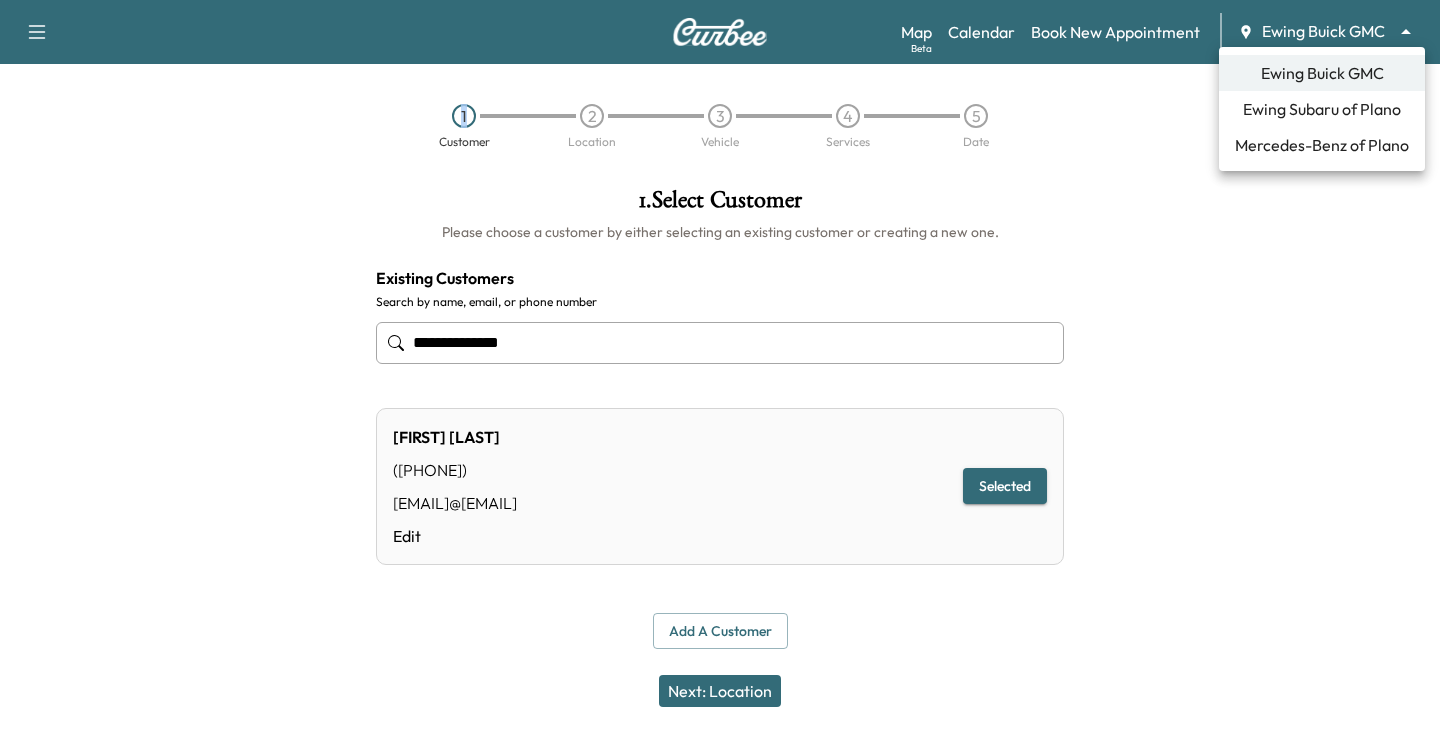 click on "1 .  Select Customer Please choose a customer by either selecting an existing customer or creating a new one. Existing Customers Search by name, email, or phone number [MASKED_INFO] [FIRST] [LAST] [MASKED_INFO] [MASKED_INFO] [MASKED_INFO] Cancel Save & Close Add a customer add a customer Customer Details Cancel Save & Close Next: Location
Ewing Buick GMC Ewing Subaru of Plano Mercedes-Benz of Plano" at bounding box center (720, 365) 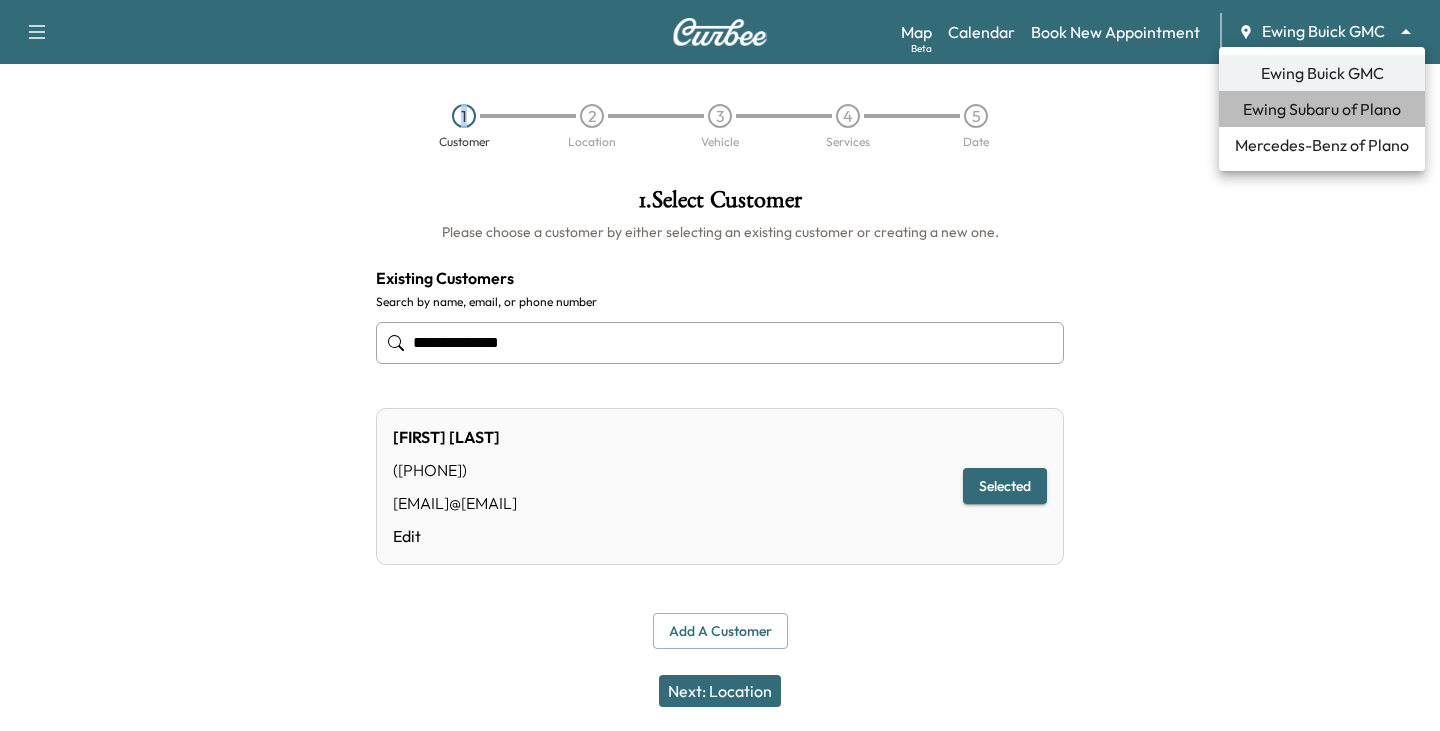 click on "Ewing Subaru of Plano" at bounding box center (1322, 109) 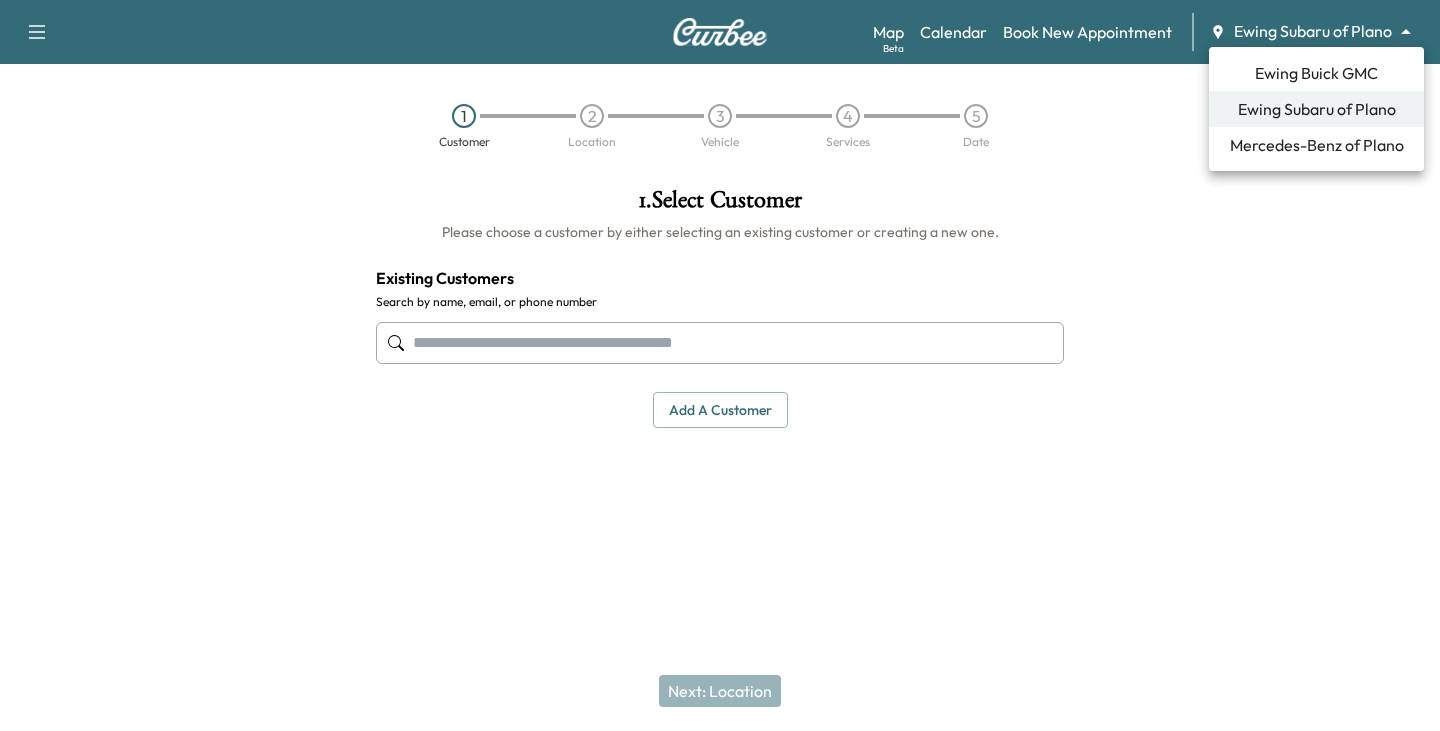 click on "[FIRST] [LAST] [PHONE] [EMAIL]" at bounding box center [720, 365] 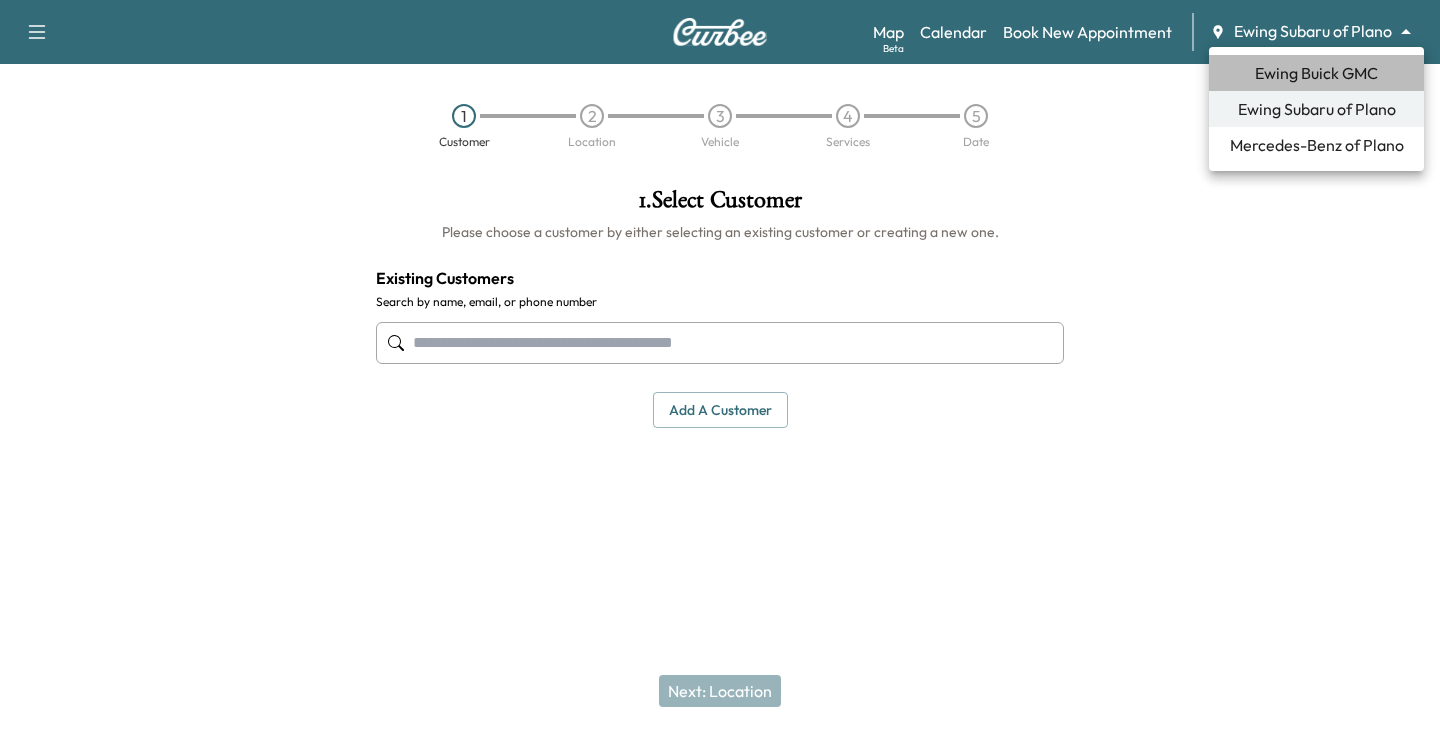 click on "Ewing Buick GMC" at bounding box center [1316, 73] 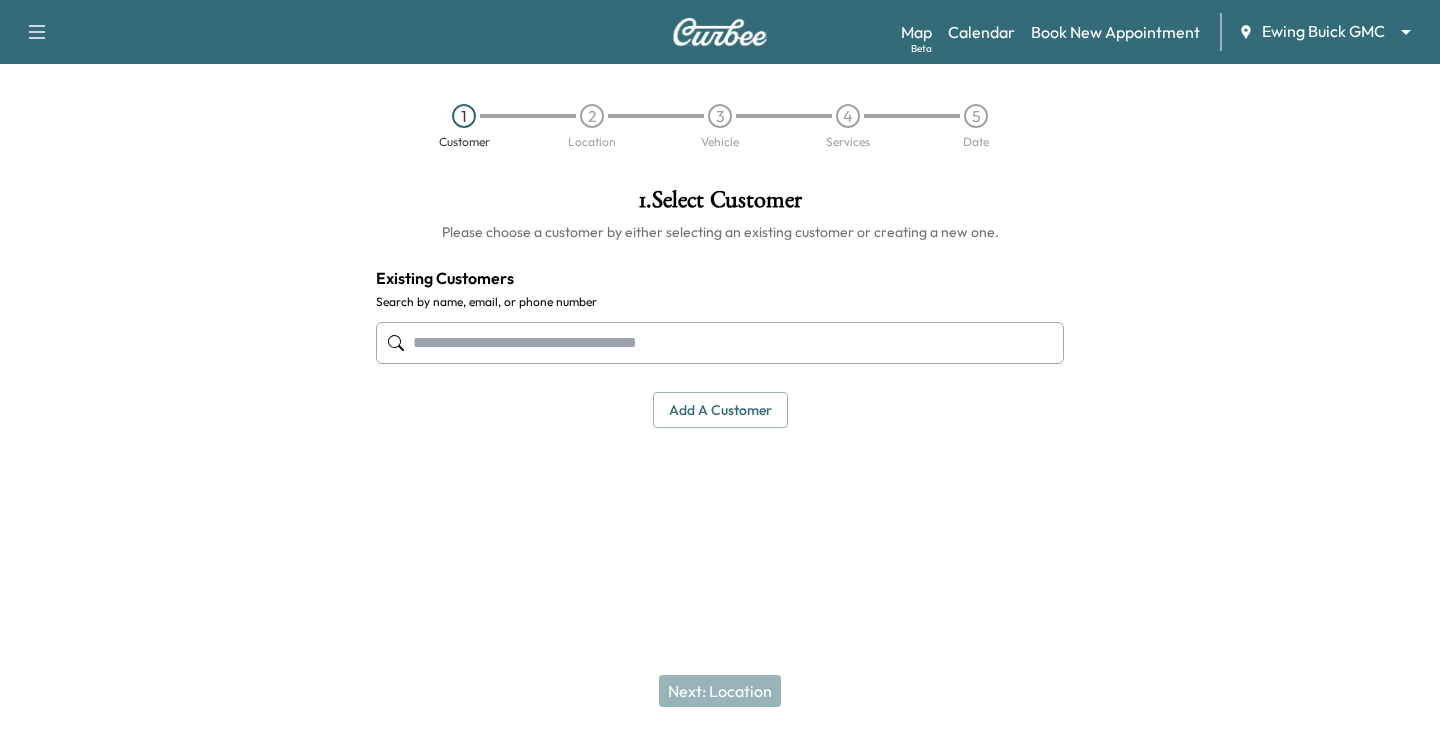 click at bounding box center (720, 343) 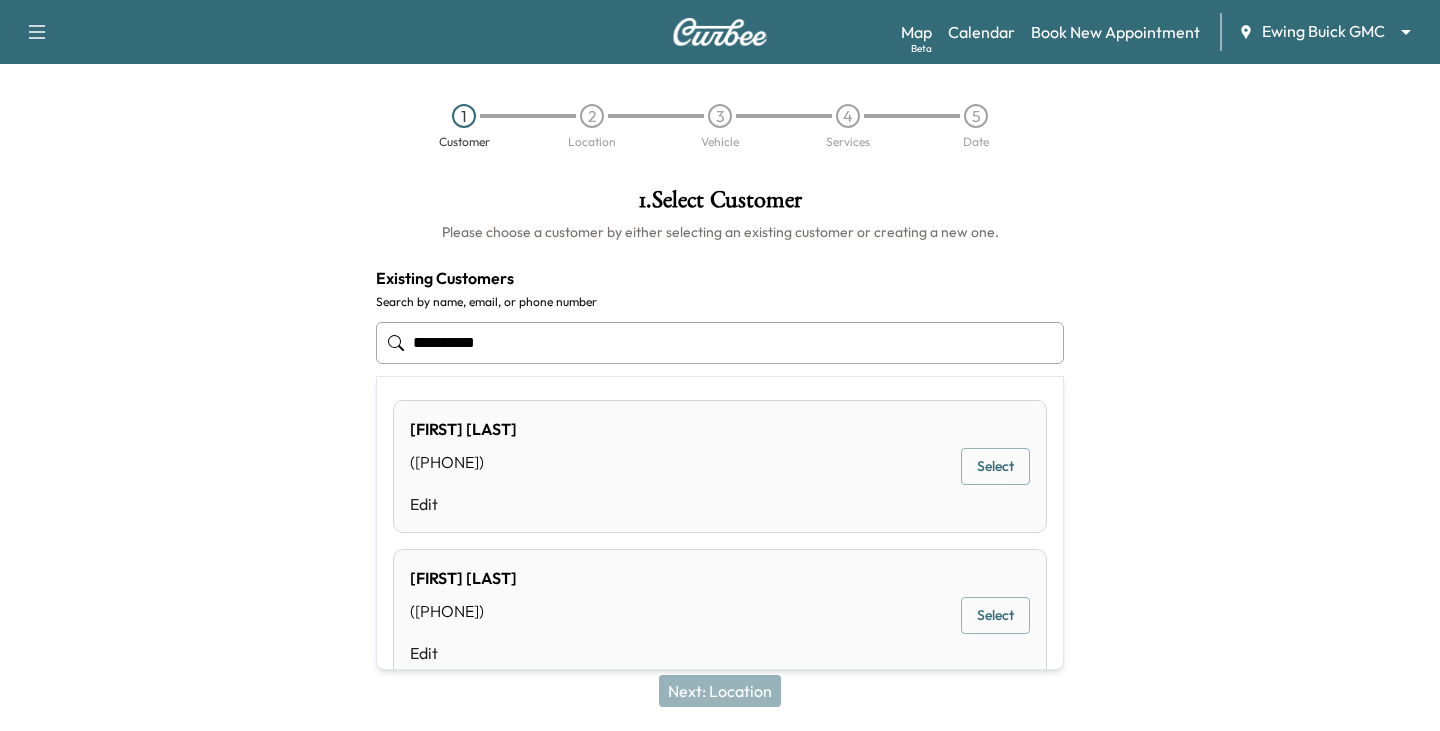 scroll, scrollTop: 0, scrollLeft: 0, axis: both 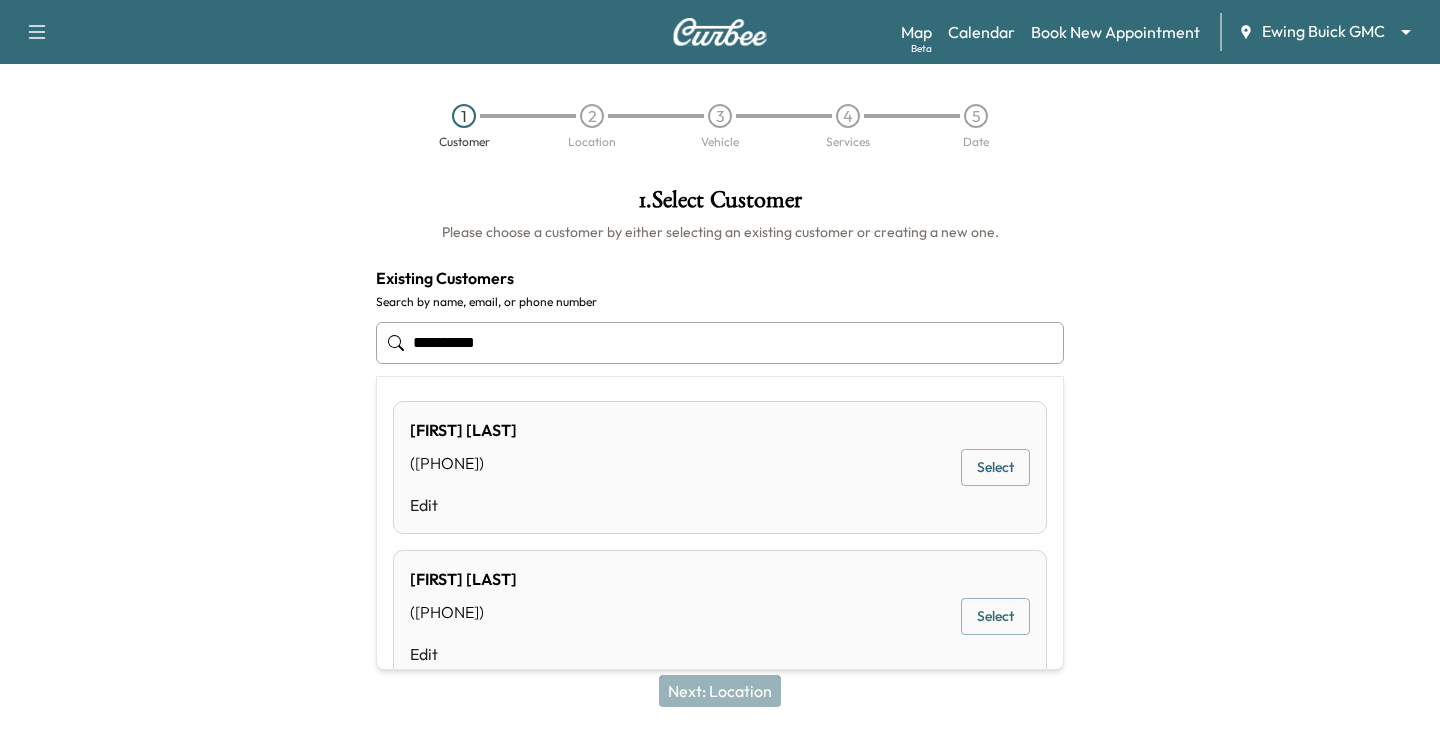 type on "**********" 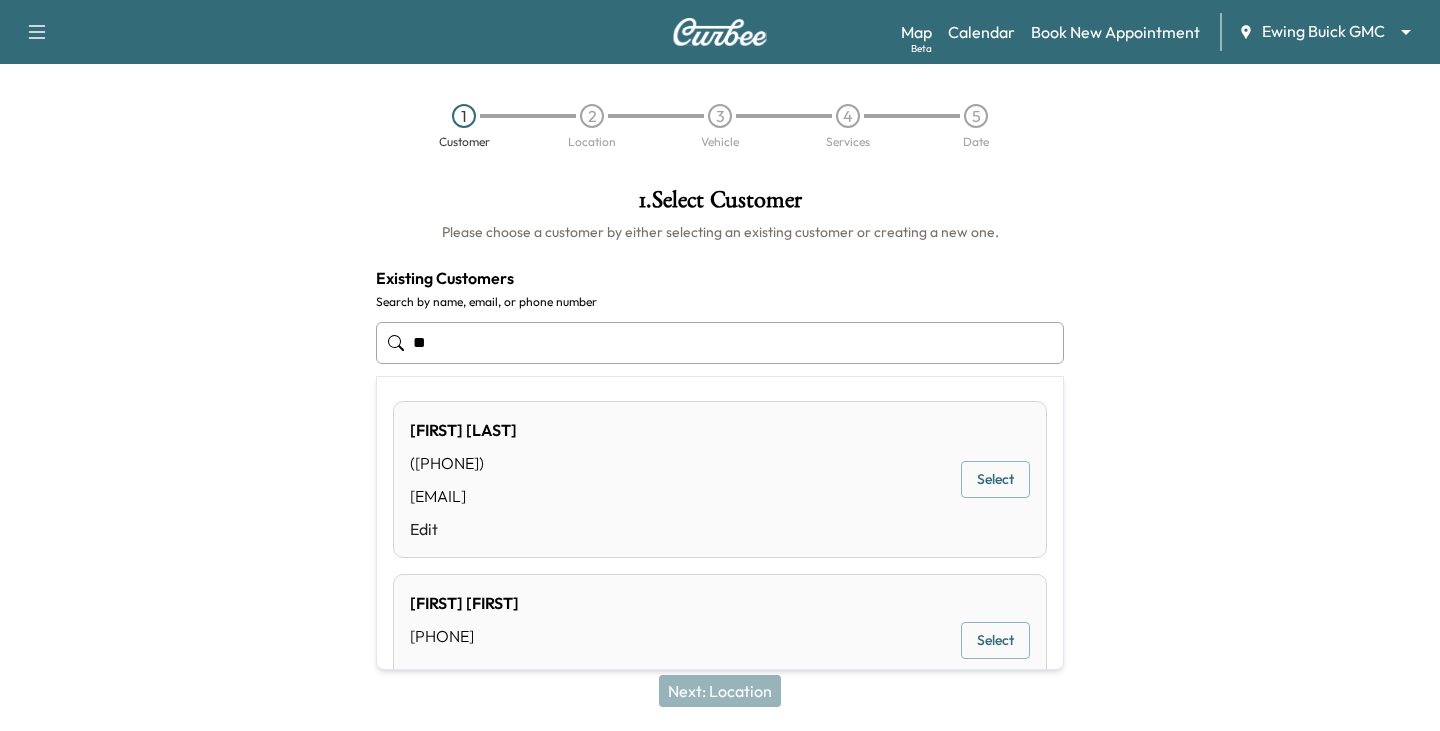 type on "*" 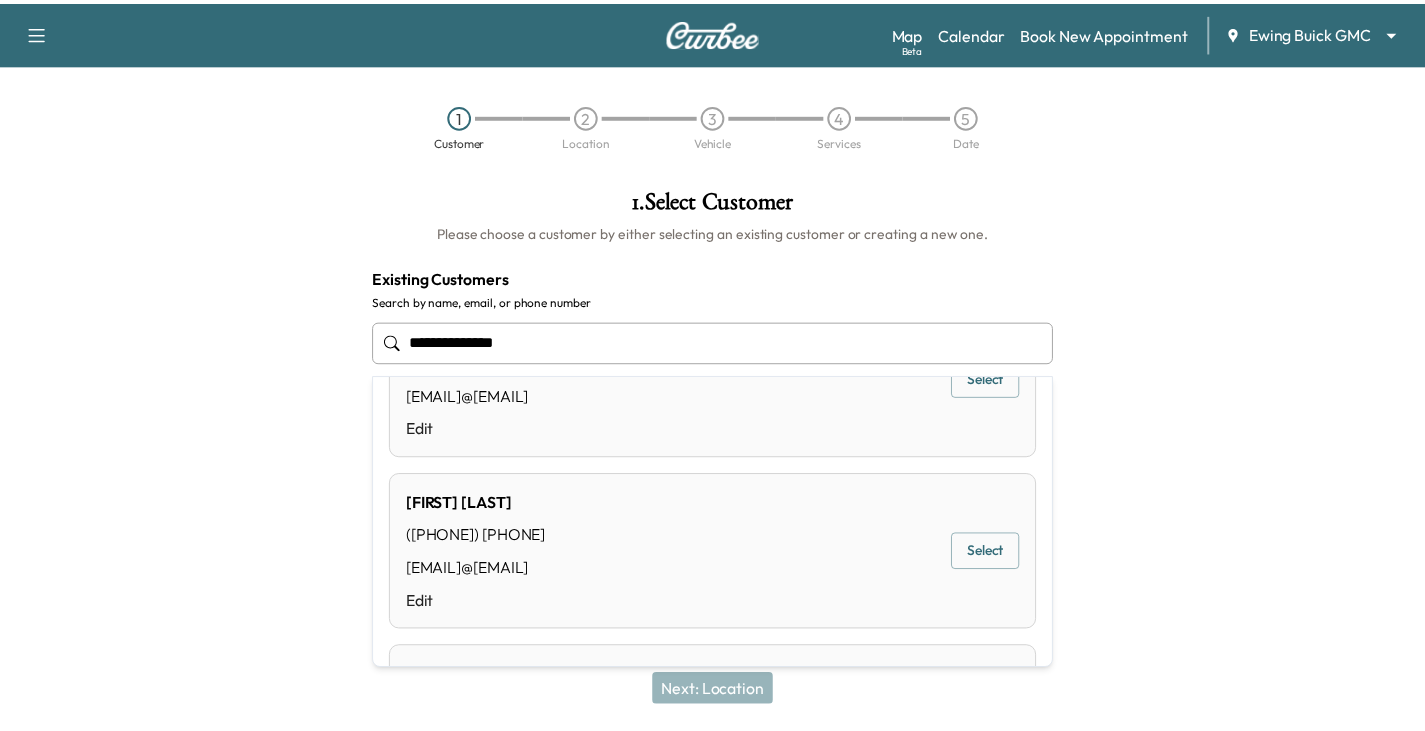 scroll, scrollTop: 0, scrollLeft: 0, axis: both 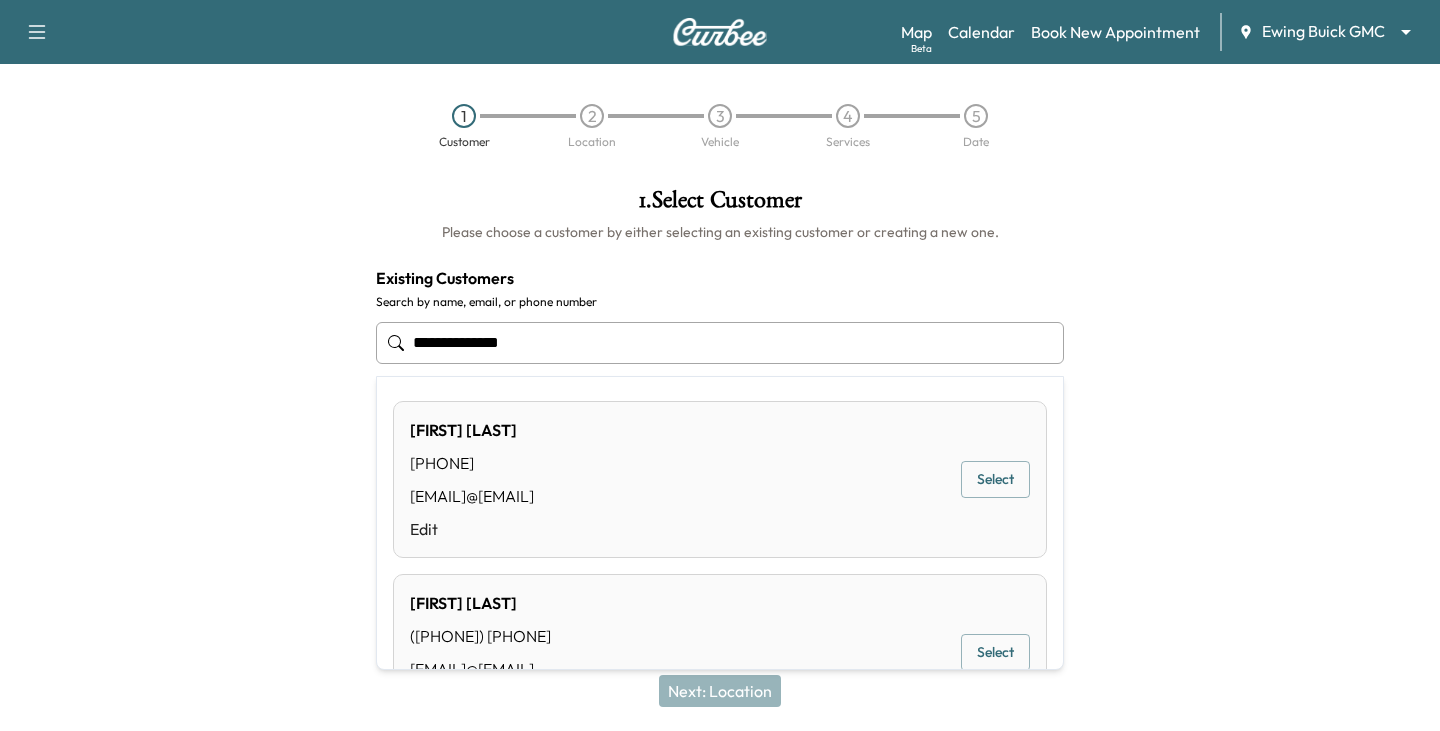 click on "Select" at bounding box center (995, 479) 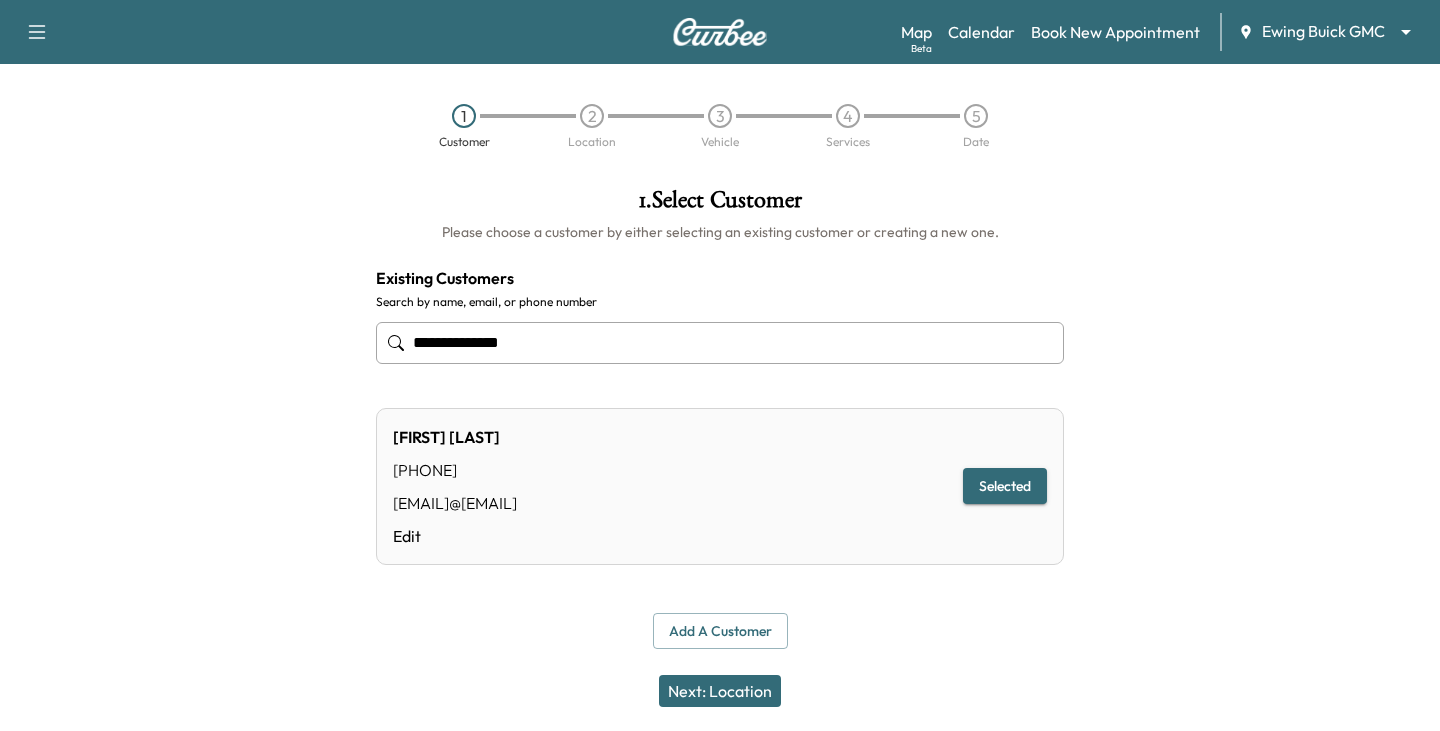 type on "**********" 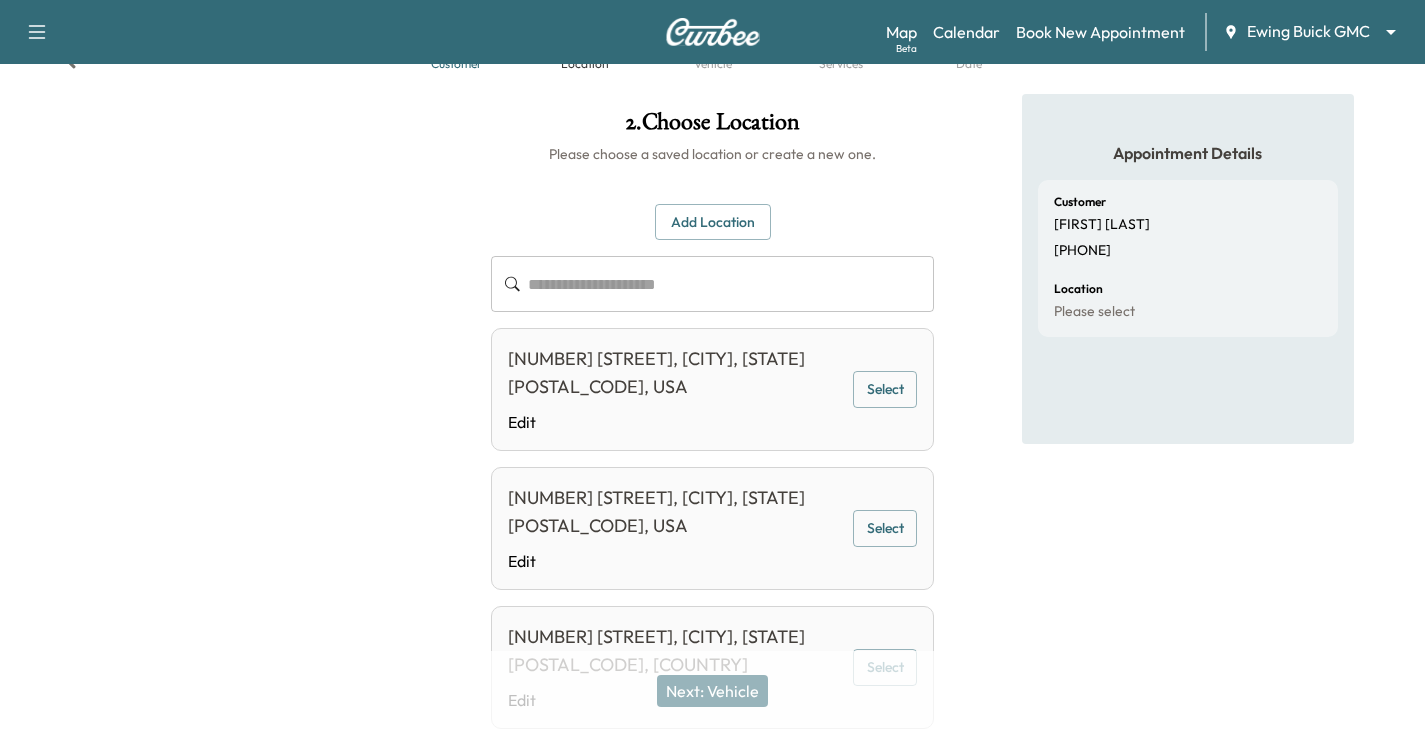 scroll, scrollTop: 100, scrollLeft: 0, axis: vertical 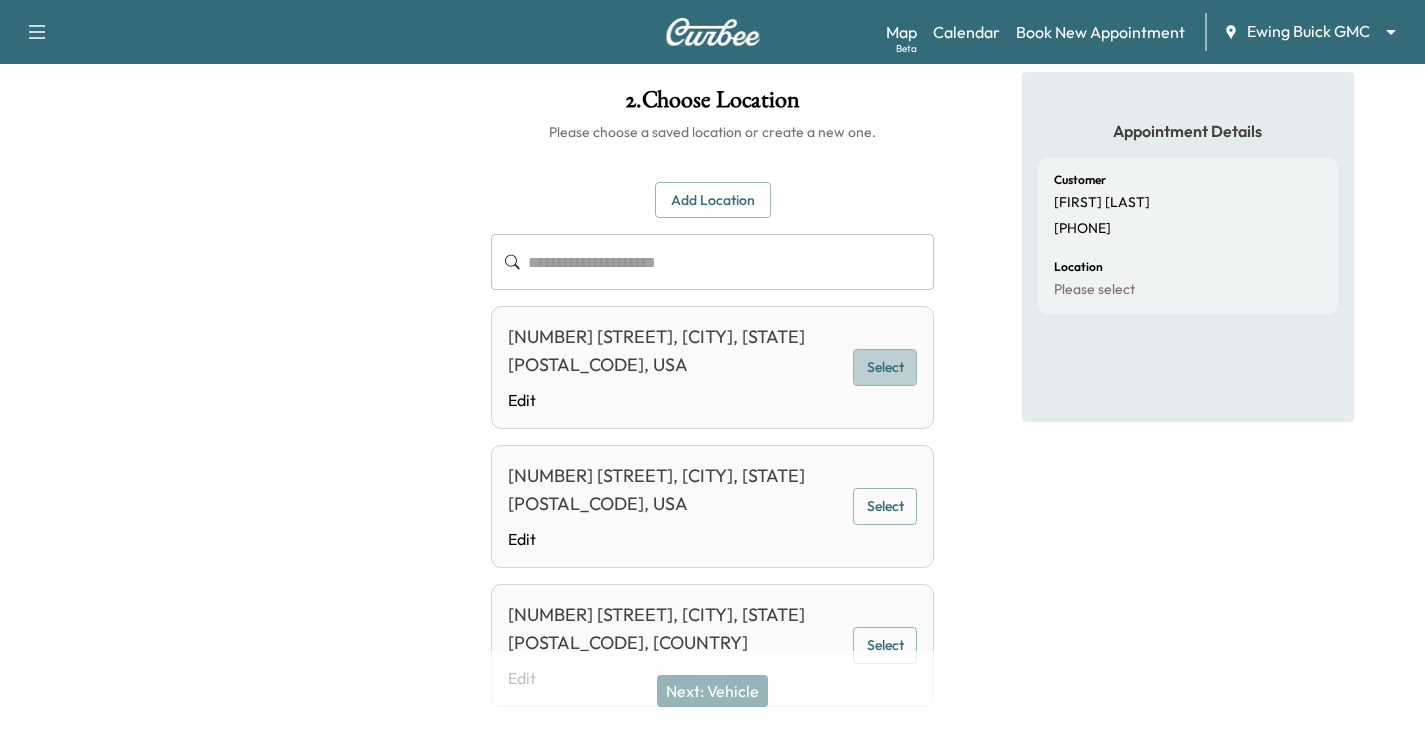click on "Select" at bounding box center (885, 367) 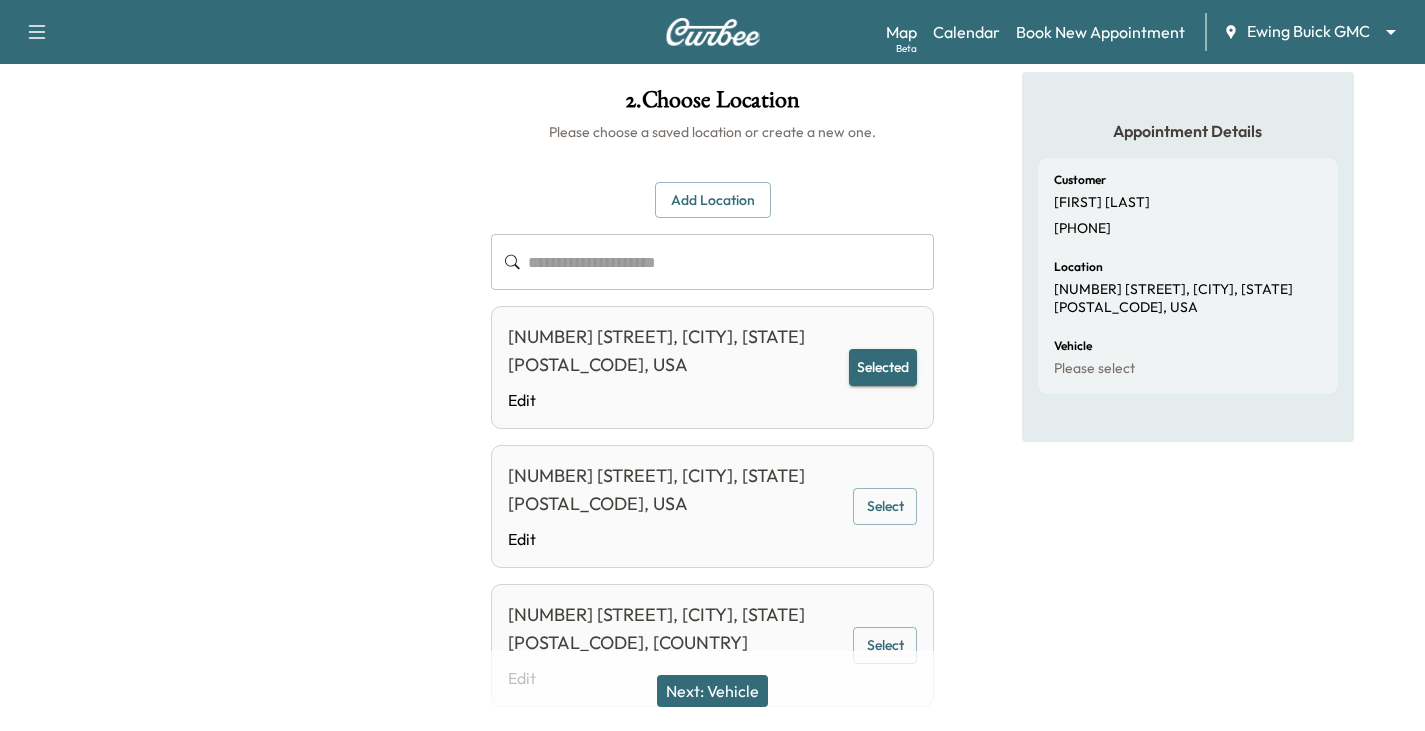 click on "Next: Vehicle" at bounding box center [712, 691] 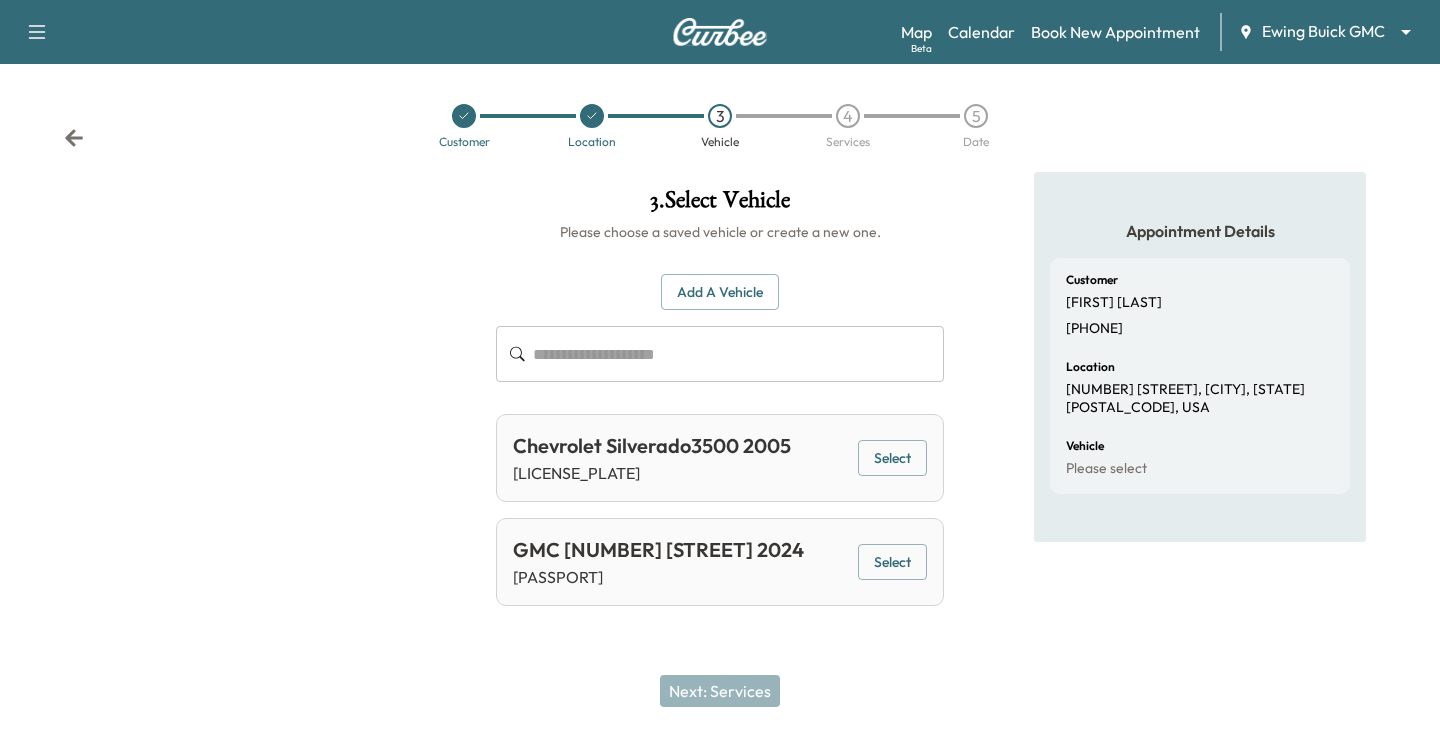 click on "Select" at bounding box center [892, 562] 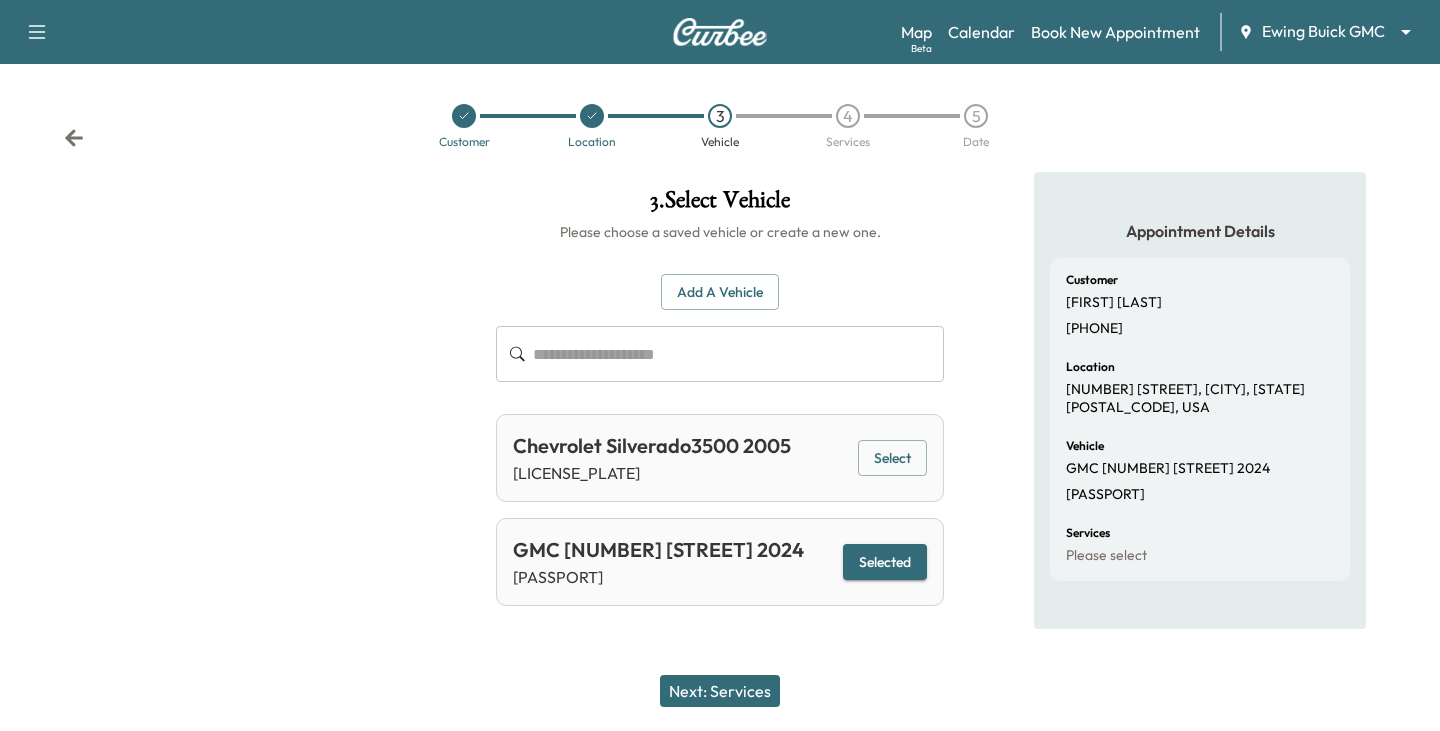 click on "Next: Services" at bounding box center [720, 691] 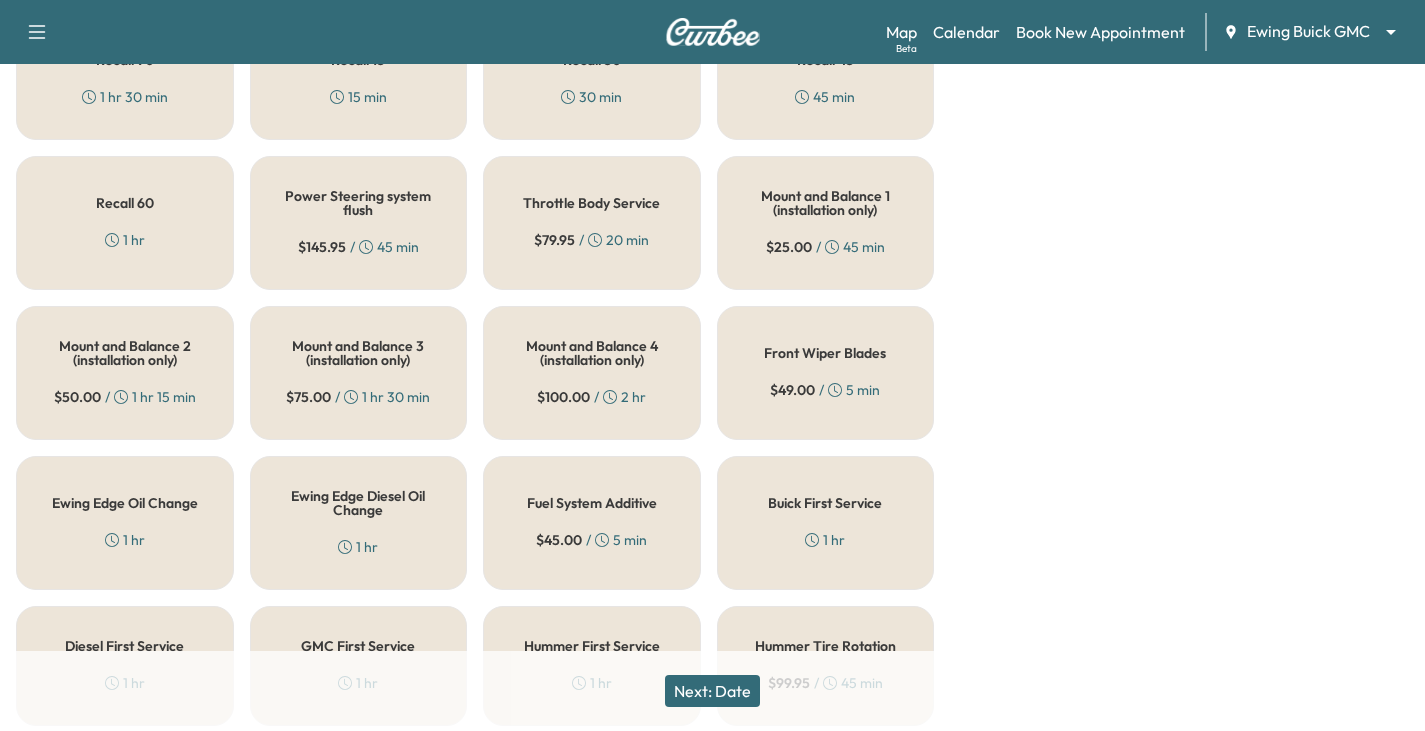 scroll, scrollTop: 800, scrollLeft: 0, axis: vertical 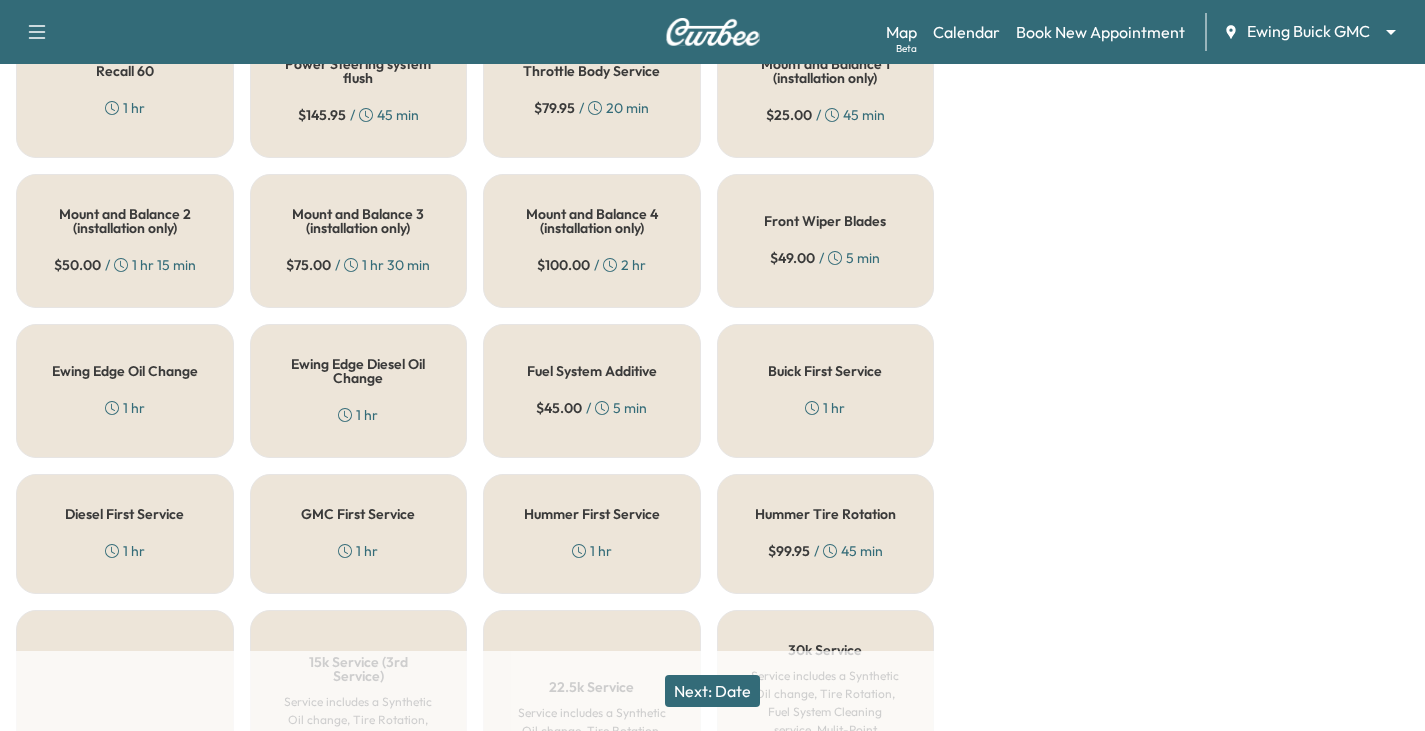 click on "Ewing Edge Oil Change" at bounding box center (125, 371) 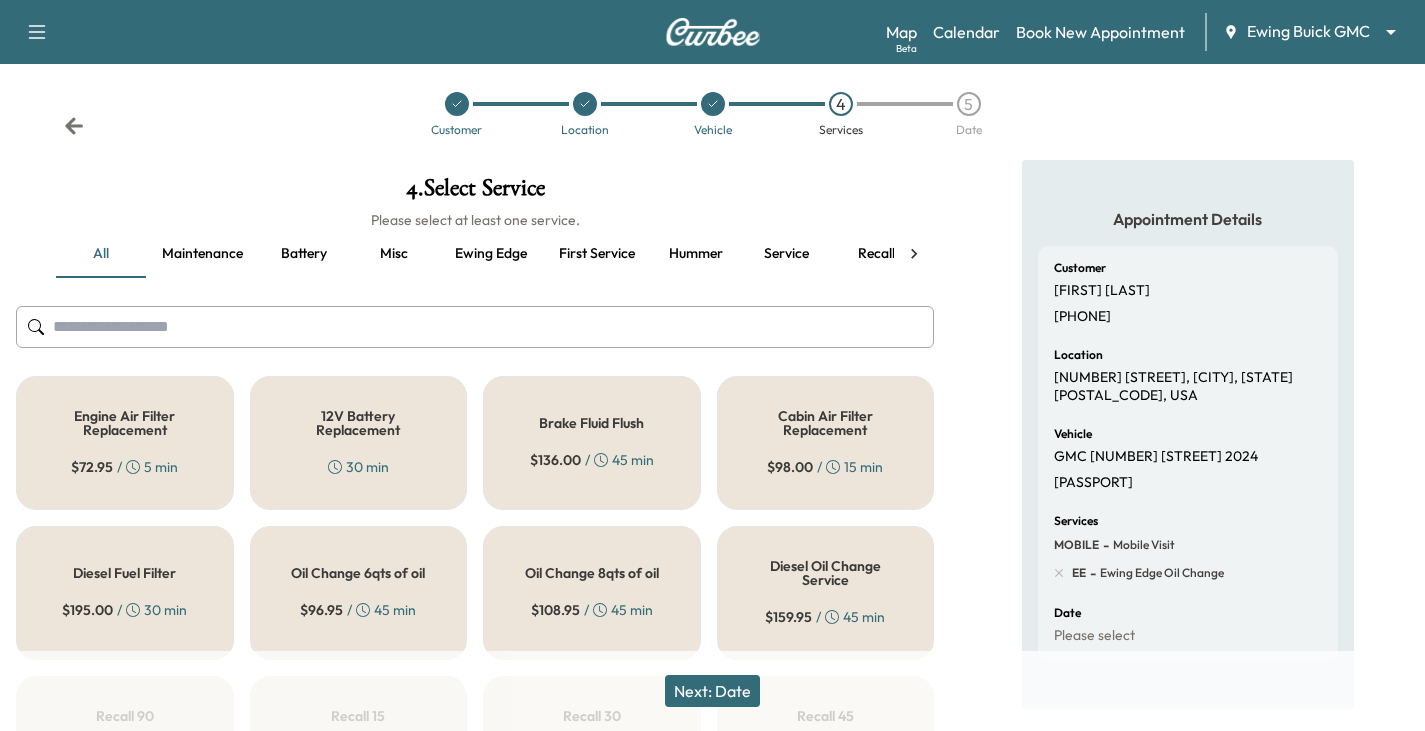 scroll, scrollTop: 0, scrollLeft: 0, axis: both 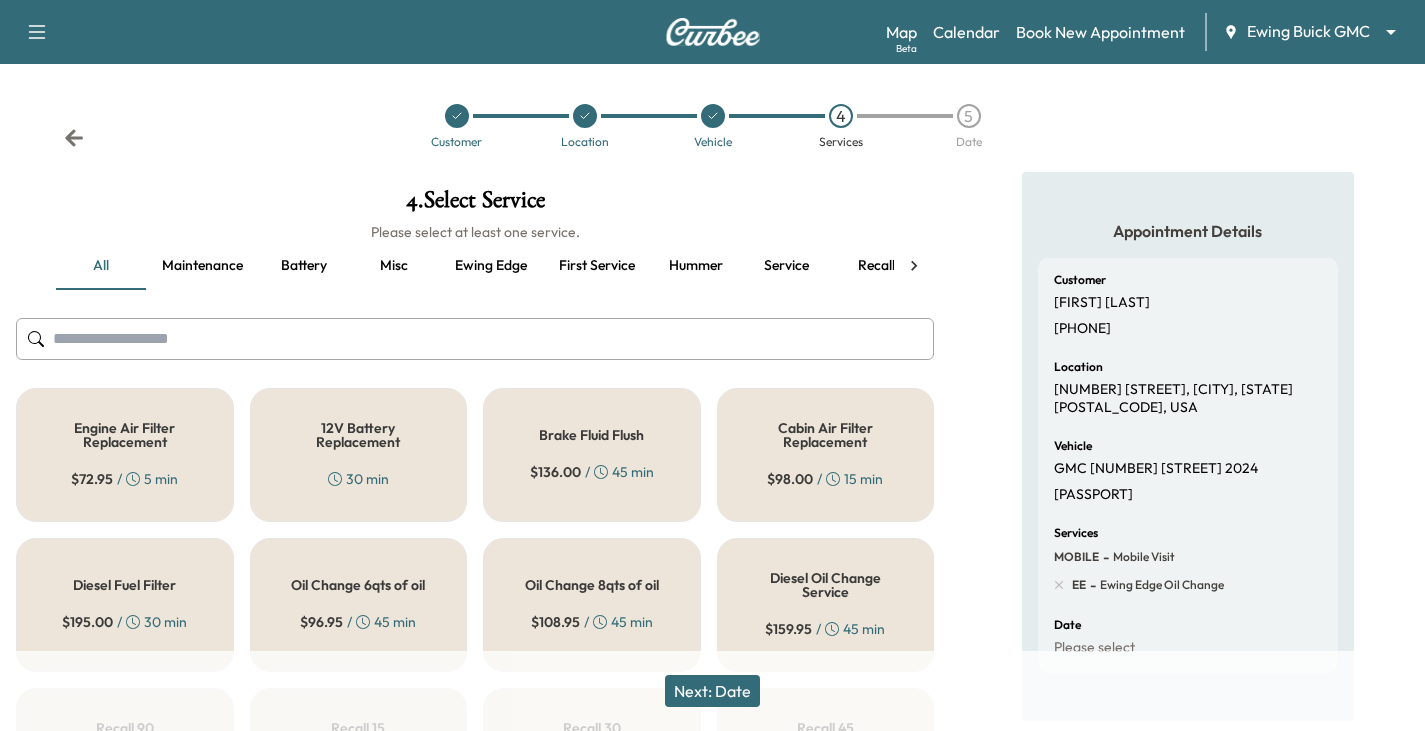 click 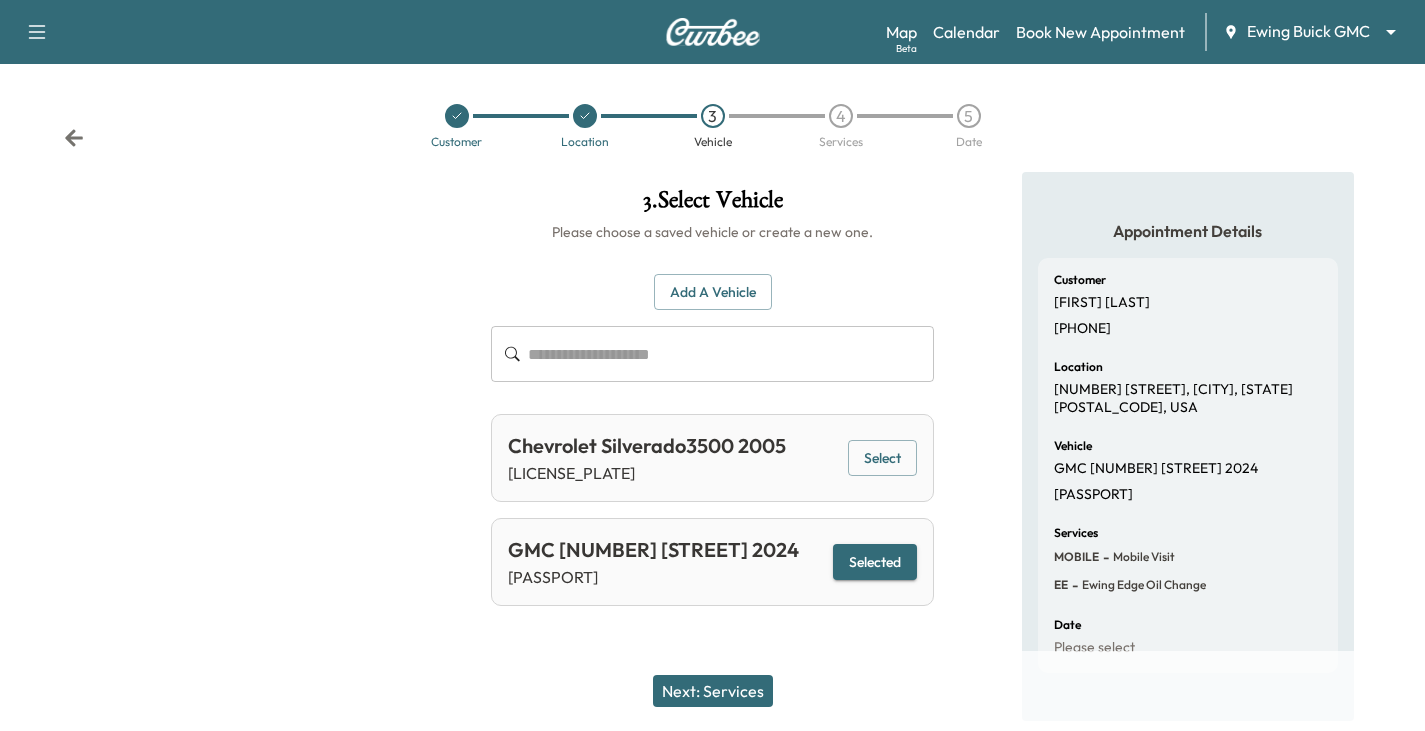 click 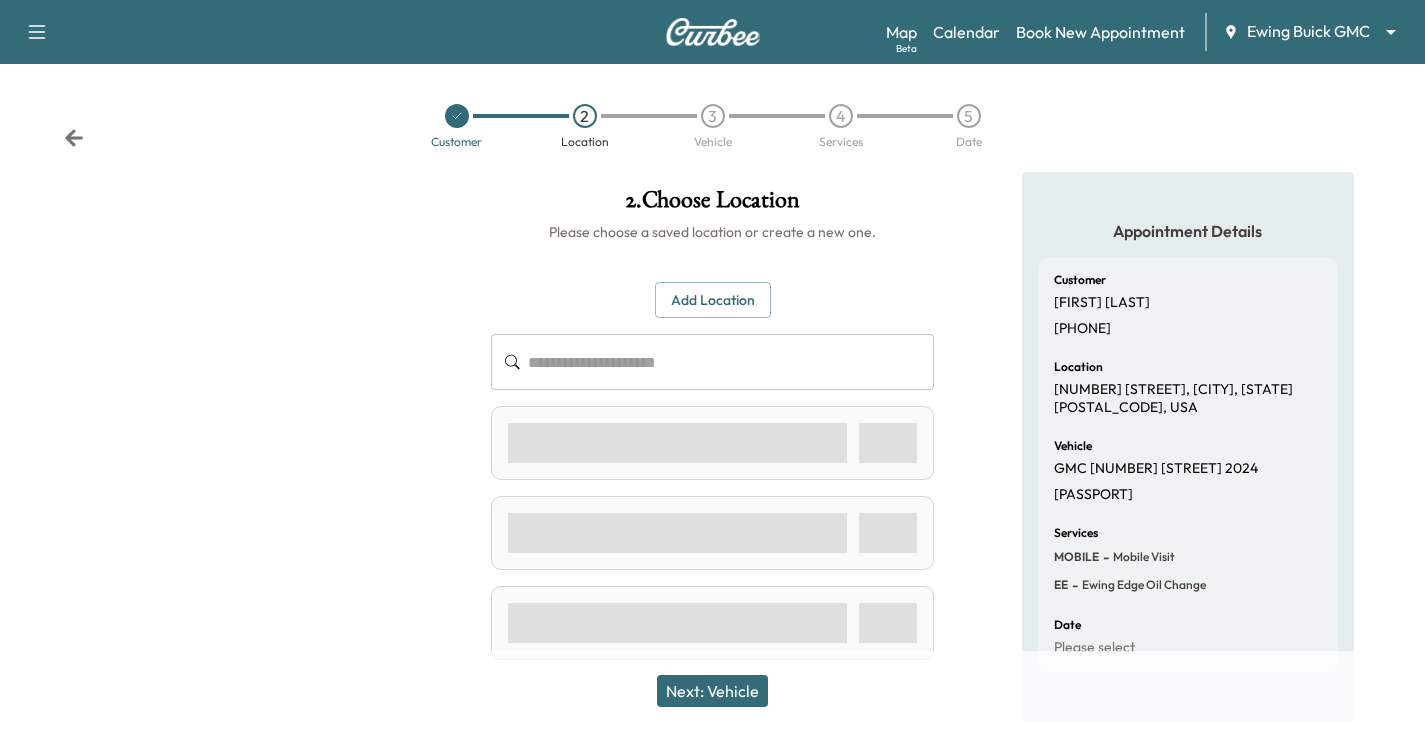 click 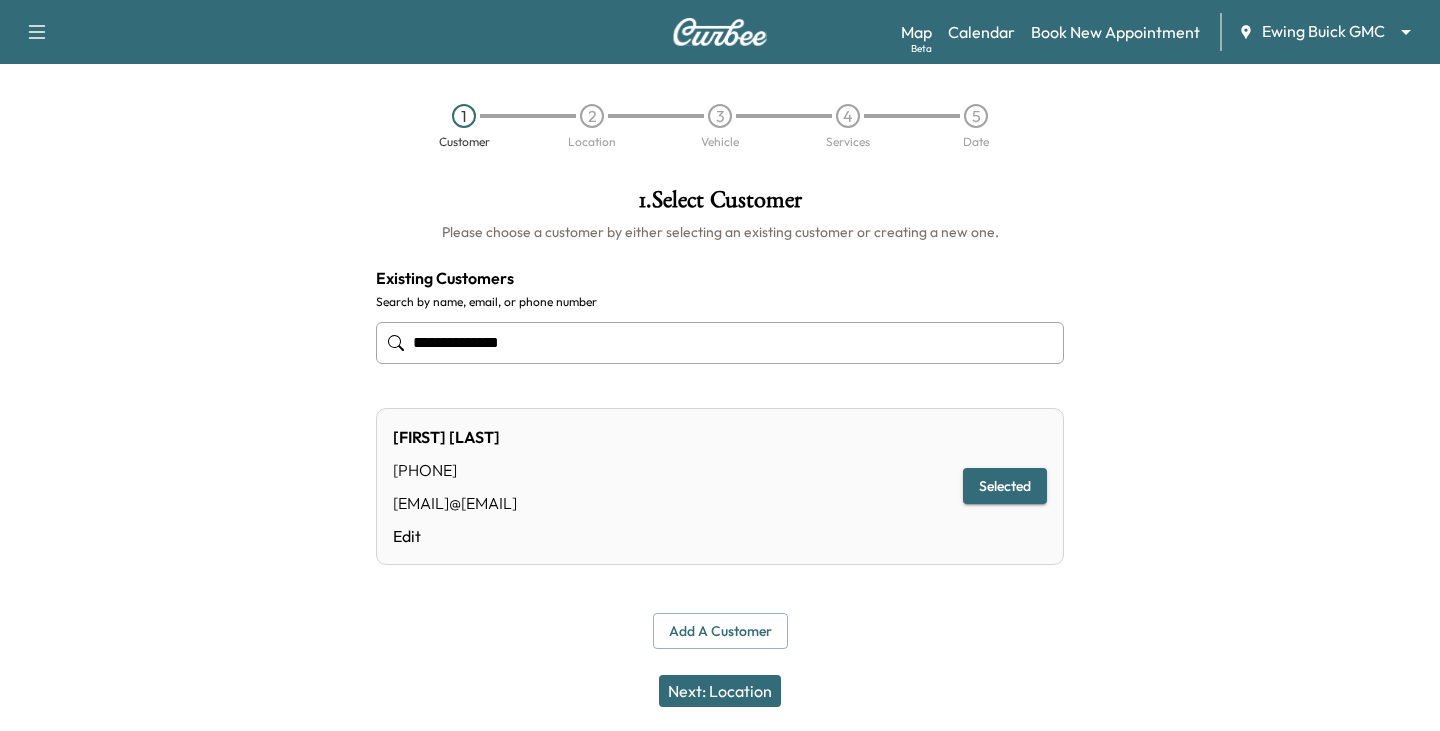 drag, startPoint x: 370, startPoint y: 402, endPoint x: 324, endPoint y: 393, distance: 46.872166 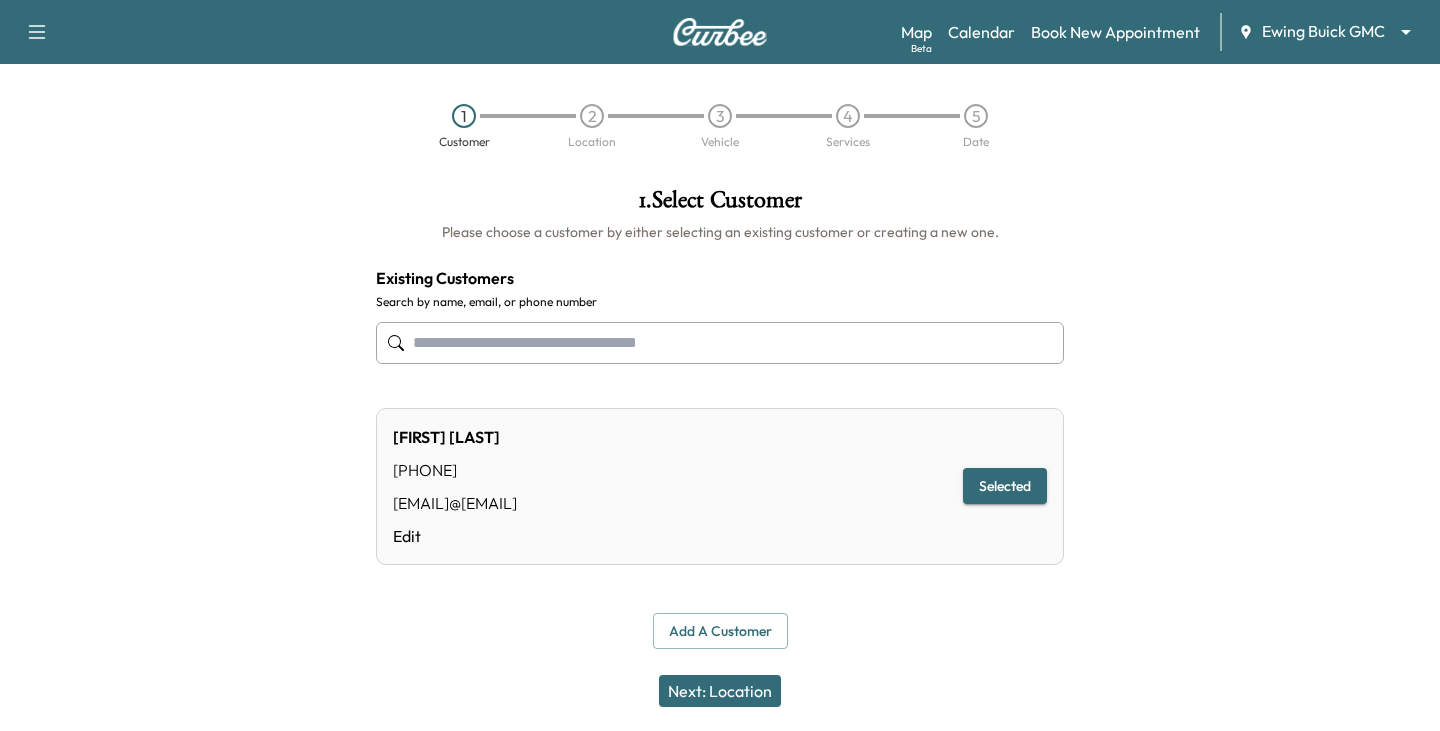 type on "**********" 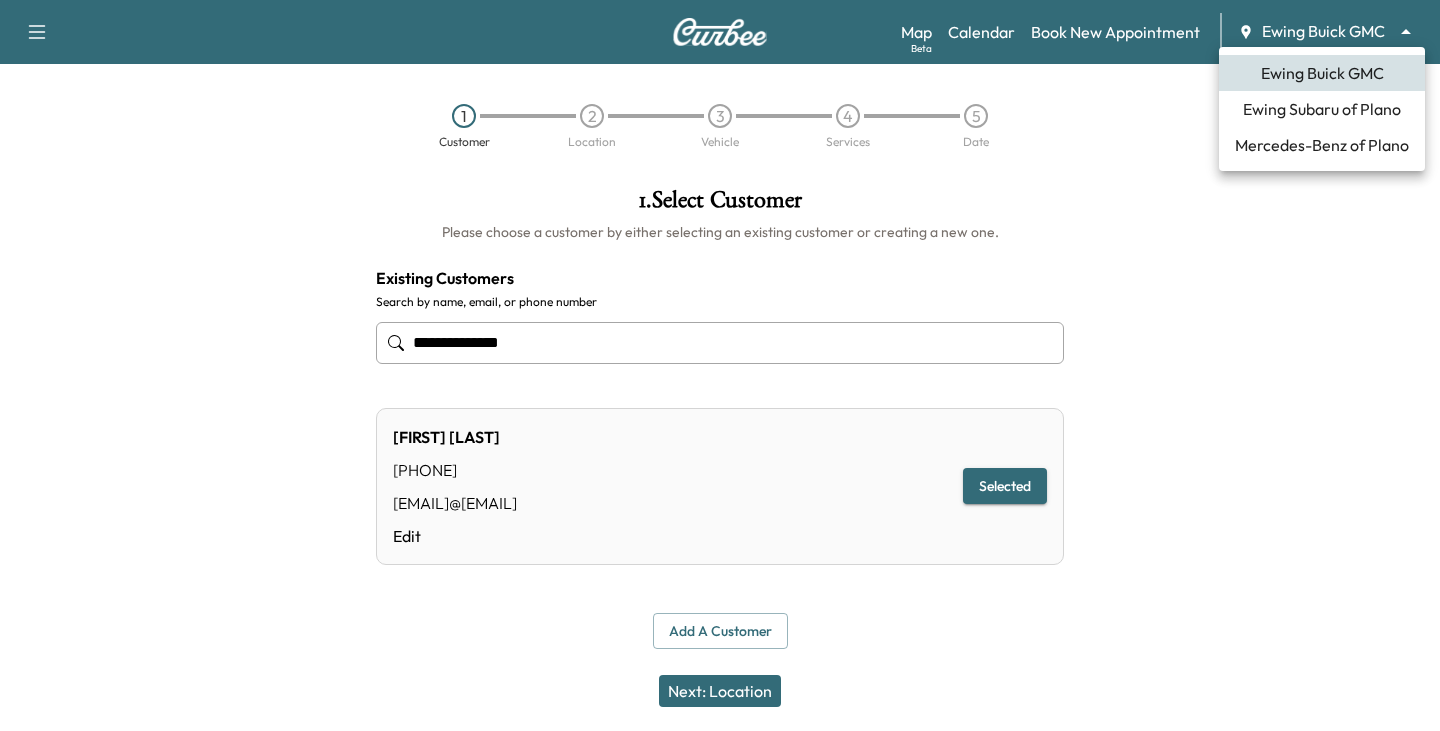click on "**********" at bounding box center [720, 365] 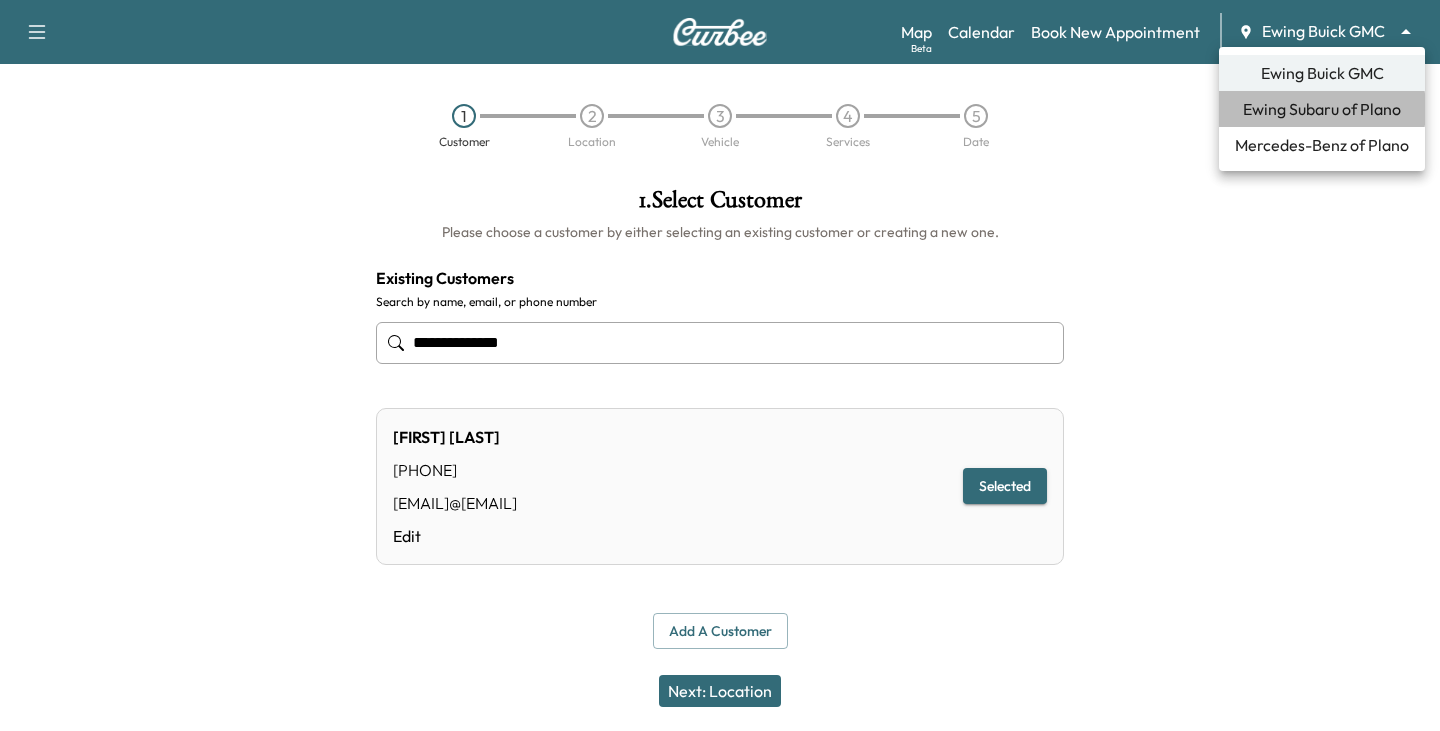 click on "Ewing Subaru of Plano" at bounding box center (1322, 109) 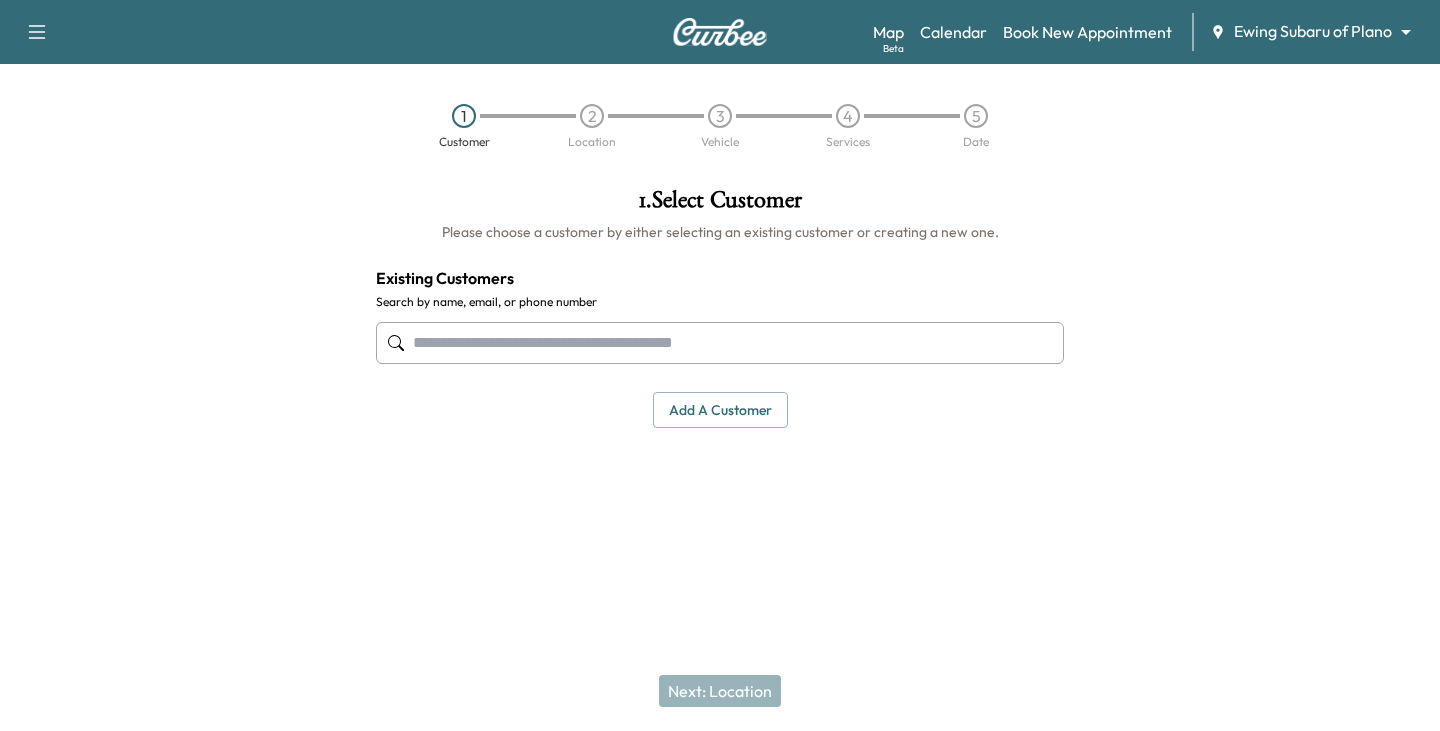 click on "Support Log Out Map Beta Calendar Book New Appointment Ewing Subaru of Plano ******** ​ 1 Customer 2 Location 3 Vehicle 4 Services 5 Date 1 .  Select Customer Please choose a customer by either selecting an existing customer or creating a new one. Existing Customers Search by name, email, or phone number Add a customer add a customer Customer Details Cancel Save & Close Next: Location" at bounding box center (720, 365) 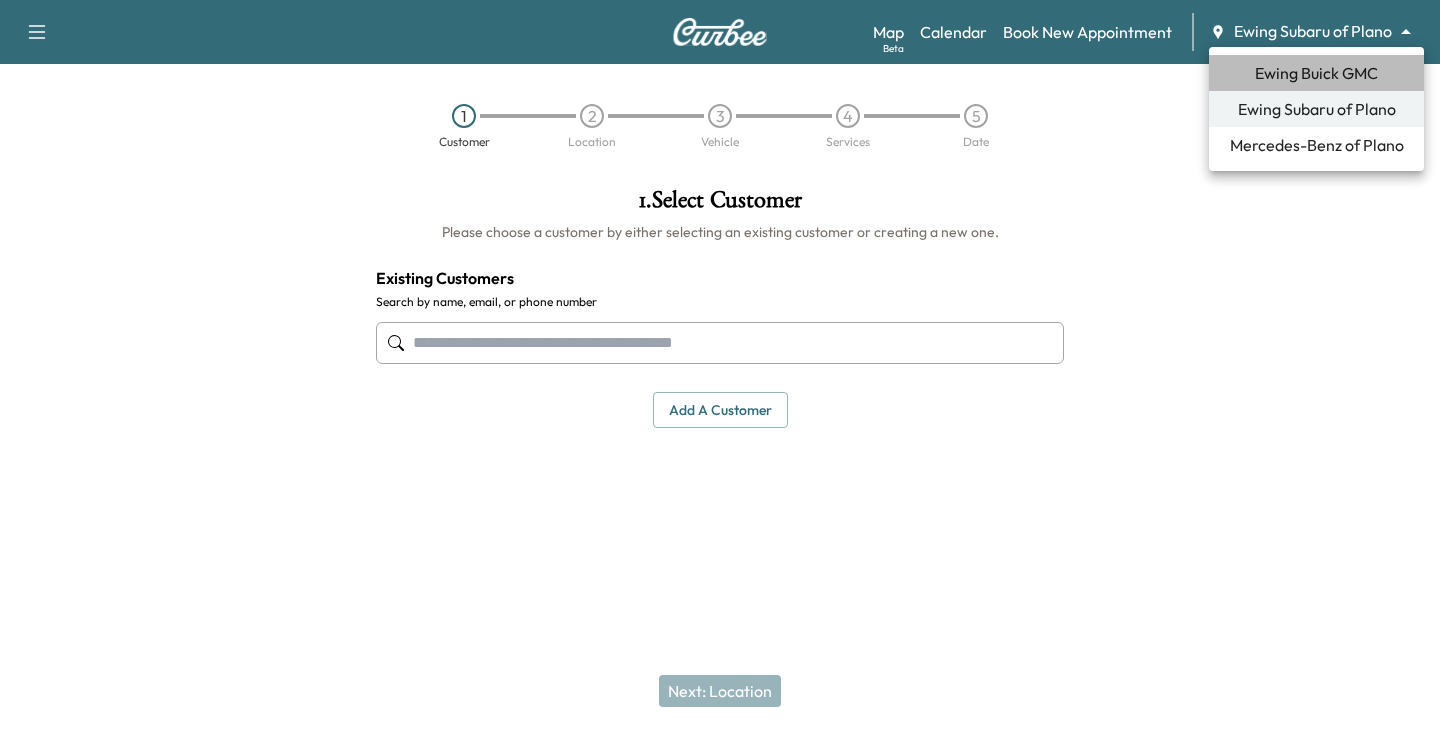 click on "Ewing Buick GMC" at bounding box center [1316, 73] 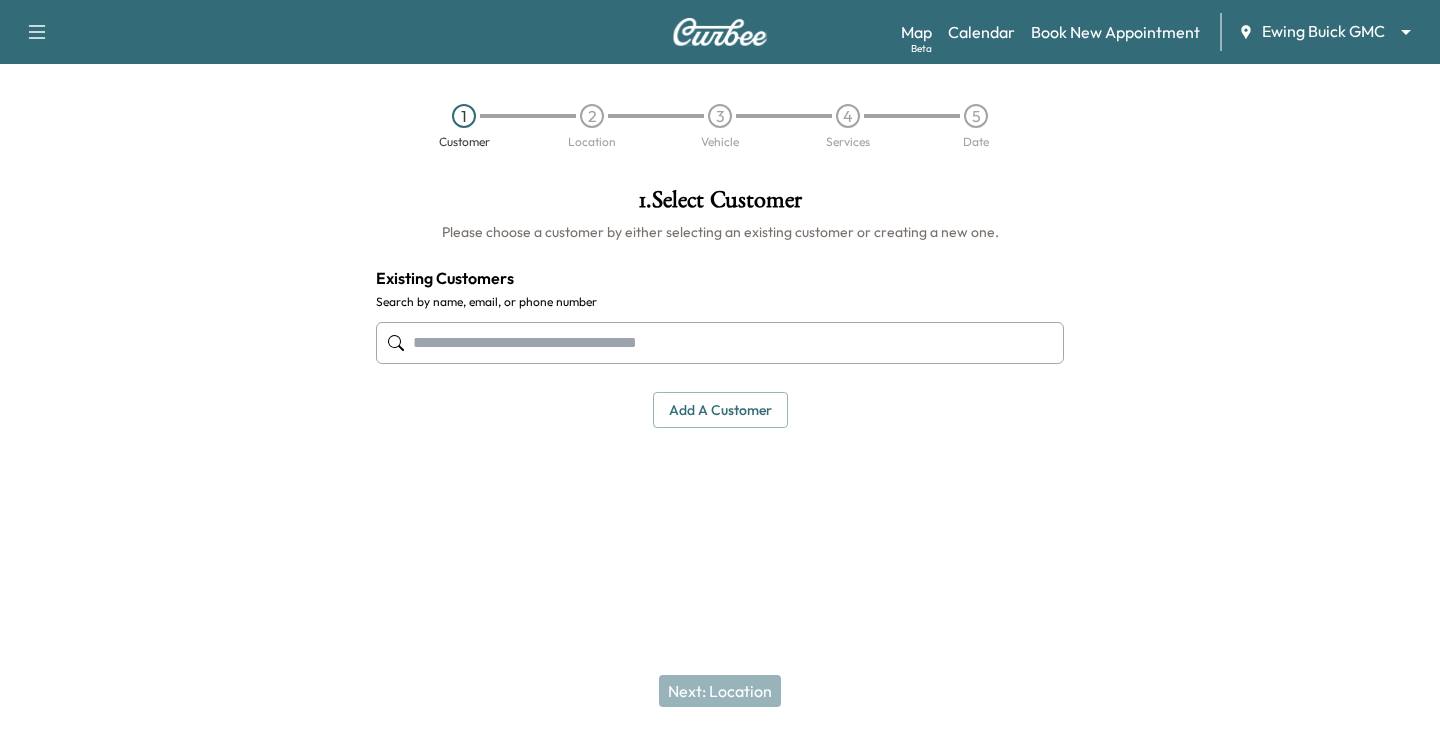 click at bounding box center (720, 343) 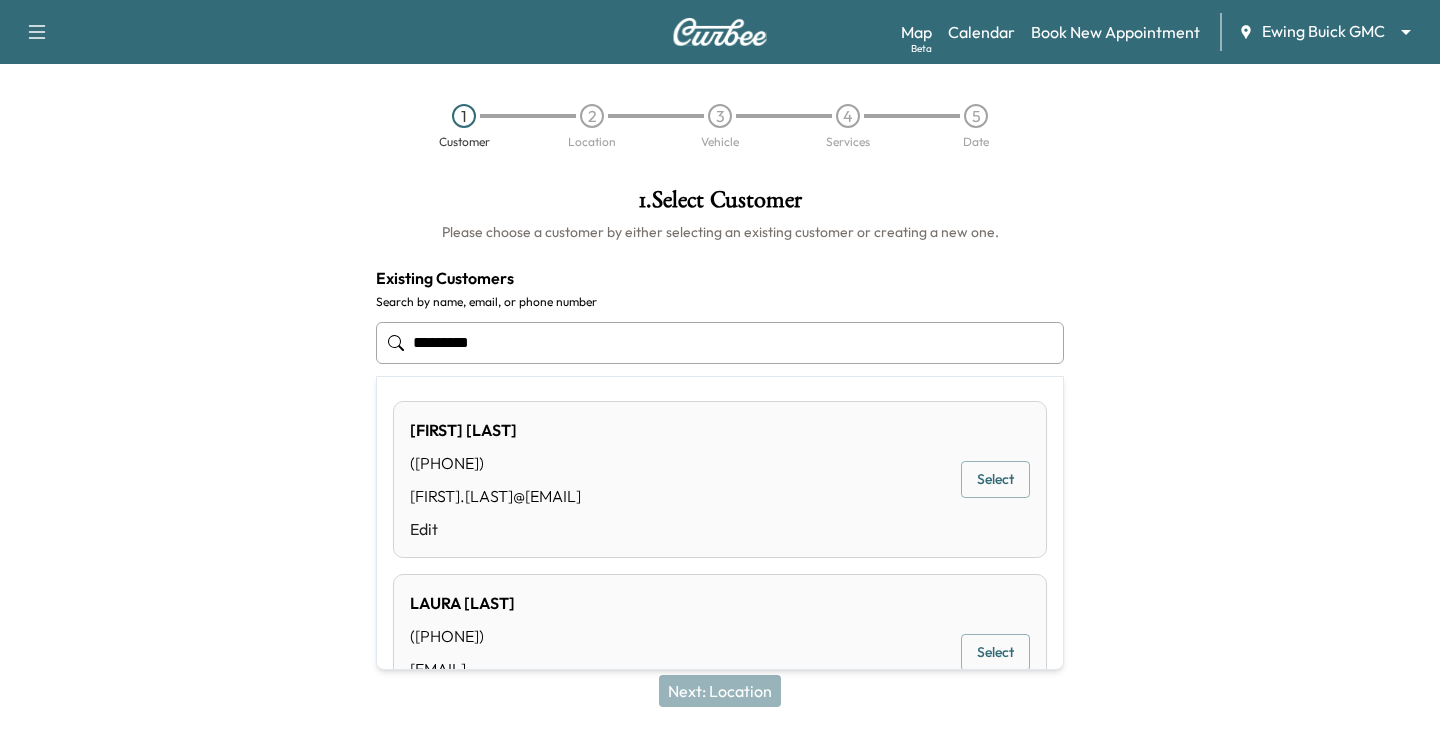 type on "**********" 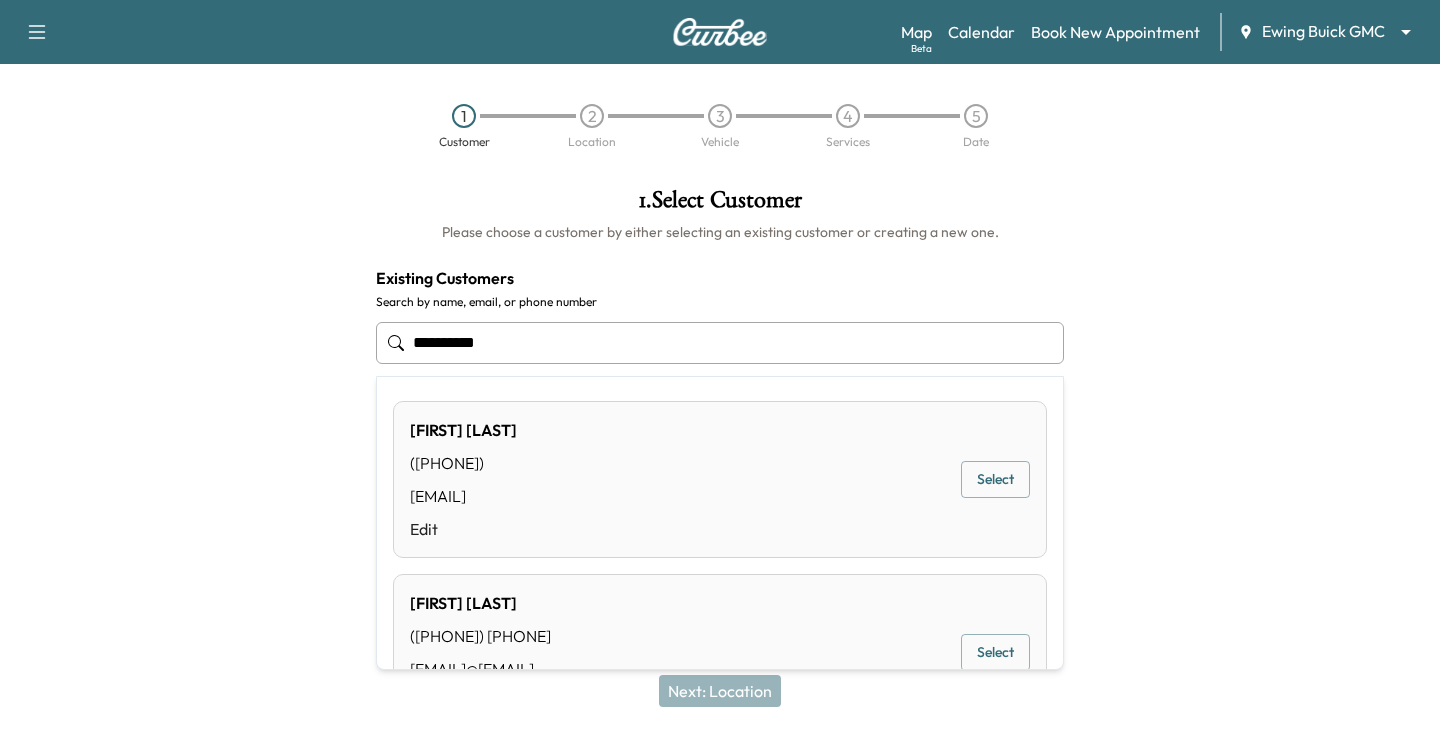 drag, startPoint x: 516, startPoint y: 344, endPoint x: 168, endPoint y: 324, distance: 348.57425 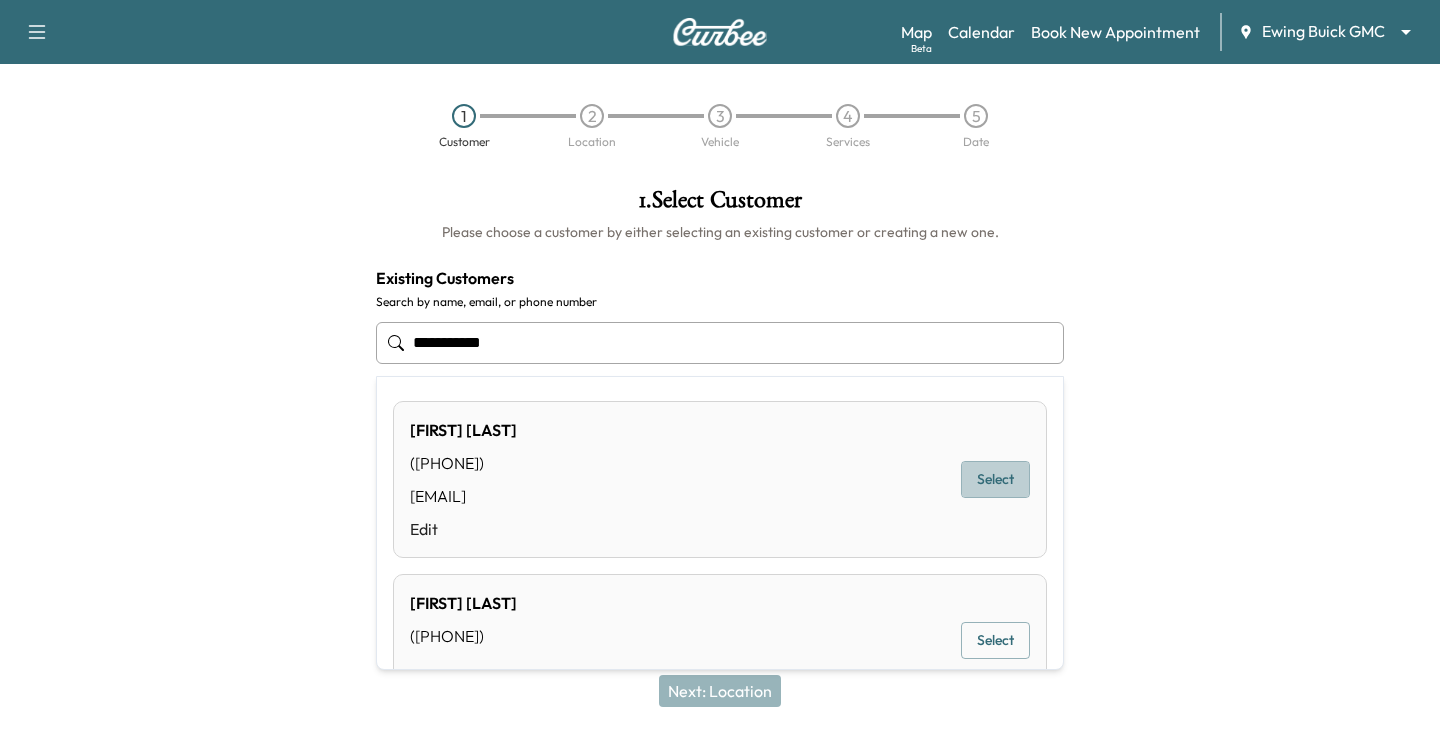 click on "Select" at bounding box center (995, 479) 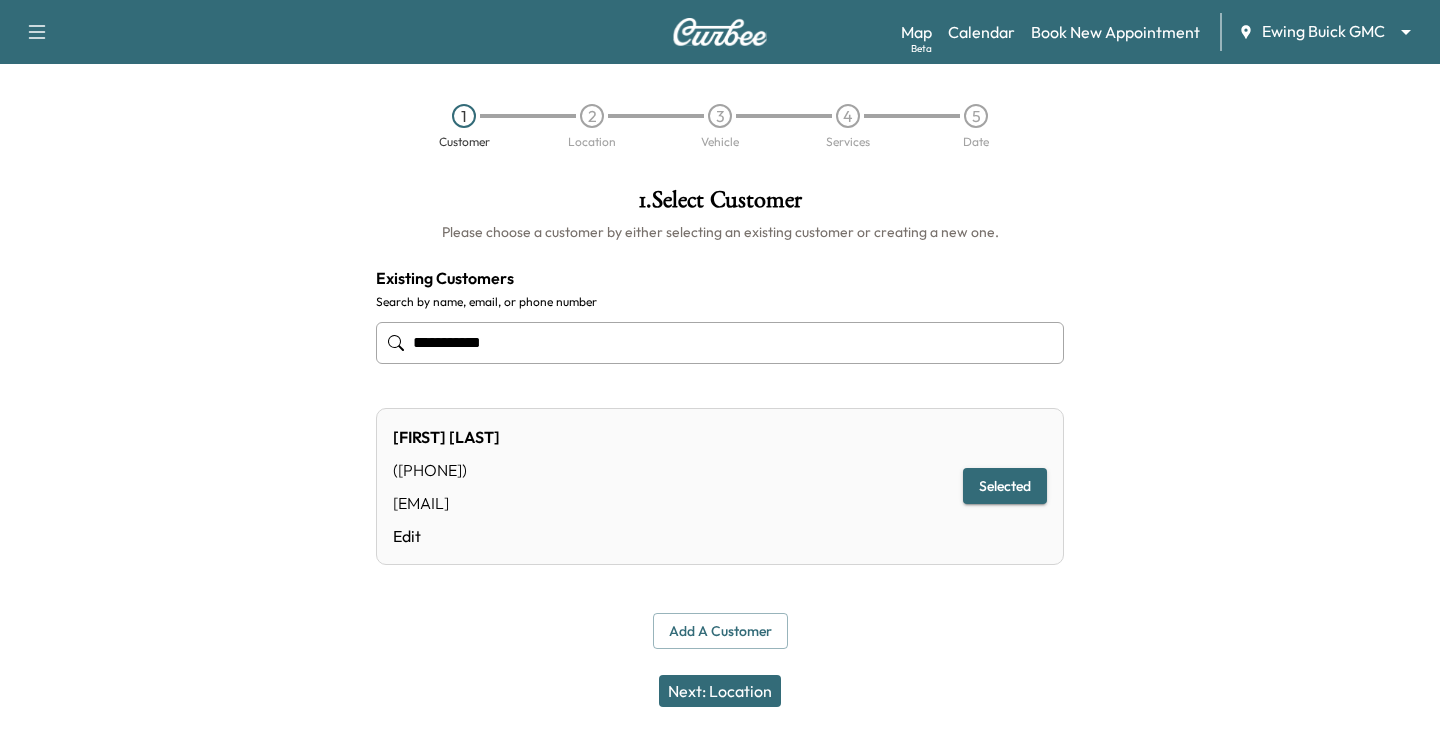 type on "**********" 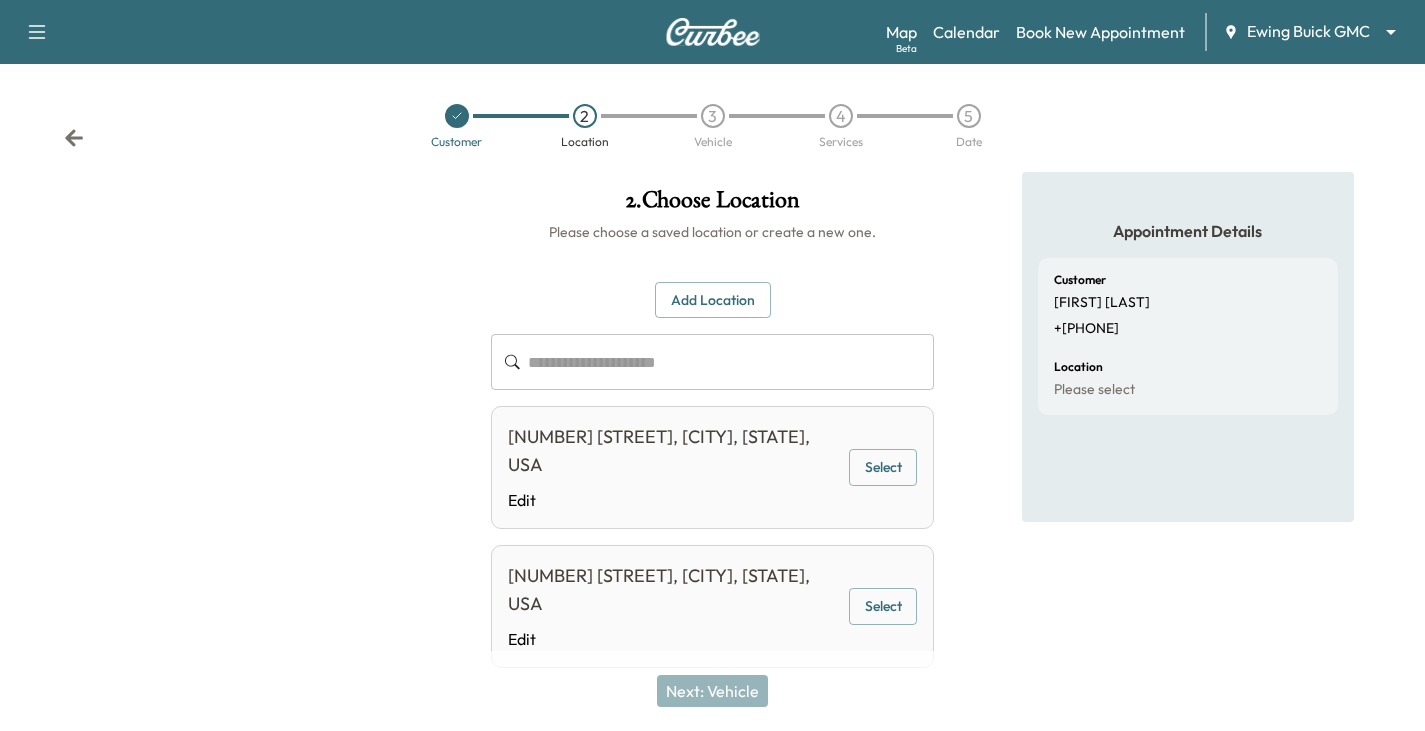 scroll, scrollTop: 57, scrollLeft: 0, axis: vertical 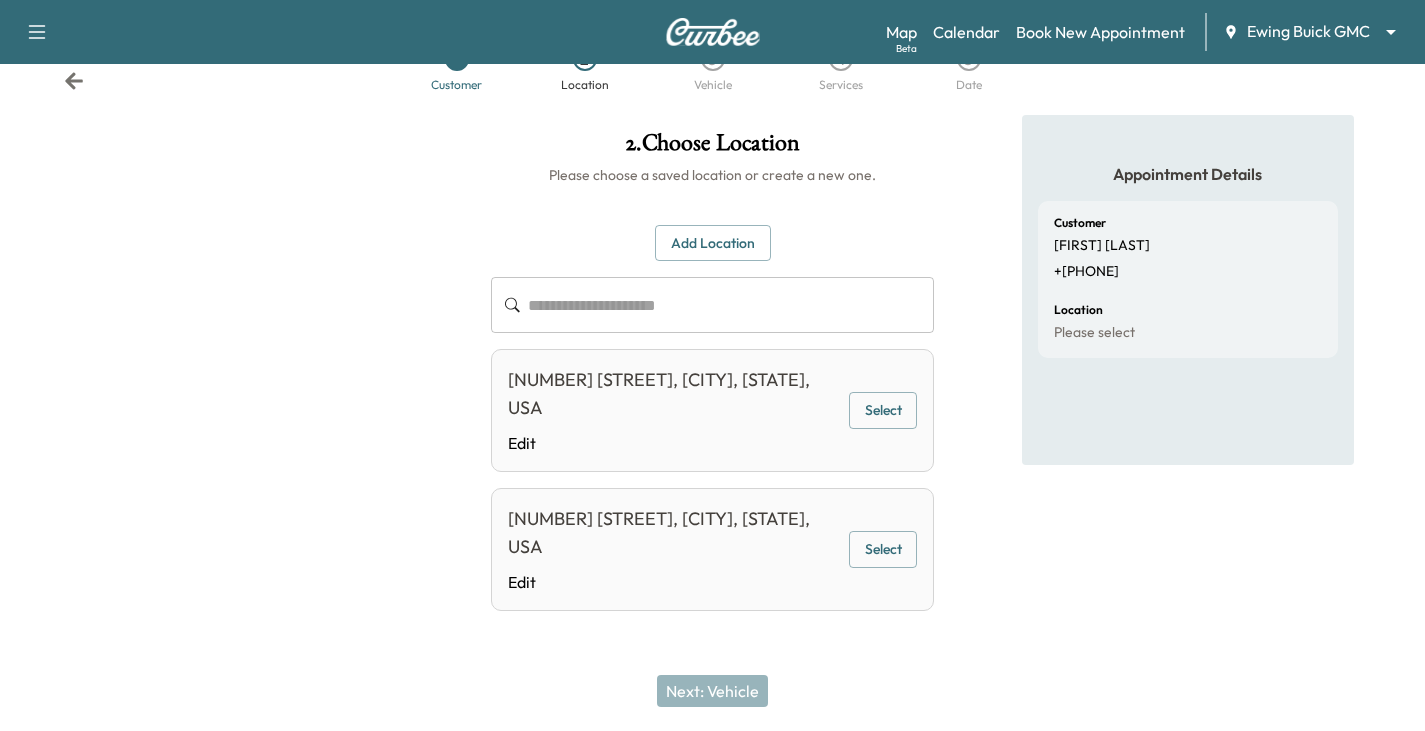 click on "Select" at bounding box center (883, 410) 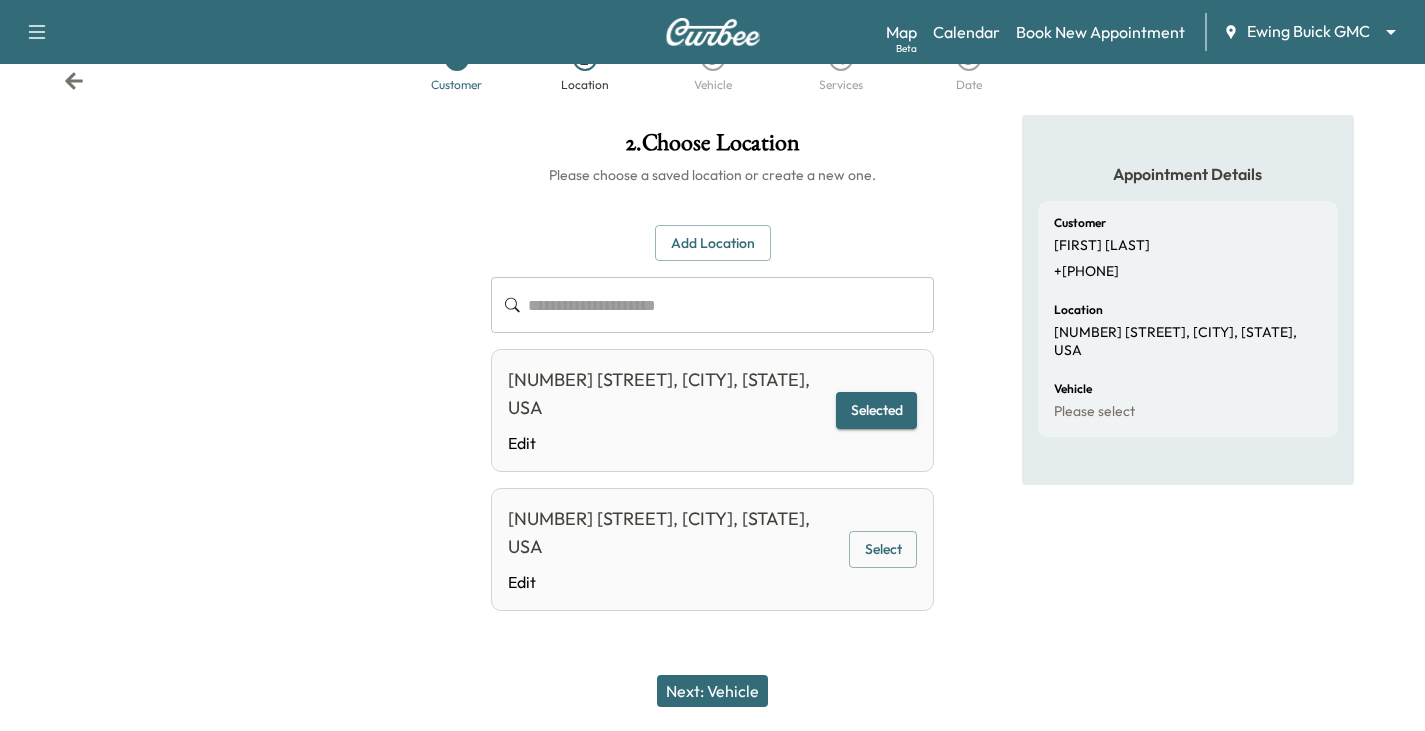 click on "Next: Vehicle" at bounding box center [712, 691] 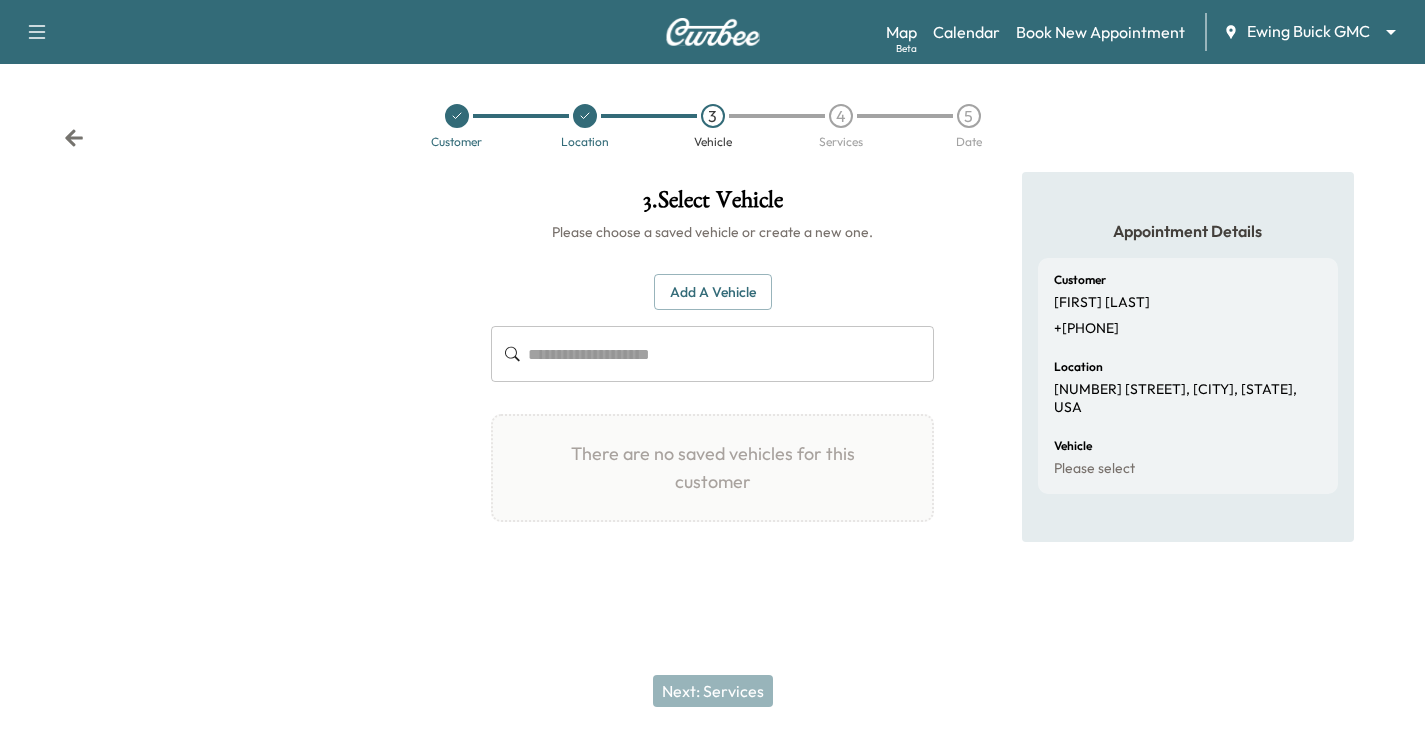 scroll, scrollTop: 0, scrollLeft: 0, axis: both 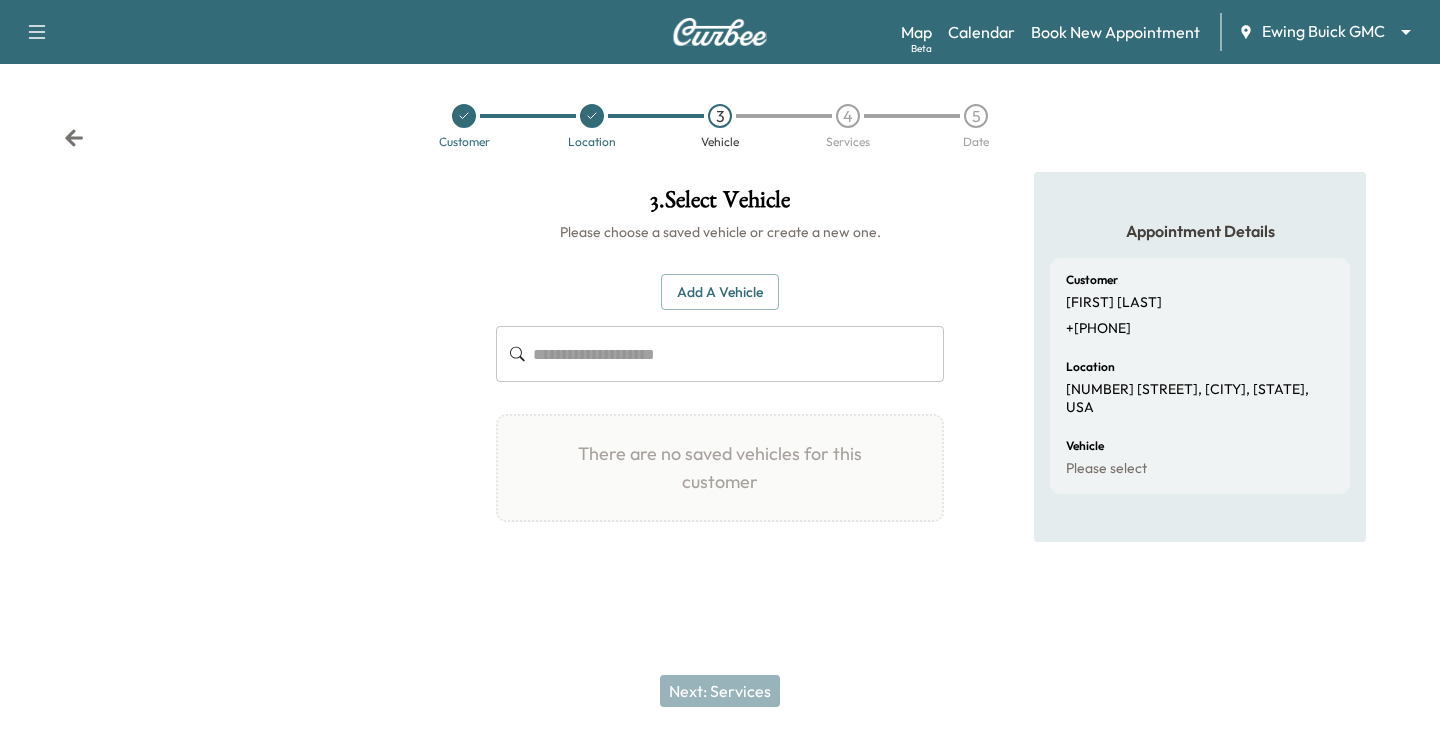 click 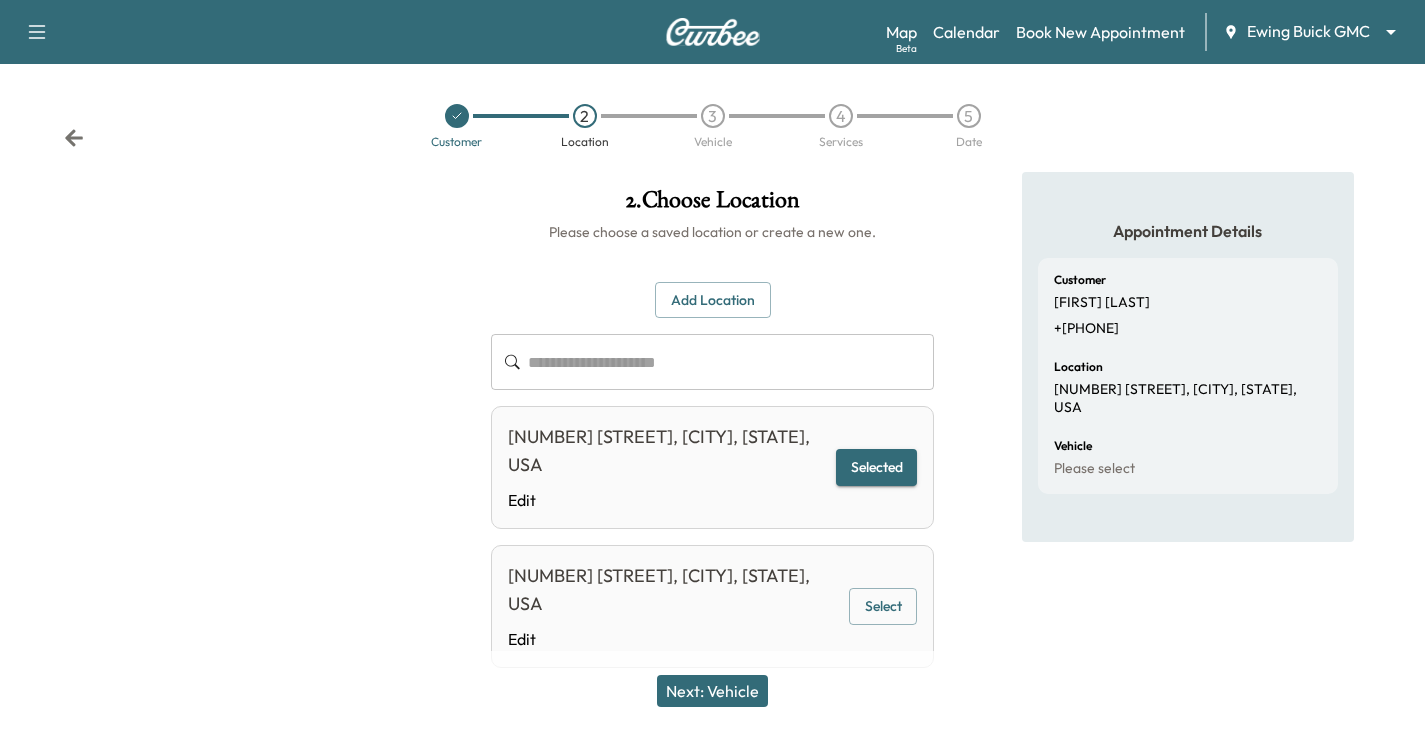 click on "Select" at bounding box center [883, 606] 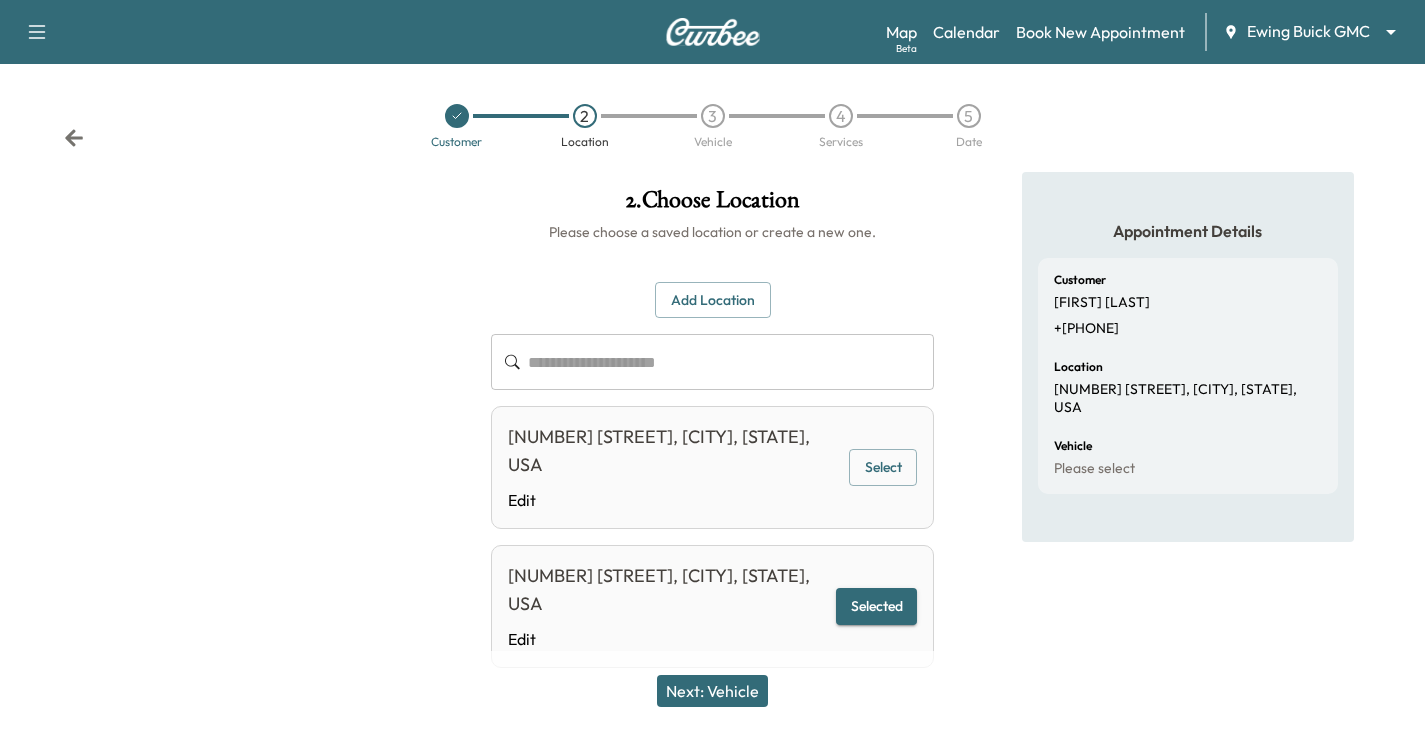 scroll, scrollTop: 57, scrollLeft: 0, axis: vertical 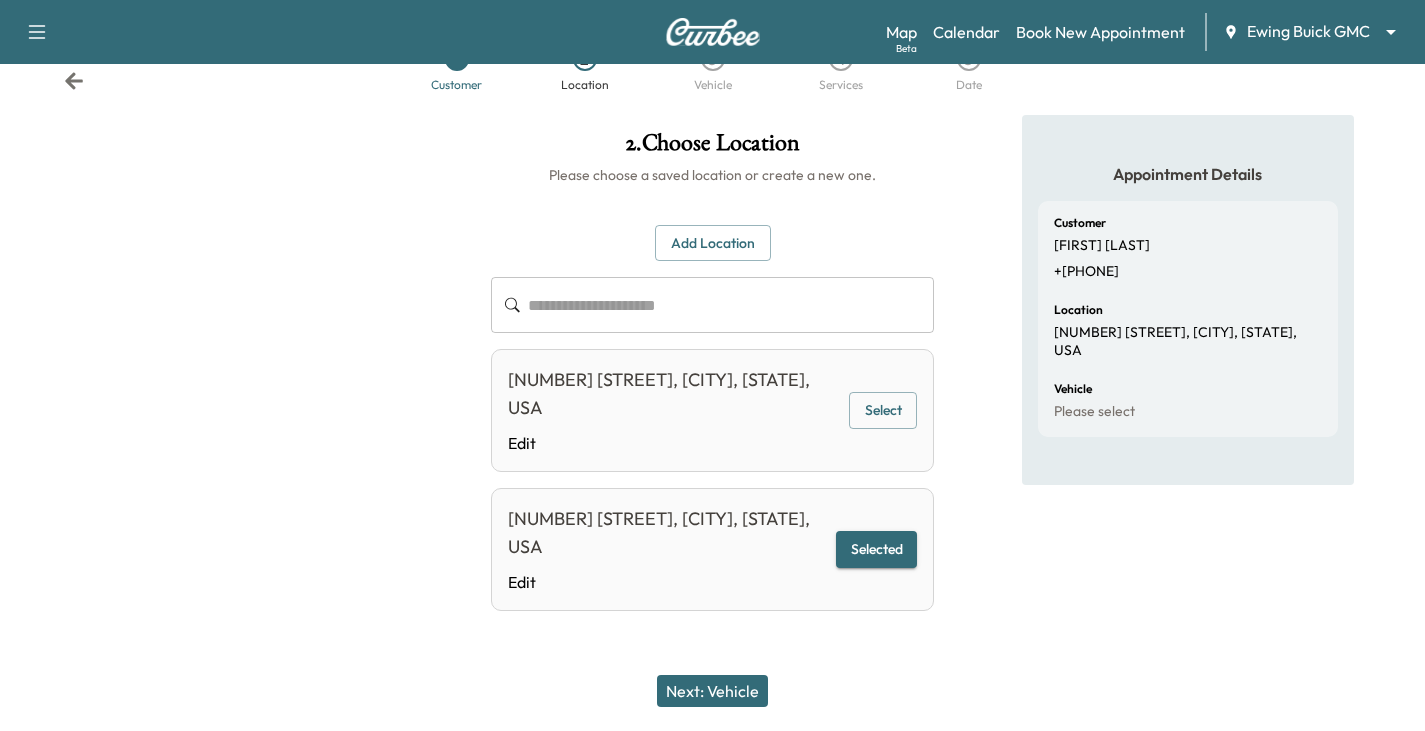click on "Next: Vehicle" at bounding box center (712, 691) 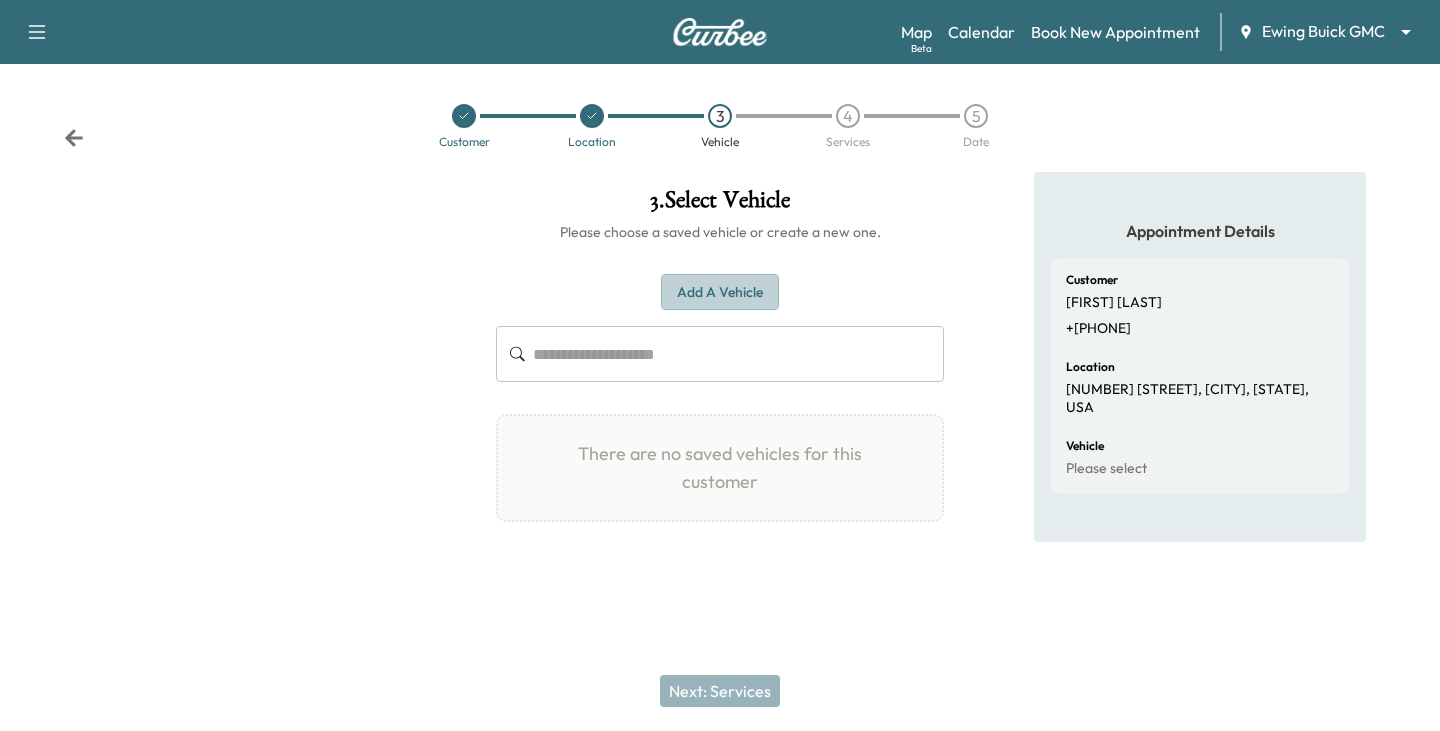 click on "Add a Vehicle" at bounding box center (720, 292) 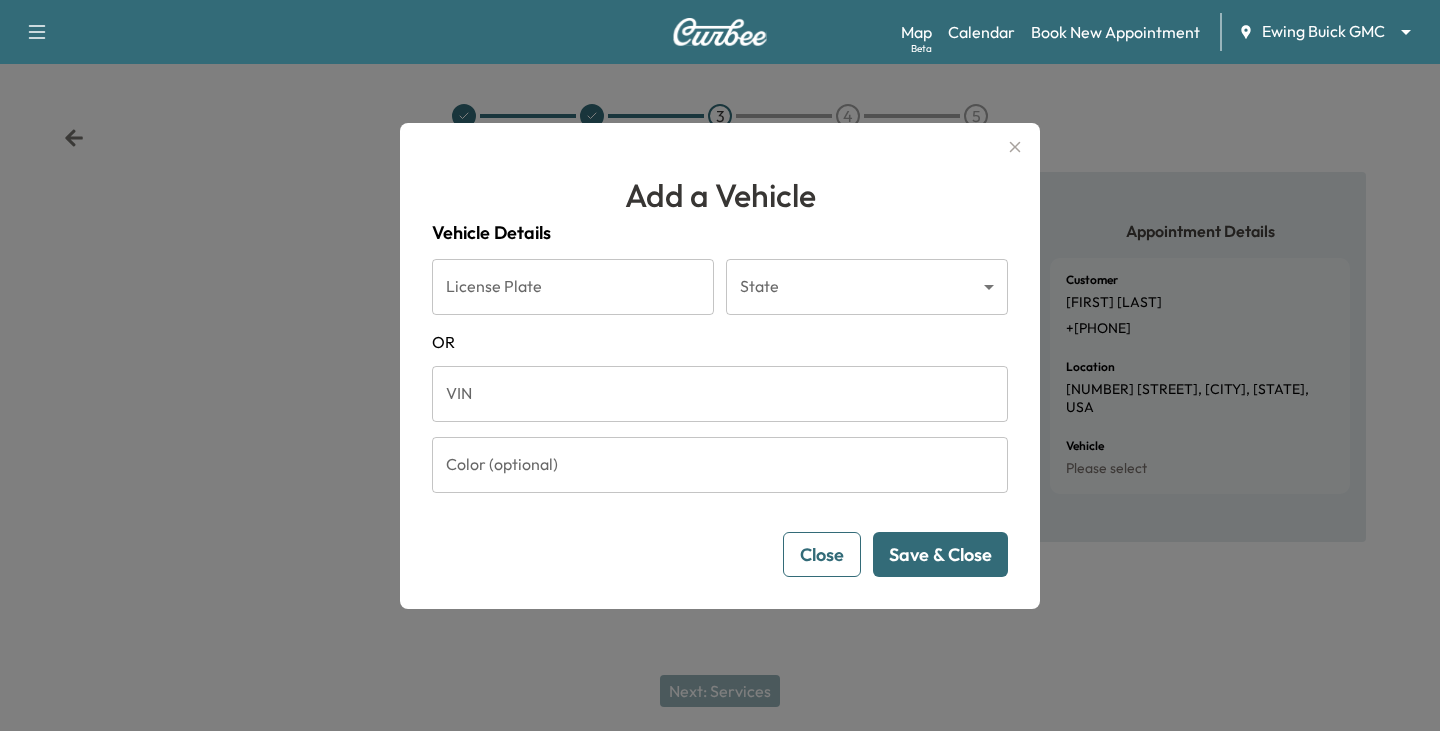 click on "VIN" at bounding box center (720, 394) 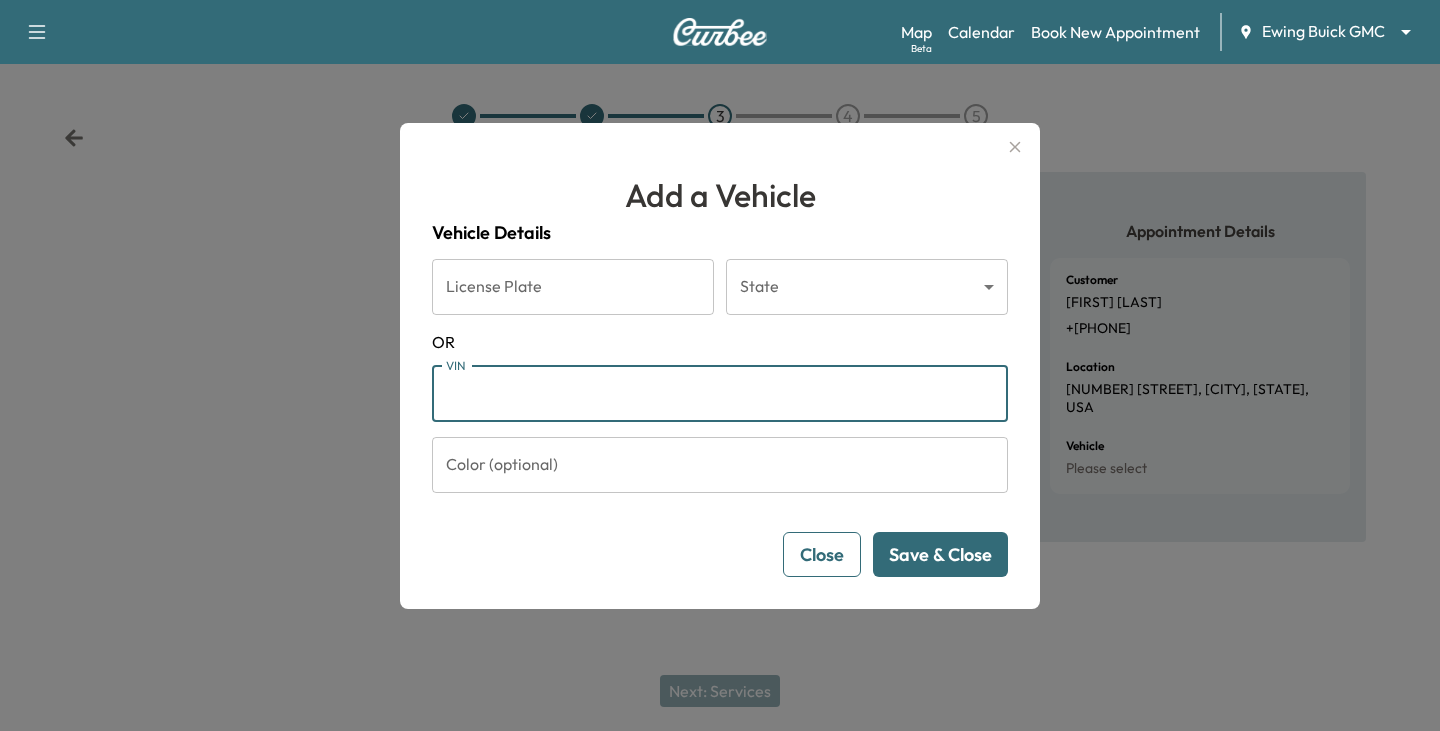 paste on "**********" 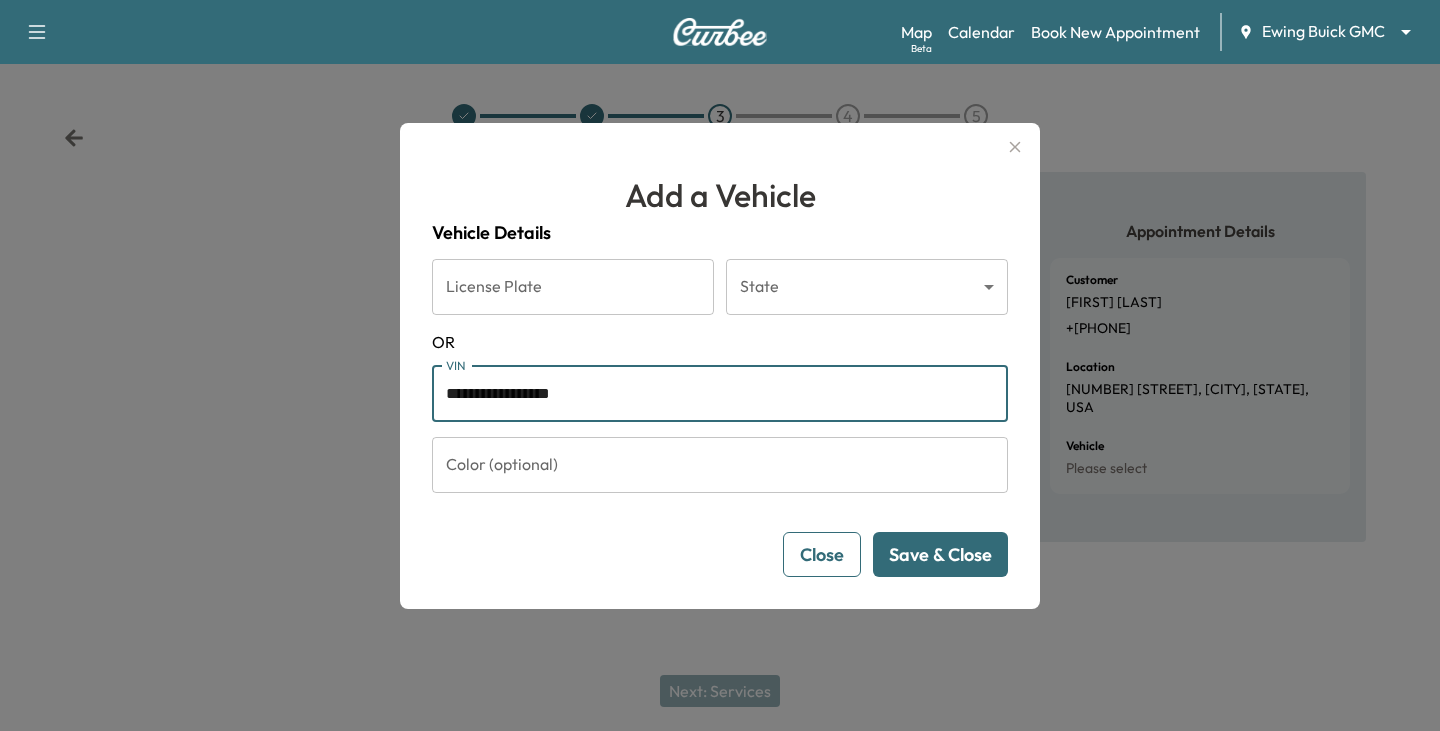 type on "**********" 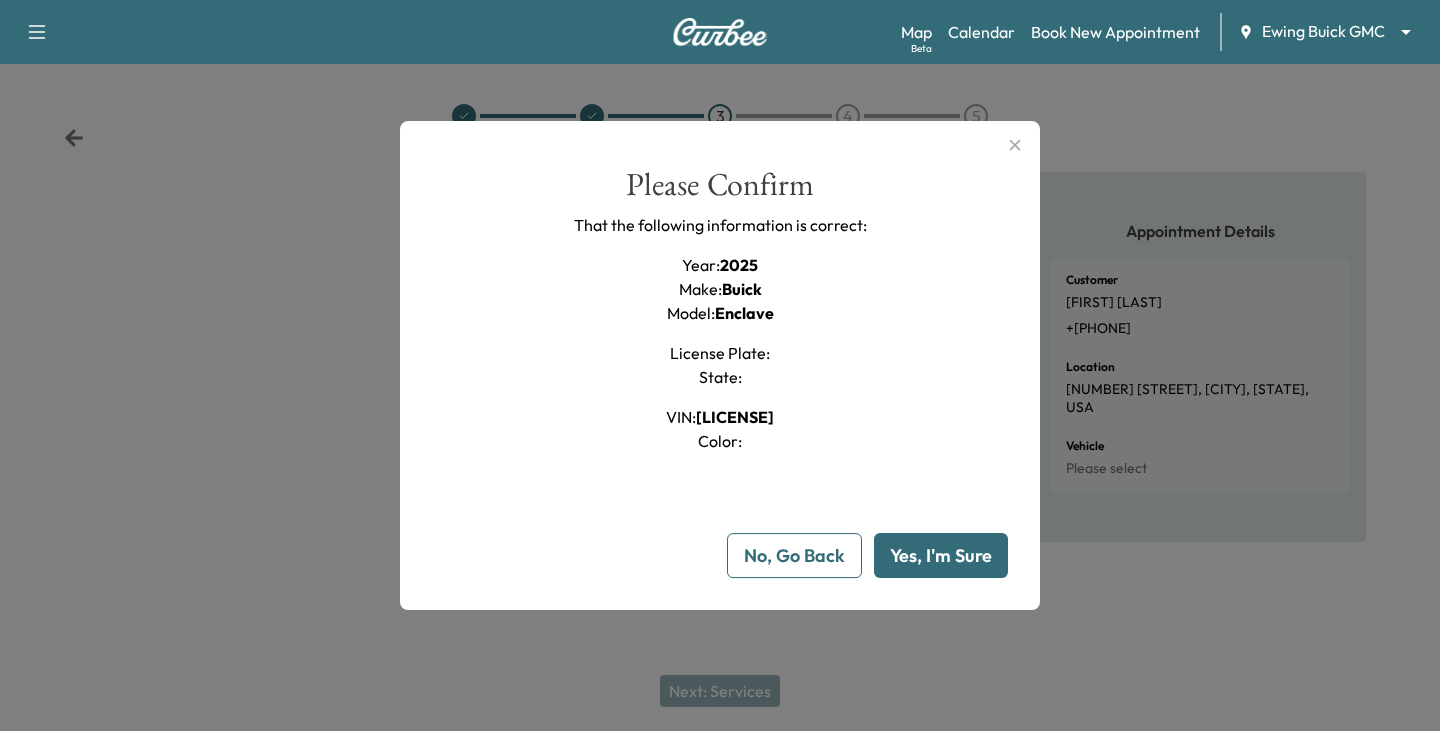 click on "Yes, I'm Sure" at bounding box center [941, 555] 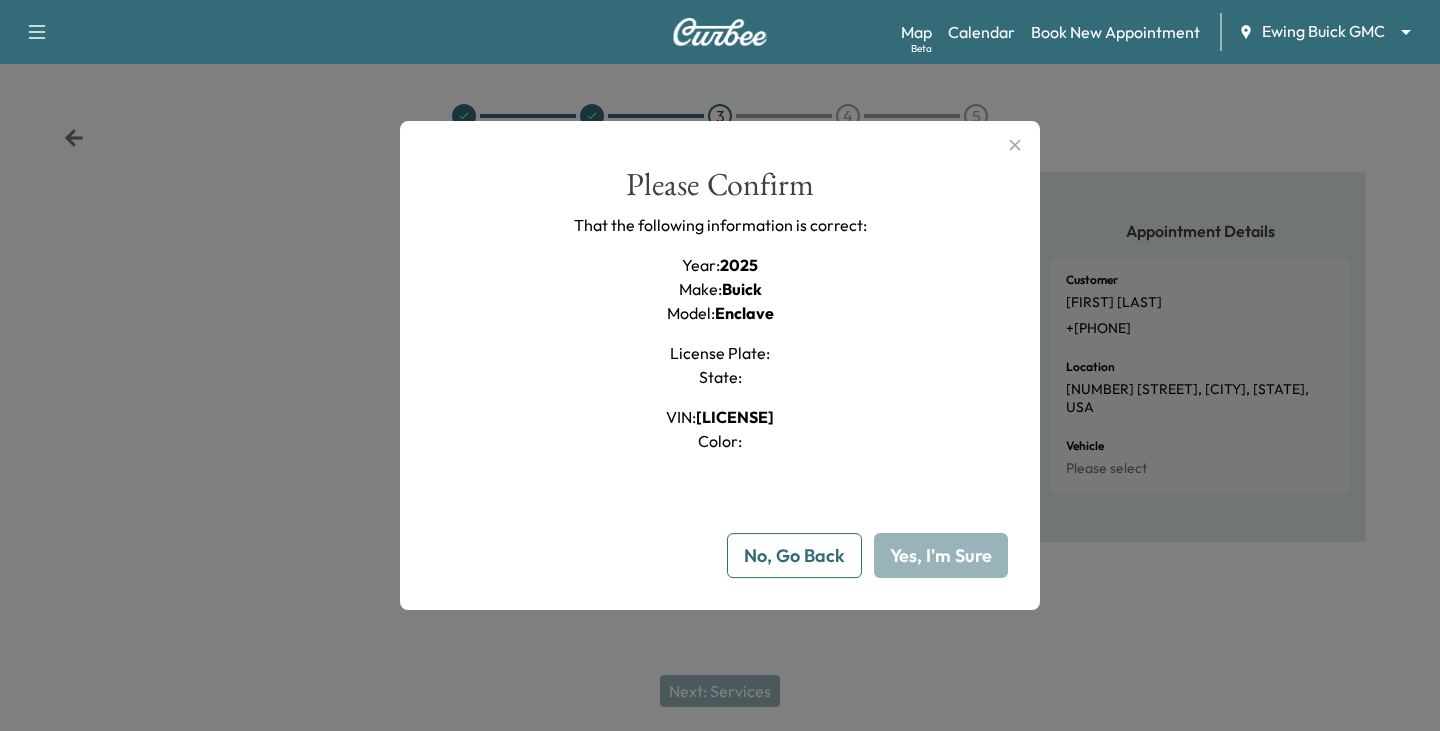 type 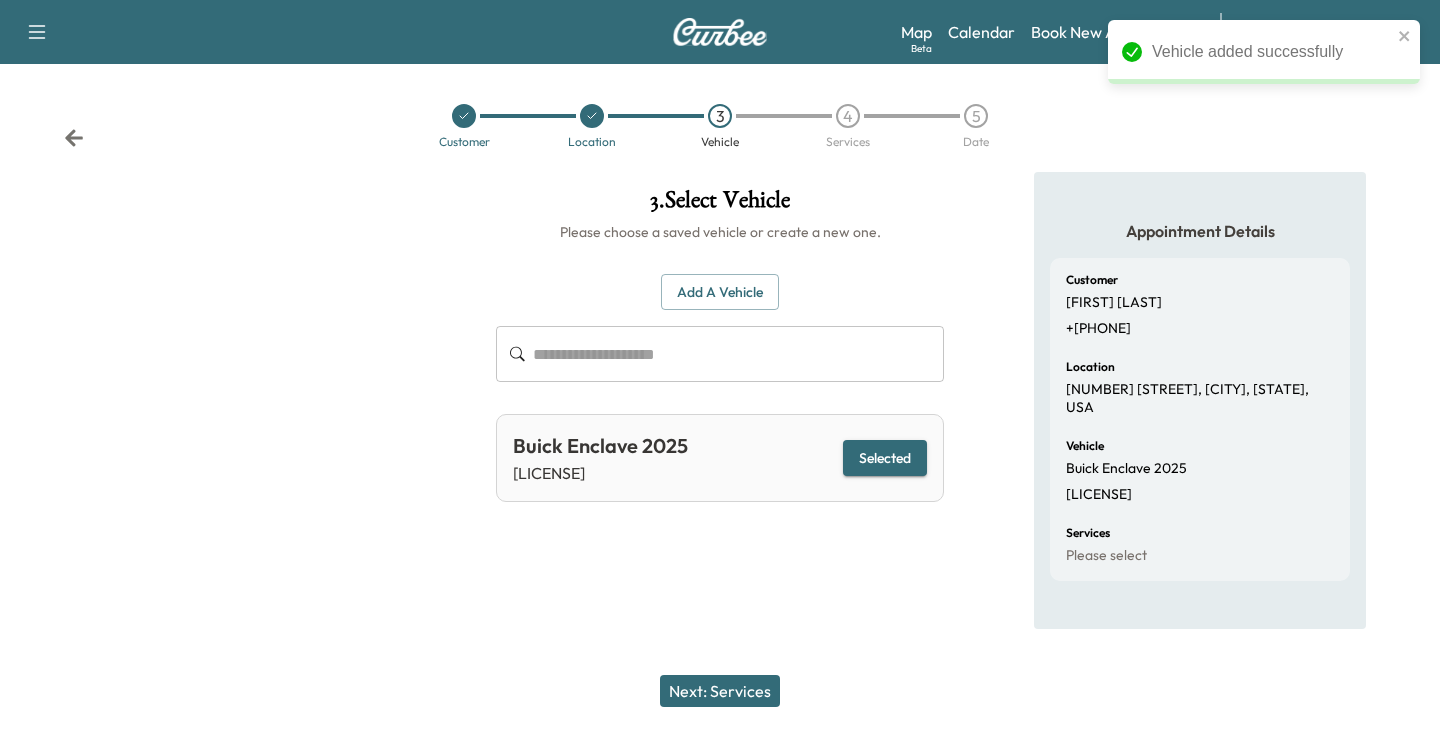 click on "Next: Services" at bounding box center (720, 691) 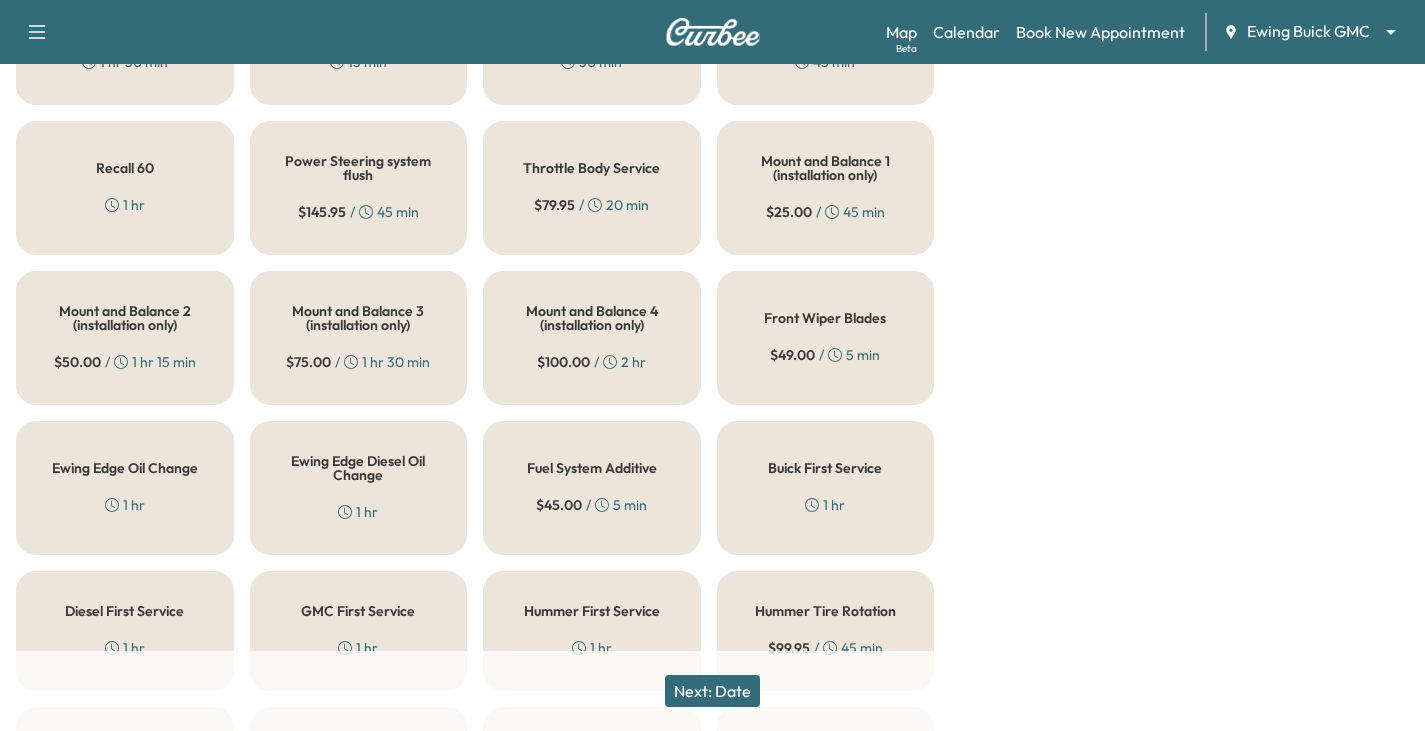 scroll, scrollTop: 800, scrollLeft: 0, axis: vertical 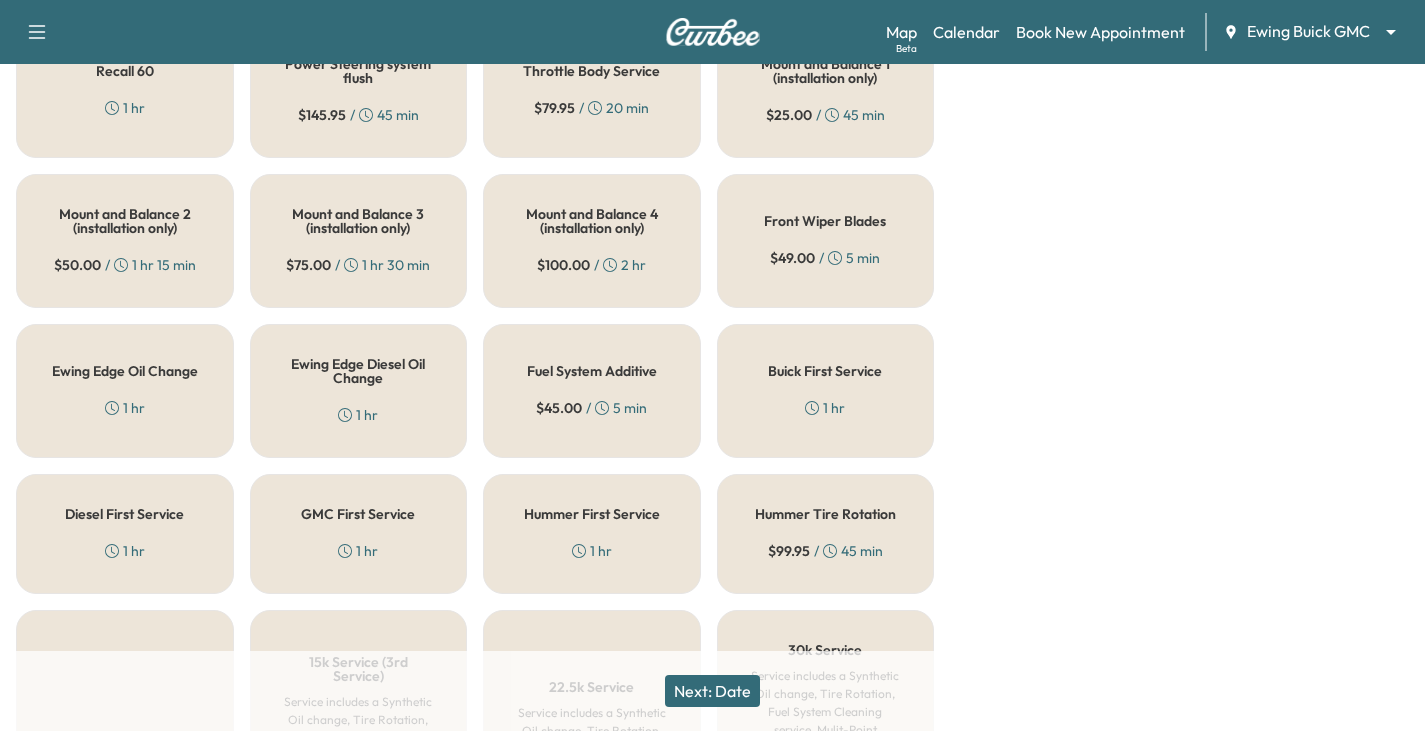 click on "Ewing Edge Oil Change" at bounding box center [125, 371] 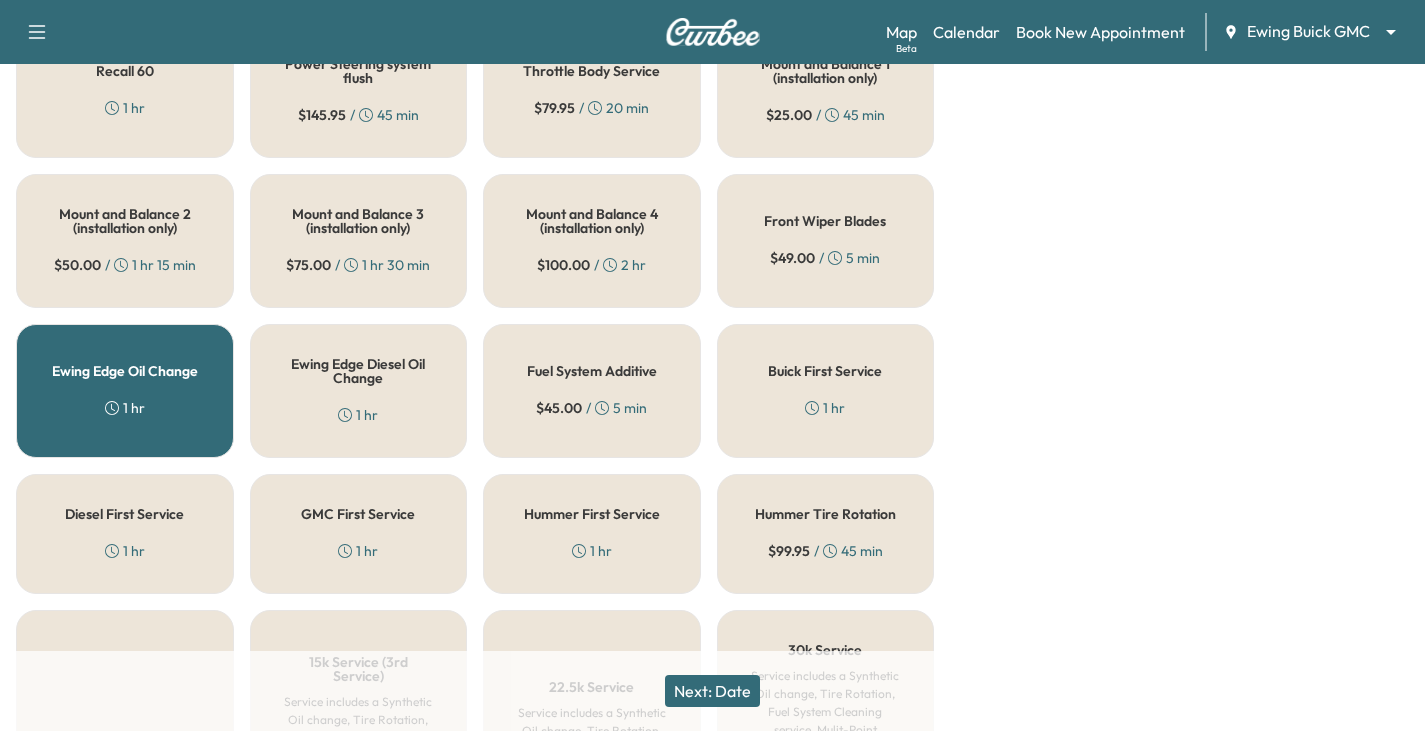 click on "Next: Date" at bounding box center [712, 691] 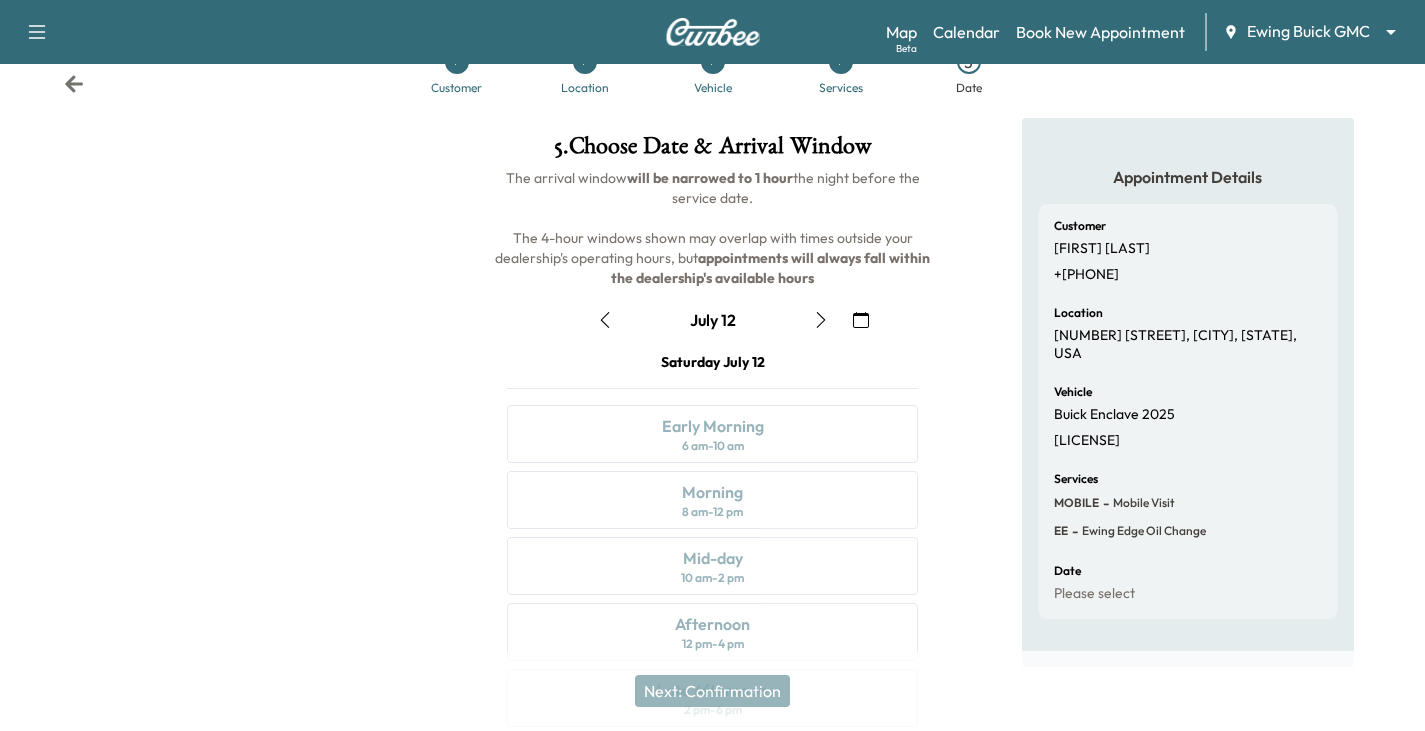 scroll, scrollTop: 270, scrollLeft: 0, axis: vertical 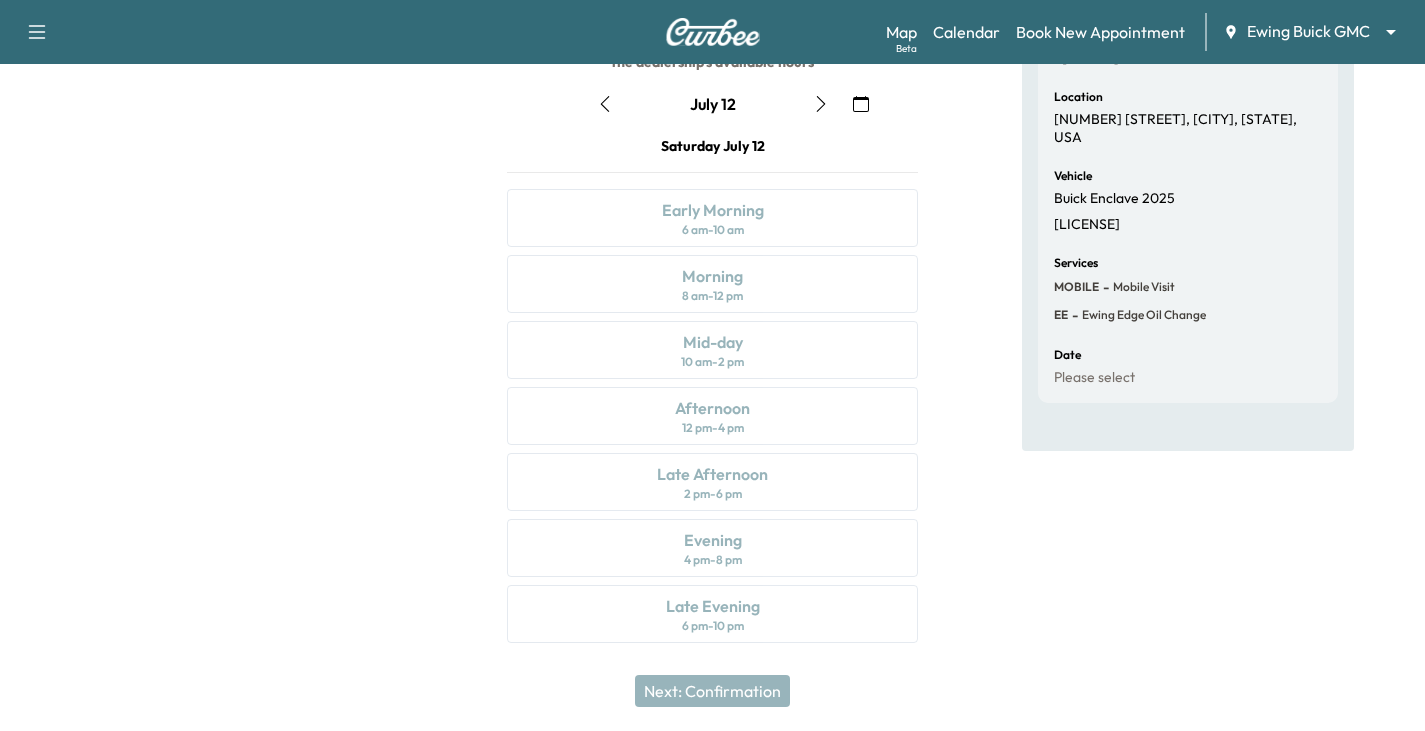 click 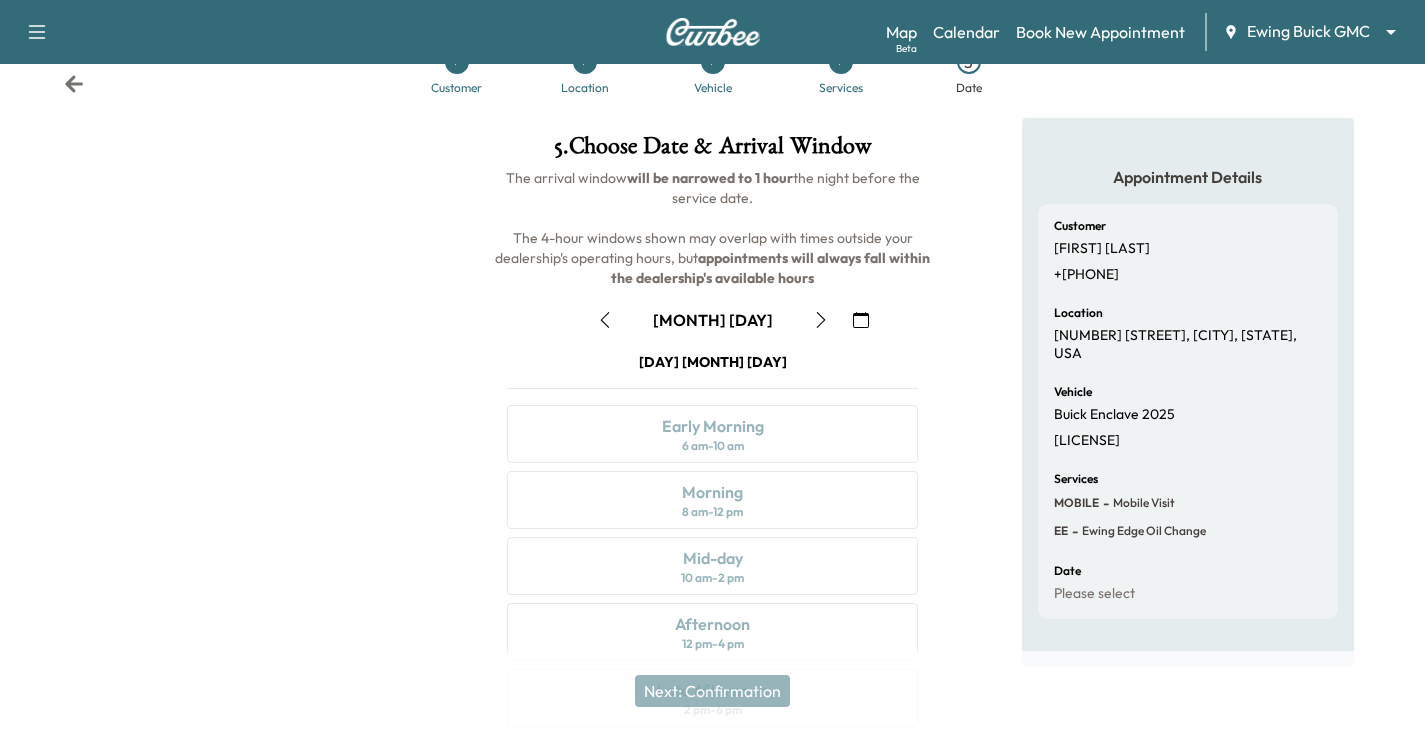 scroll, scrollTop: 270, scrollLeft: 0, axis: vertical 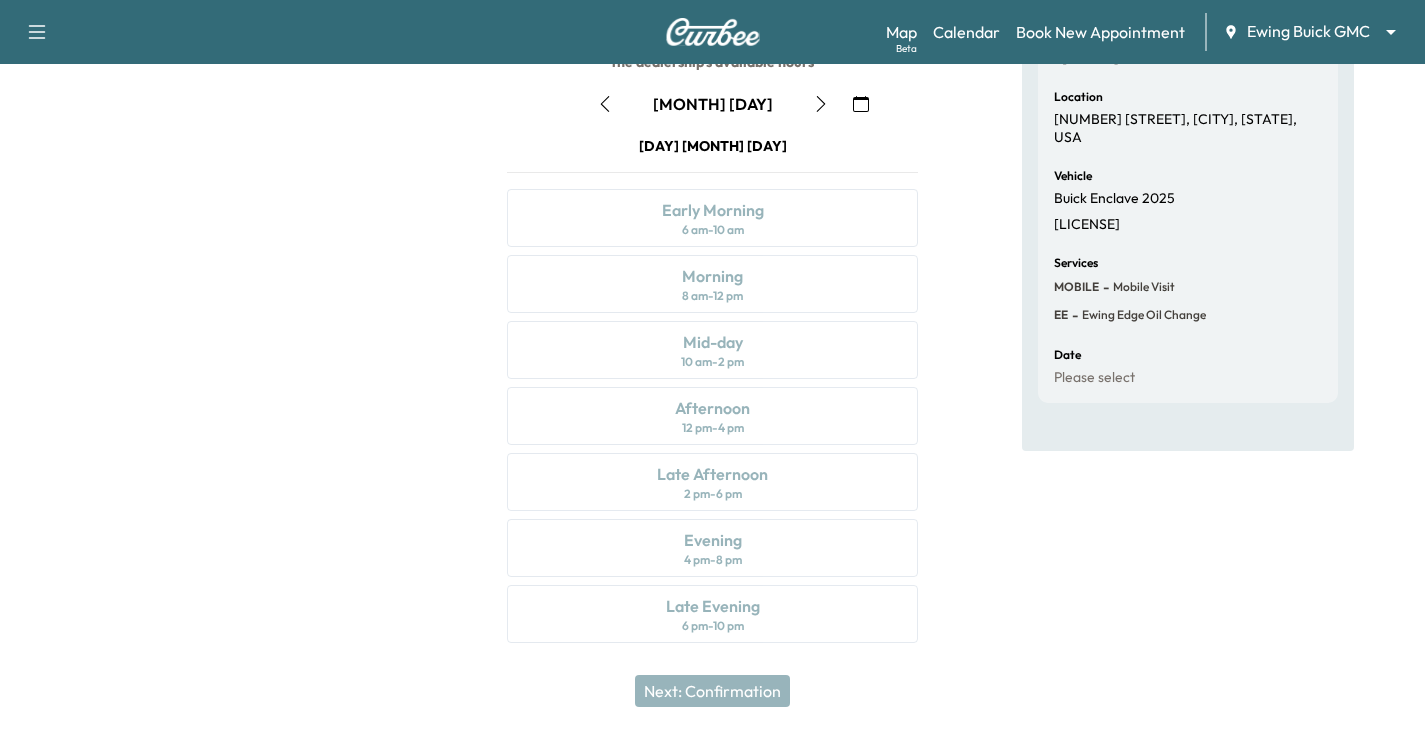 click 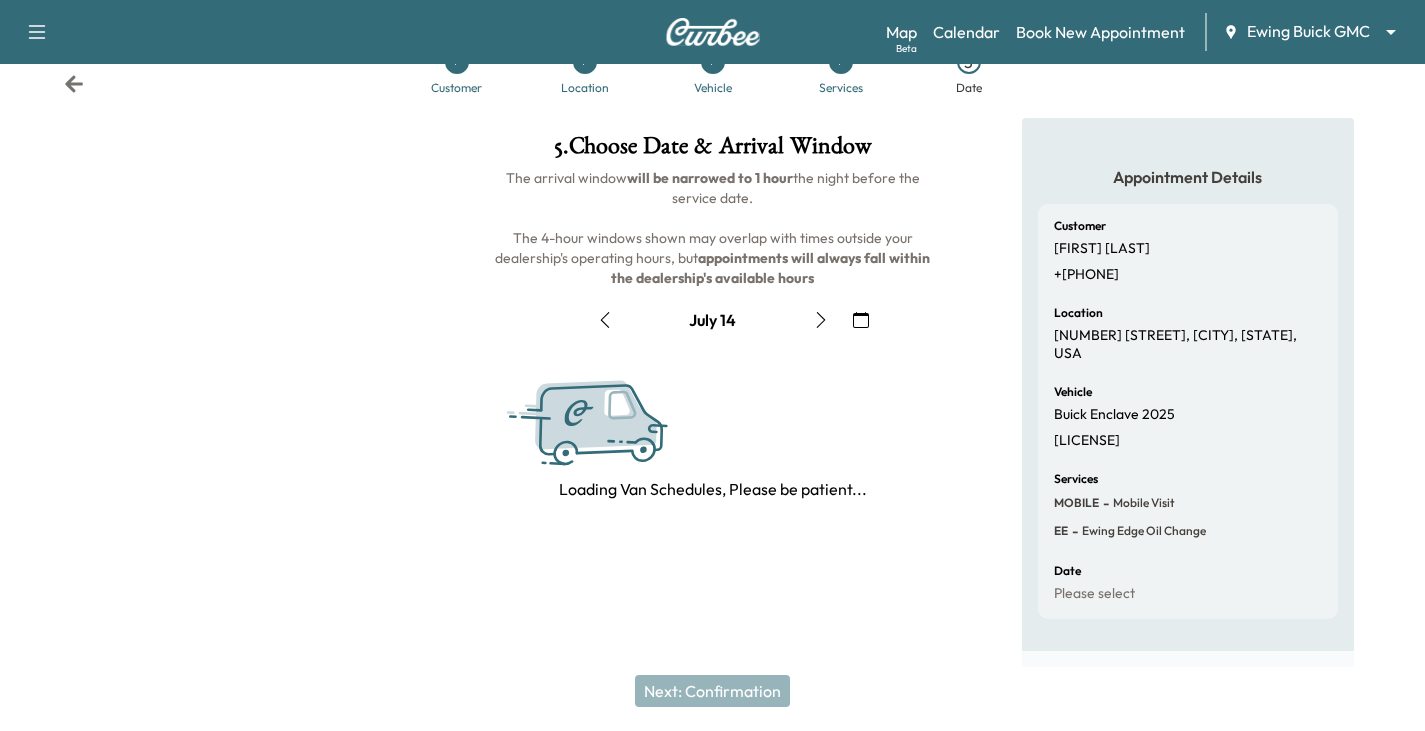 scroll, scrollTop: 270, scrollLeft: 0, axis: vertical 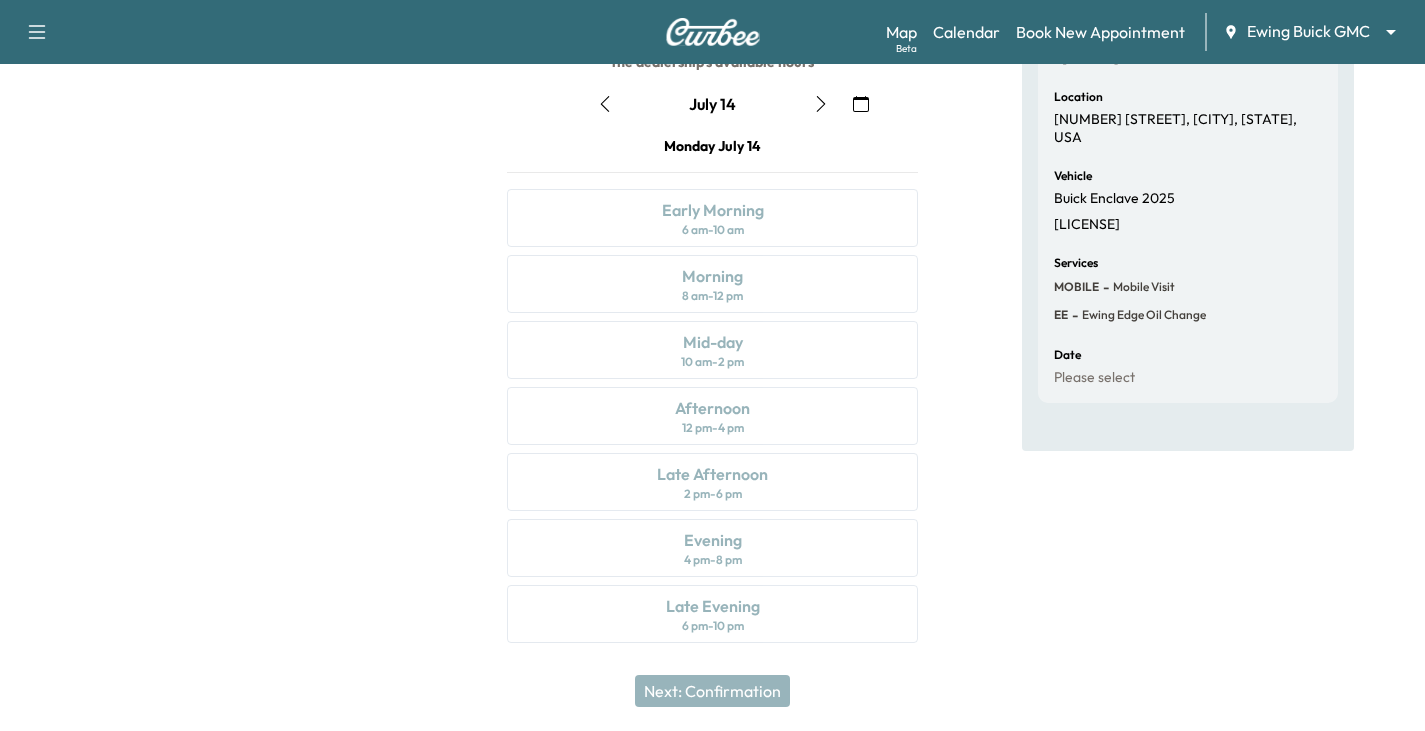 click 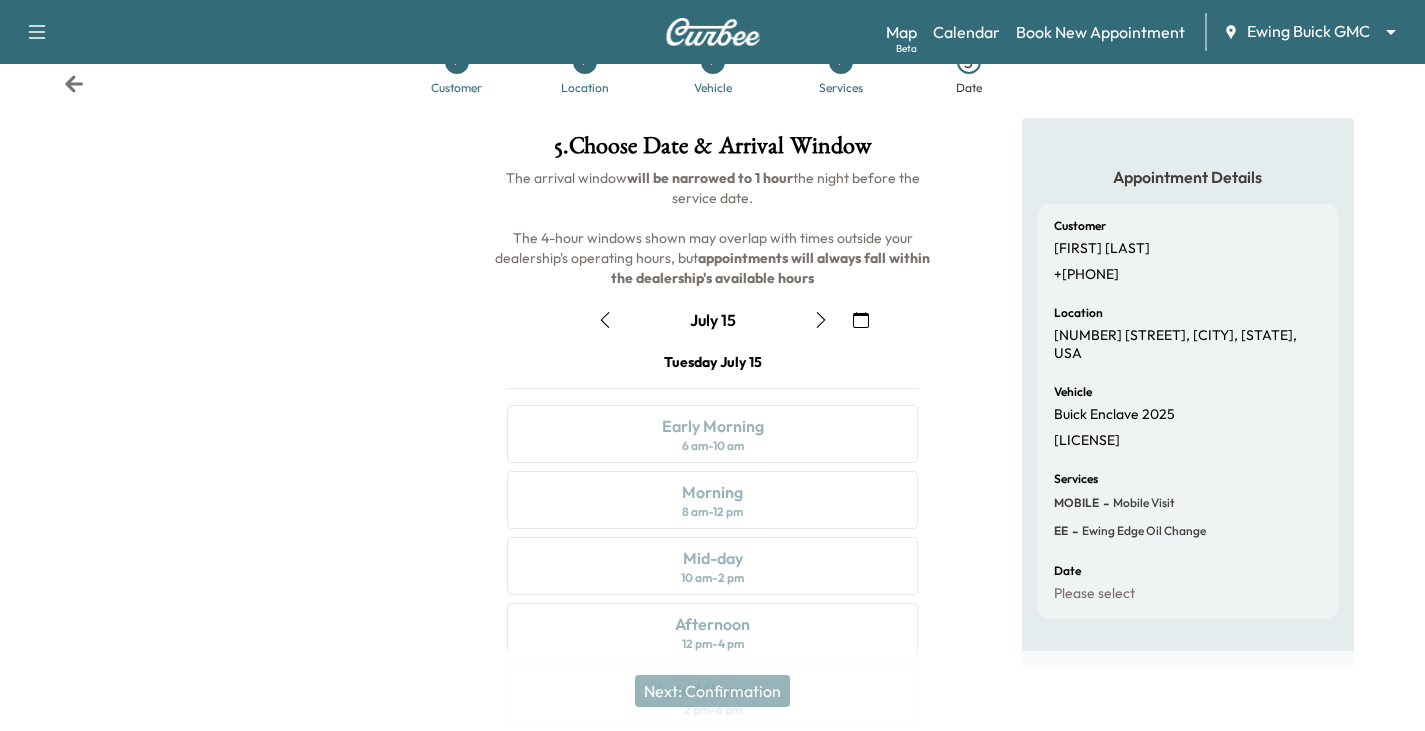 scroll, scrollTop: 270, scrollLeft: 0, axis: vertical 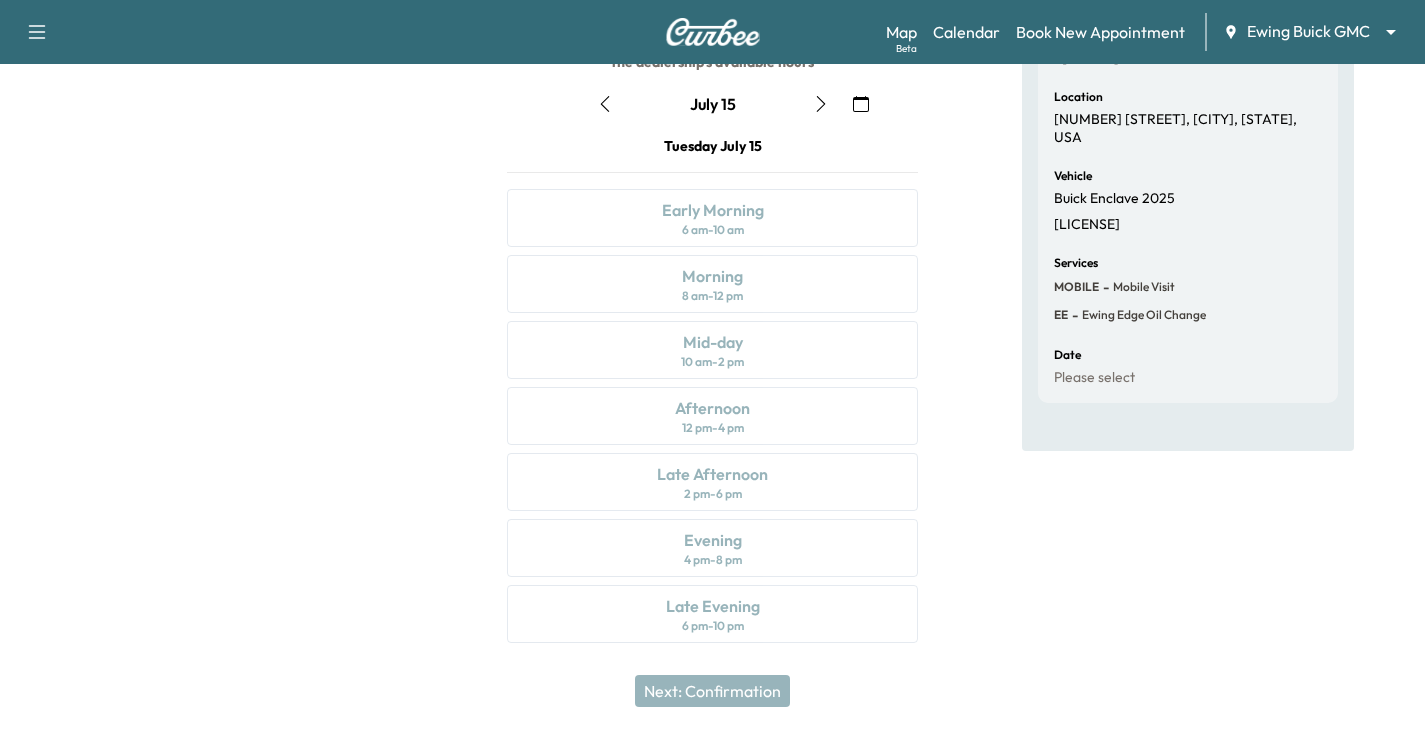 click 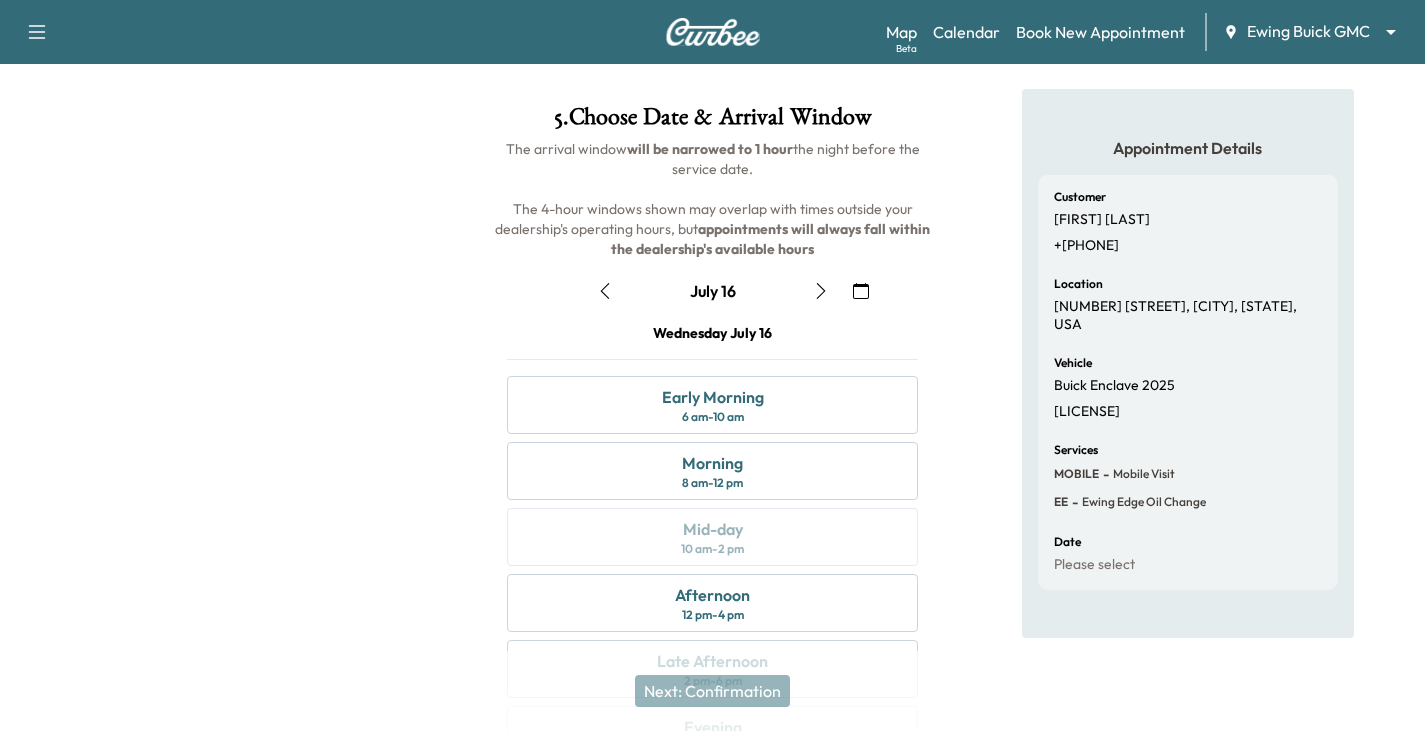 scroll, scrollTop: 70, scrollLeft: 0, axis: vertical 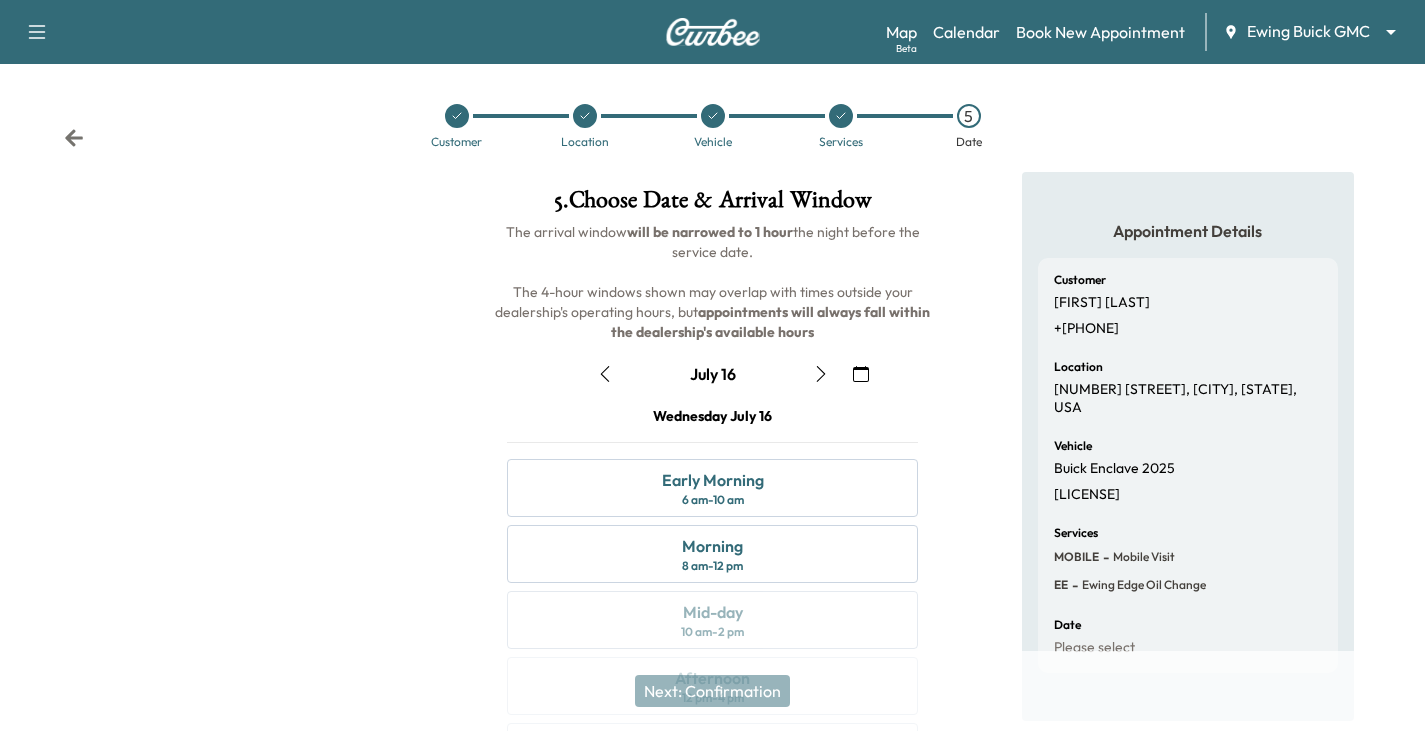 click 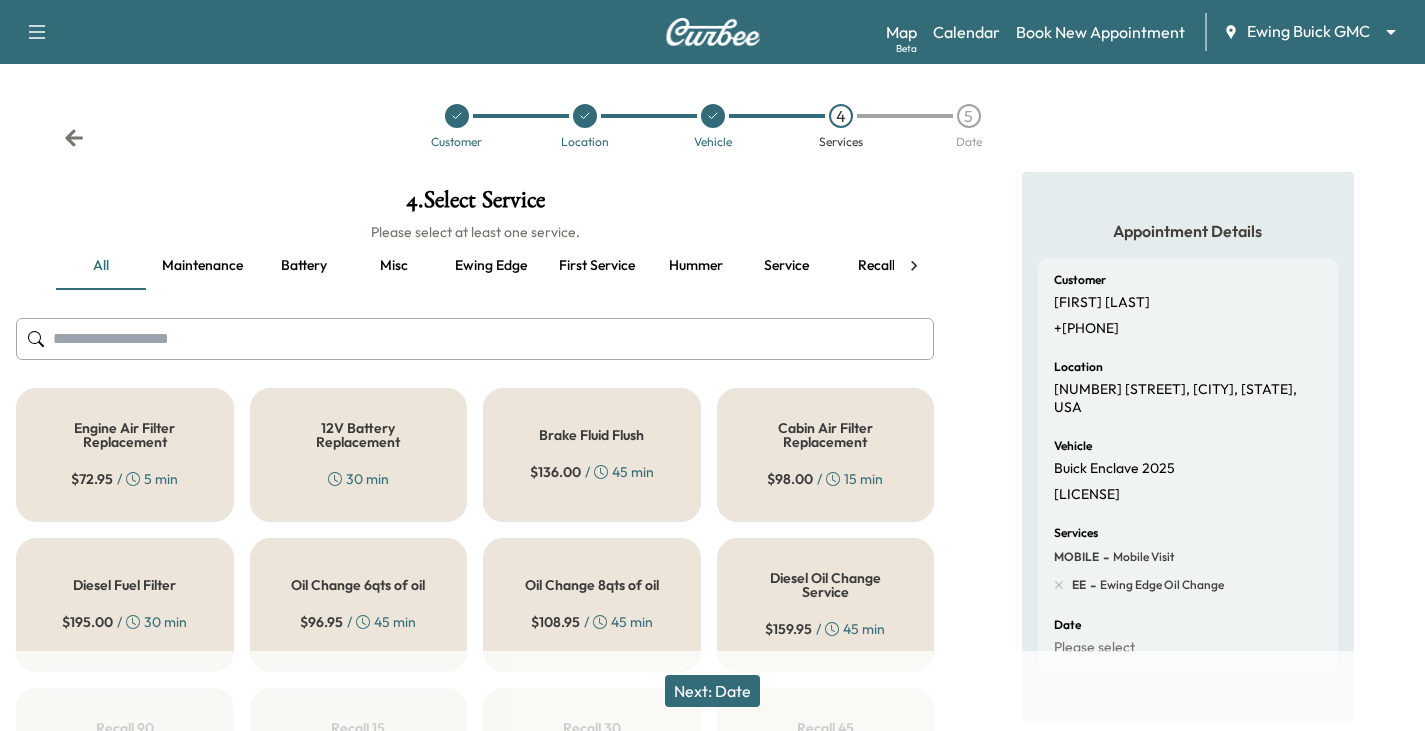 click 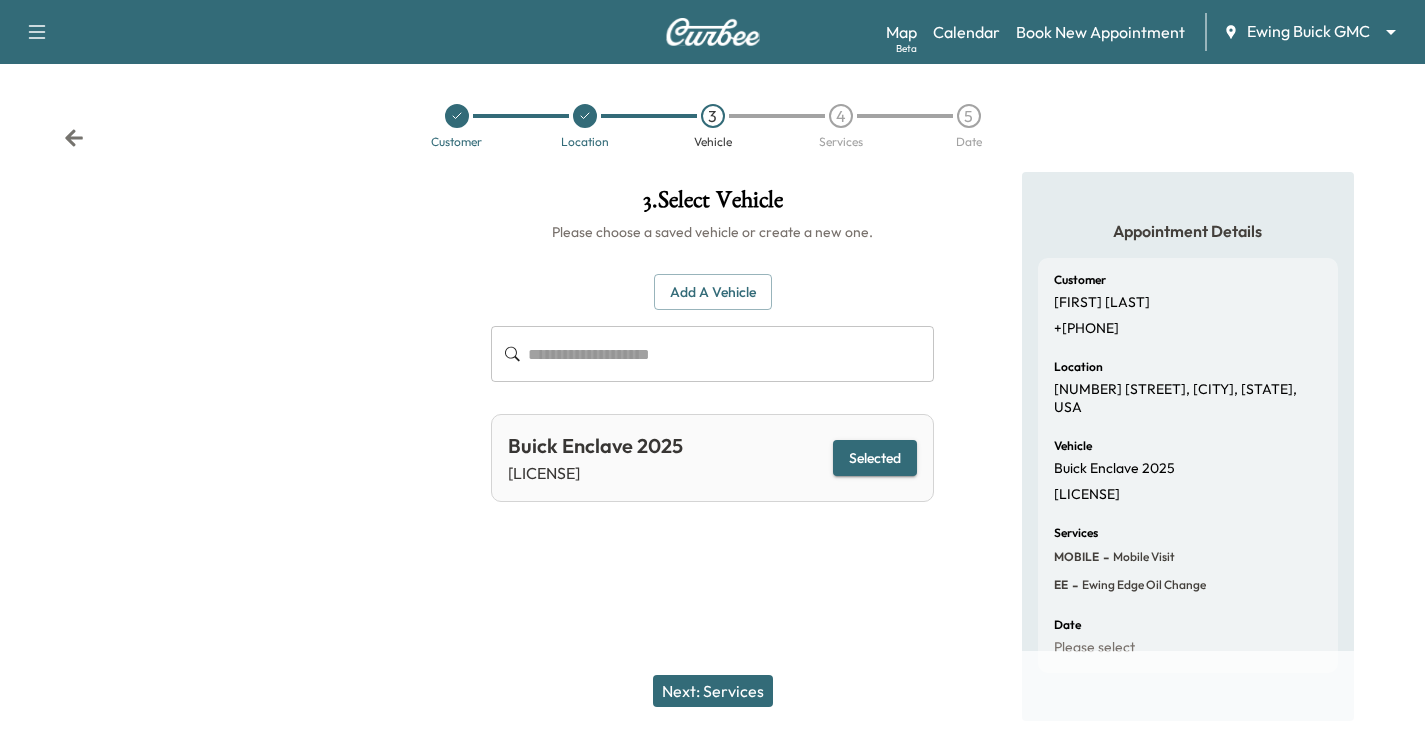 click 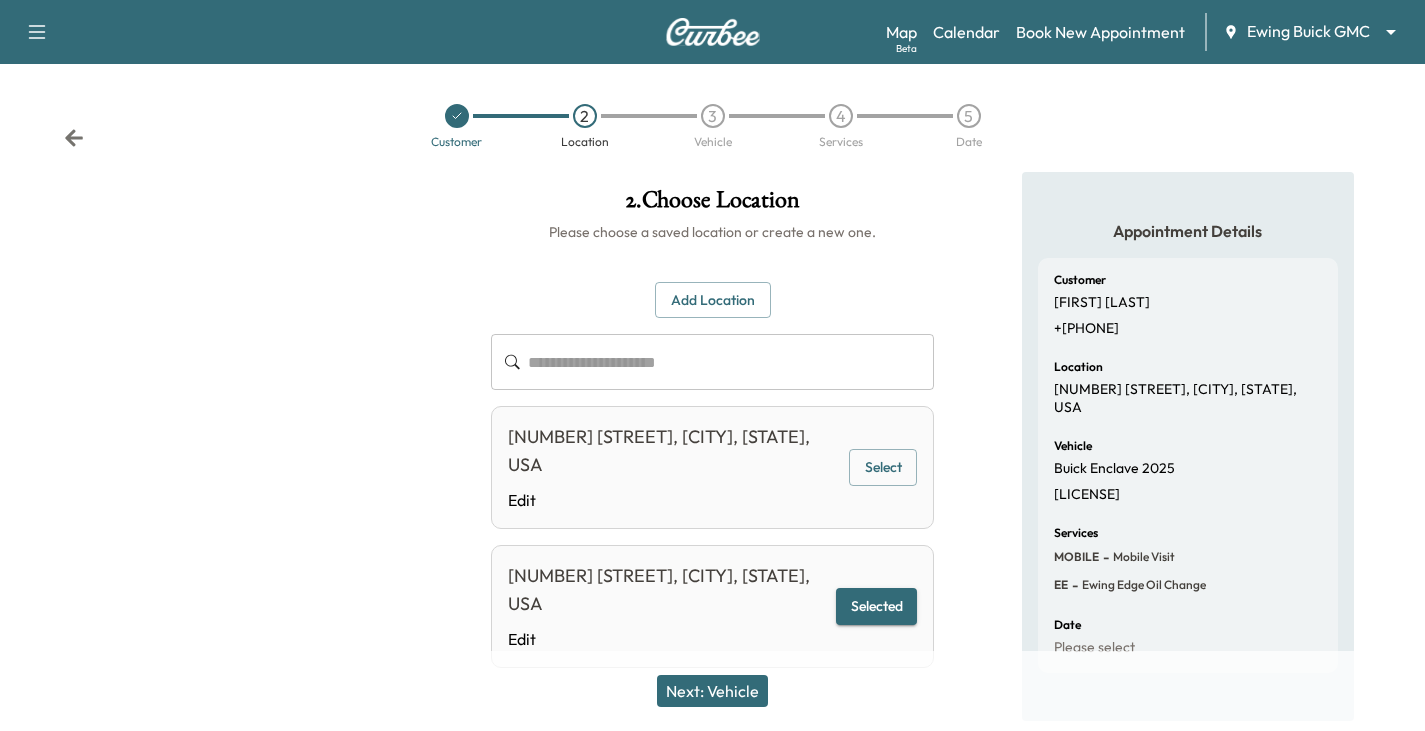 click 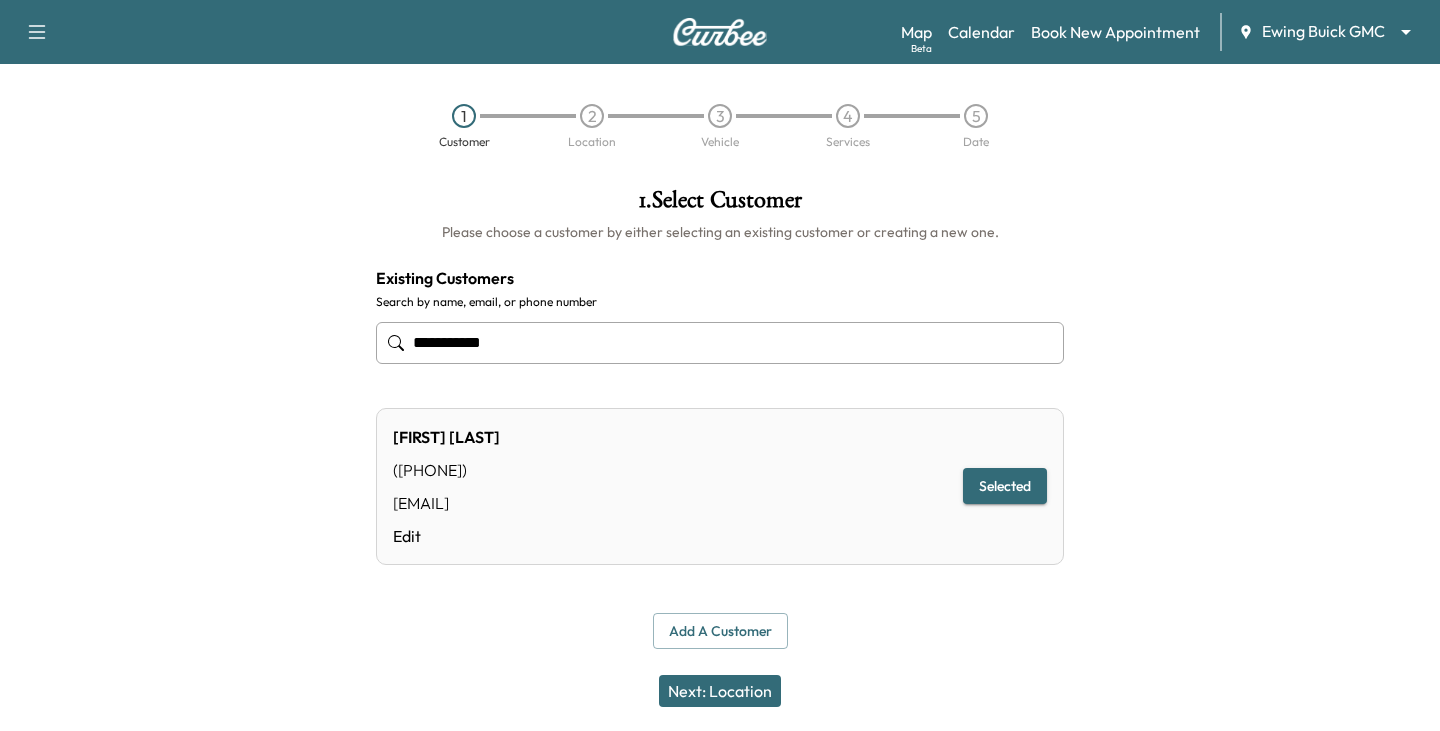 click on "([PHONE]) [PHONE] [EMAIL] [FIRST] [LAST] [PHONE]" at bounding box center (720, 365) 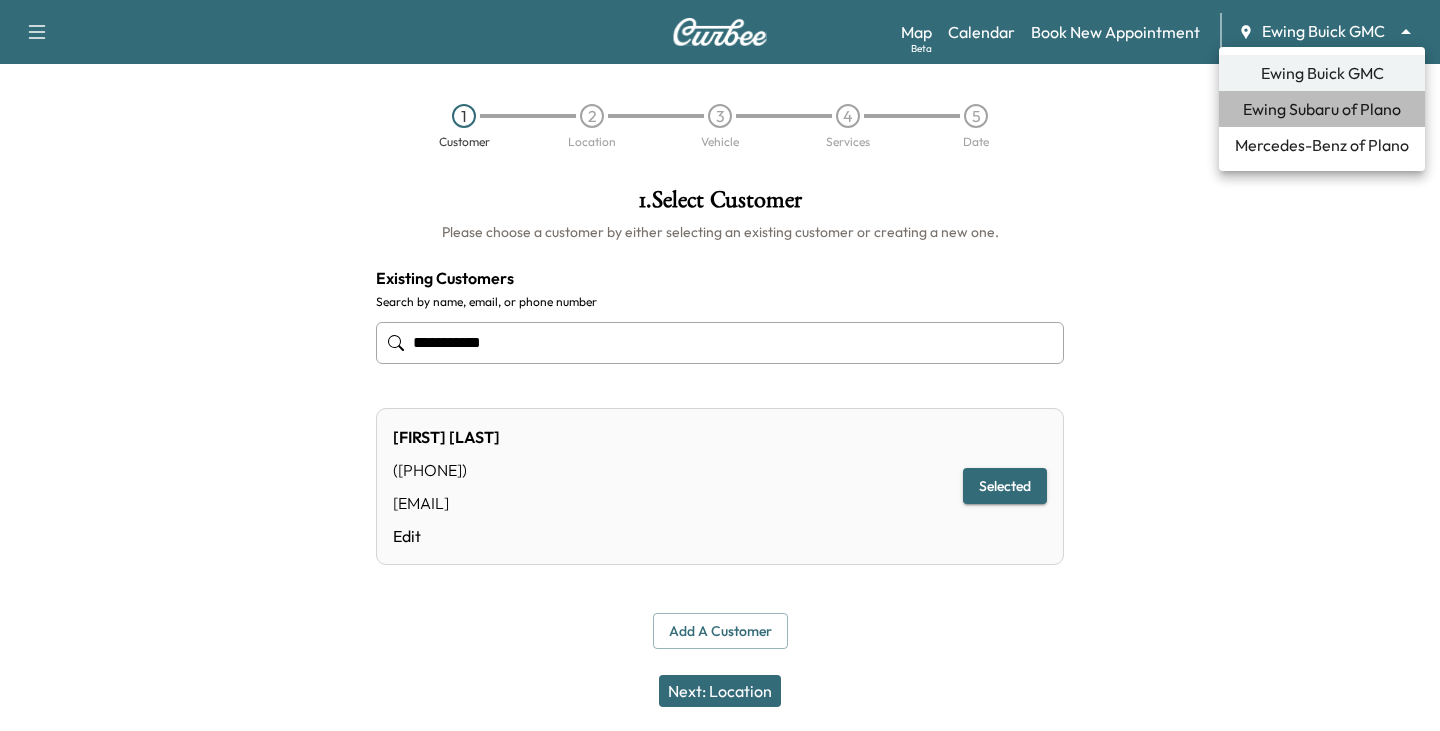 click on "Ewing Subaru of Plano" at bounding box center (1322, 109) 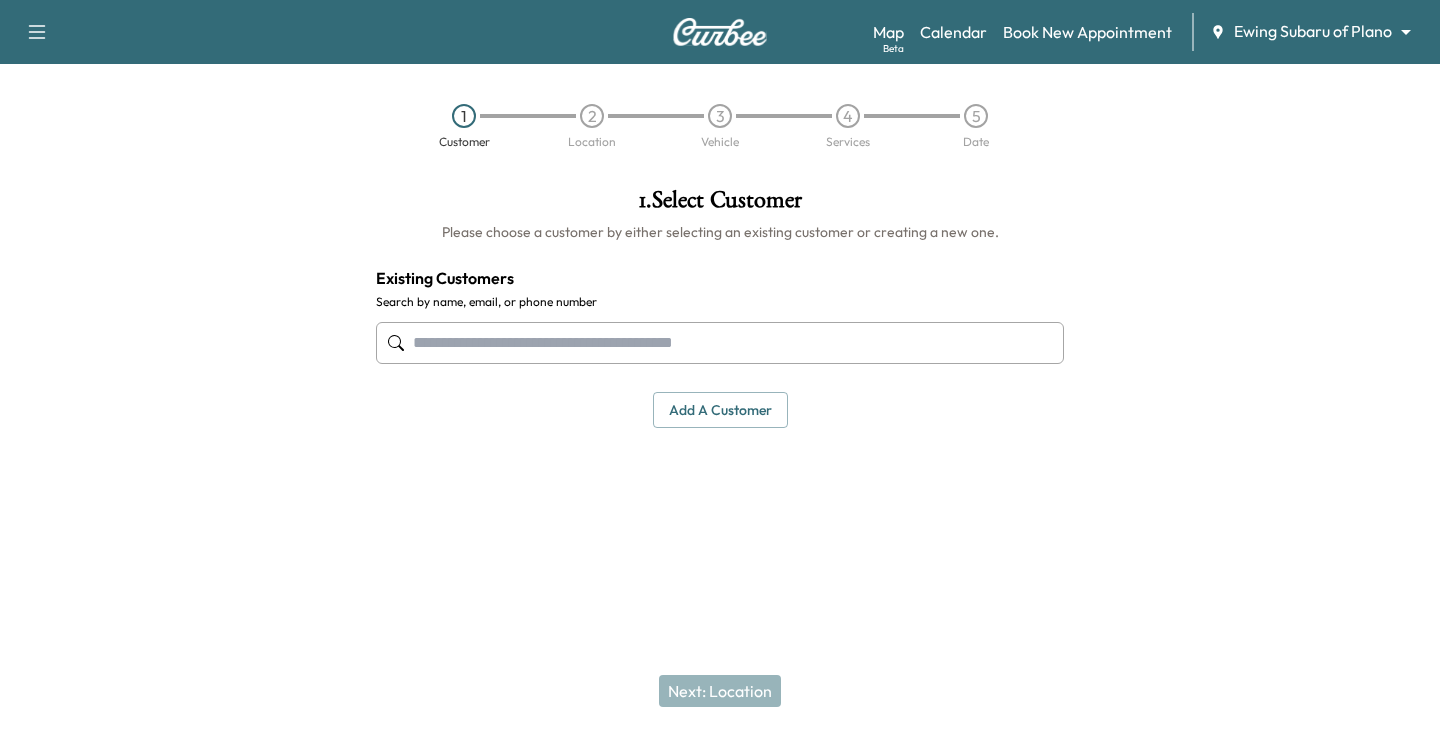 click on "Support Log Out Map Beta Calendar Book New Appointment Ewing Subaru of Plano ******** ​ 1 Customer 2 Location 3 Vehicle 4 Services 5 Date 1 .  Select Customer Please choose a customer by either selecting an existing customer or creating a new one. Existing Customers Search by name, email, or phone number Add a customer add a customer Customer Details Cancel Save & Close Next: Location" at bounding box center [720, 365] 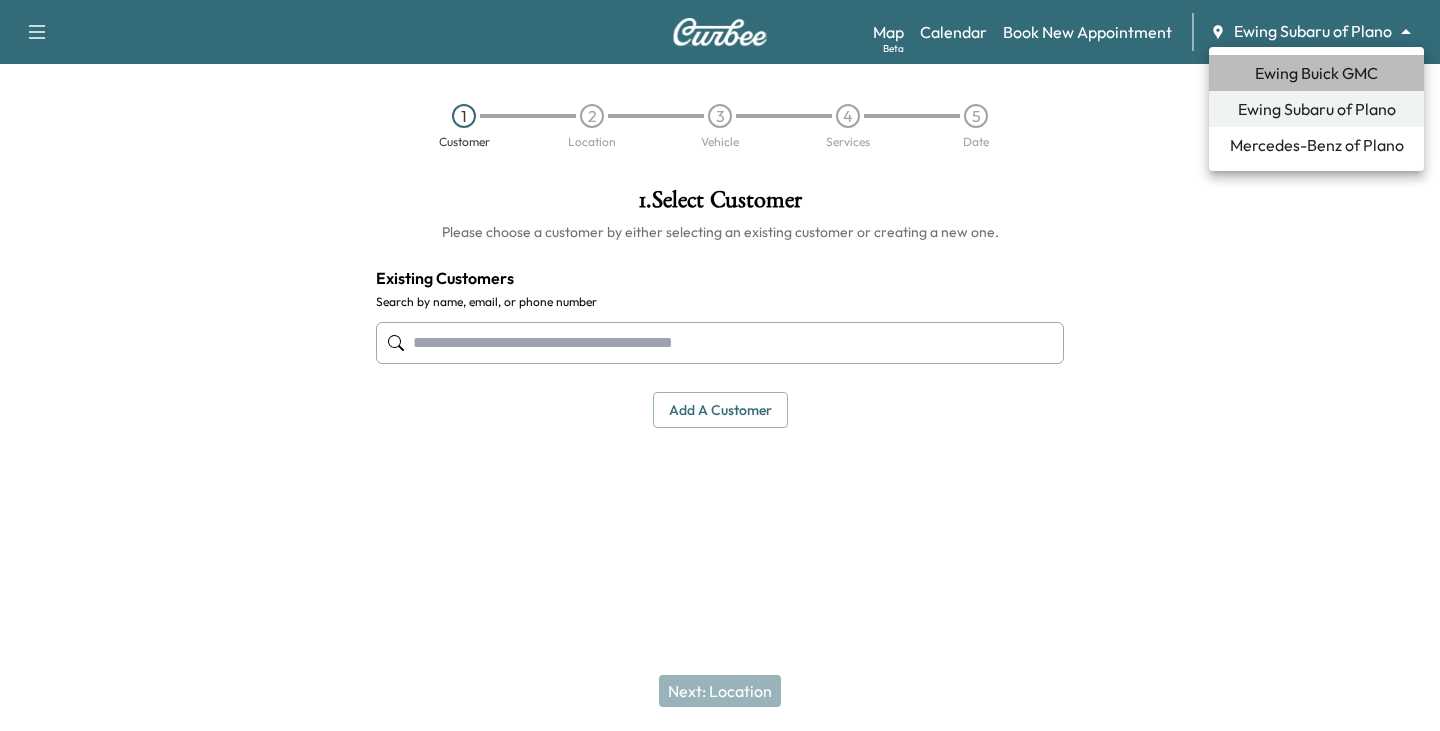 click on "Ewing Buick GMC" at bounding box center [1316, 73] 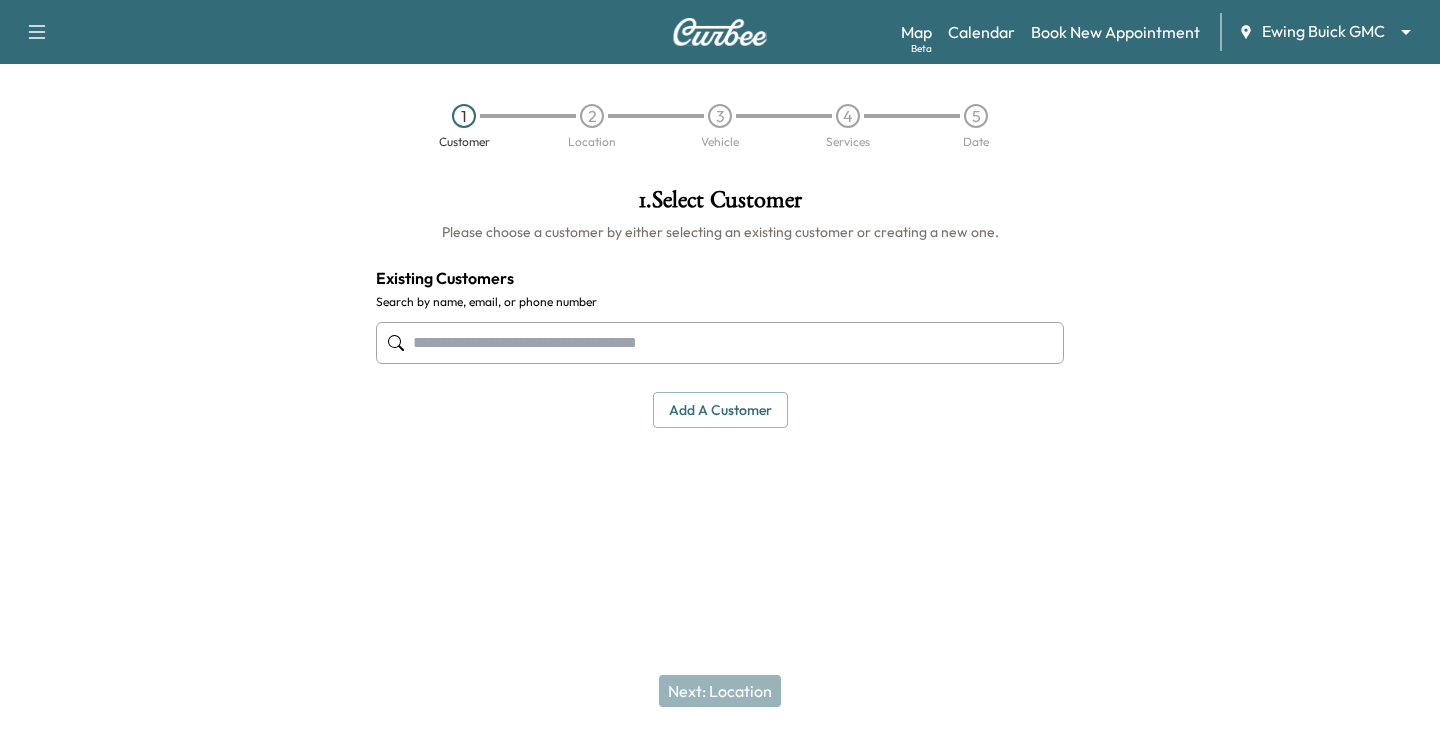 click at bounding box center [720, 343] 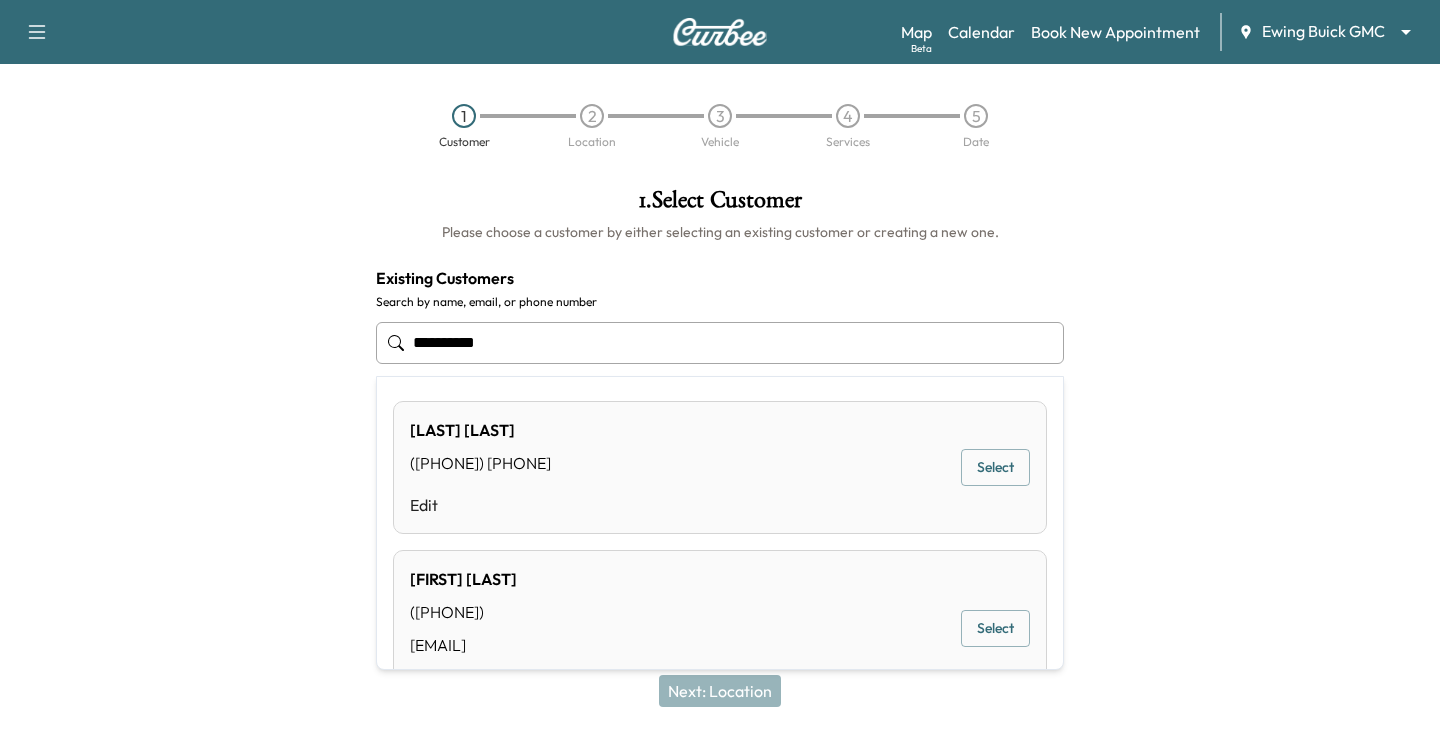 type on "**********" 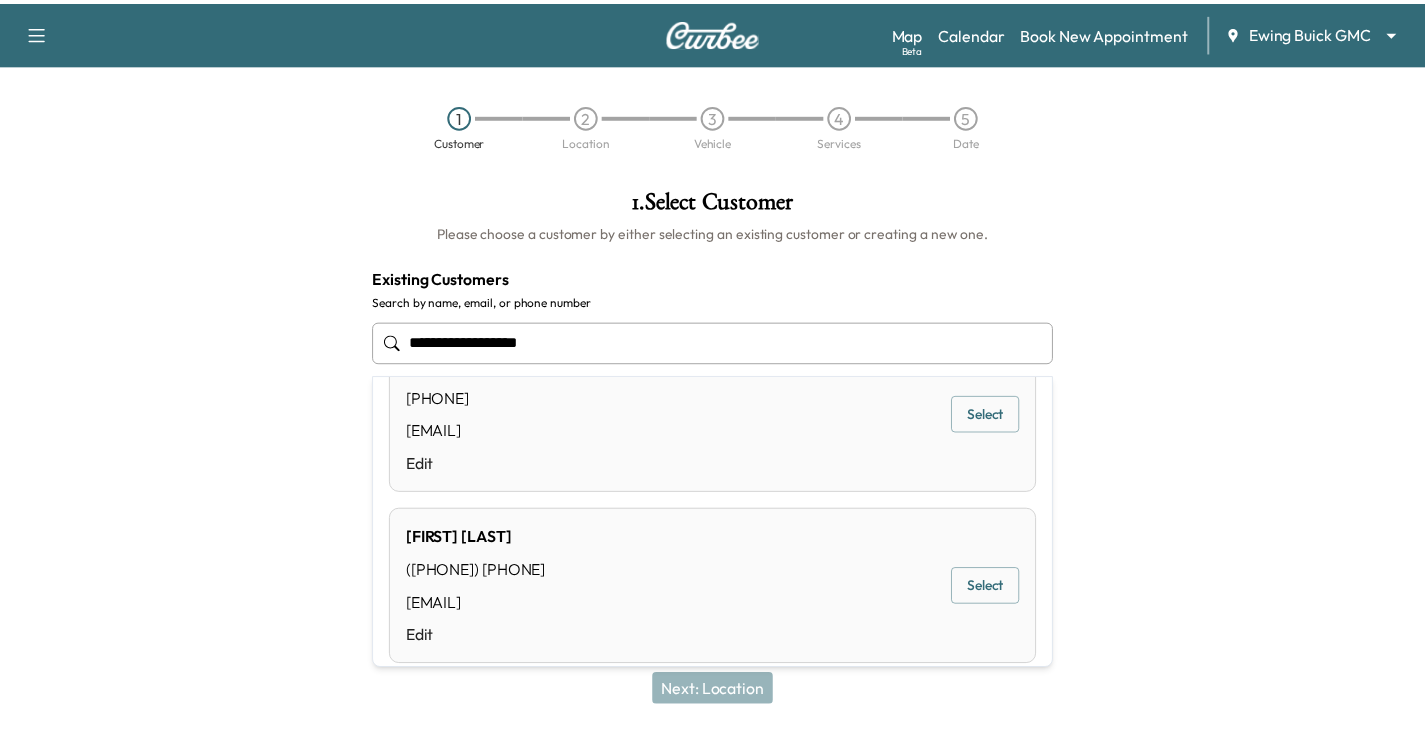 scroll, scrollTop: 100, scrollLeft: 0, axis: vertical 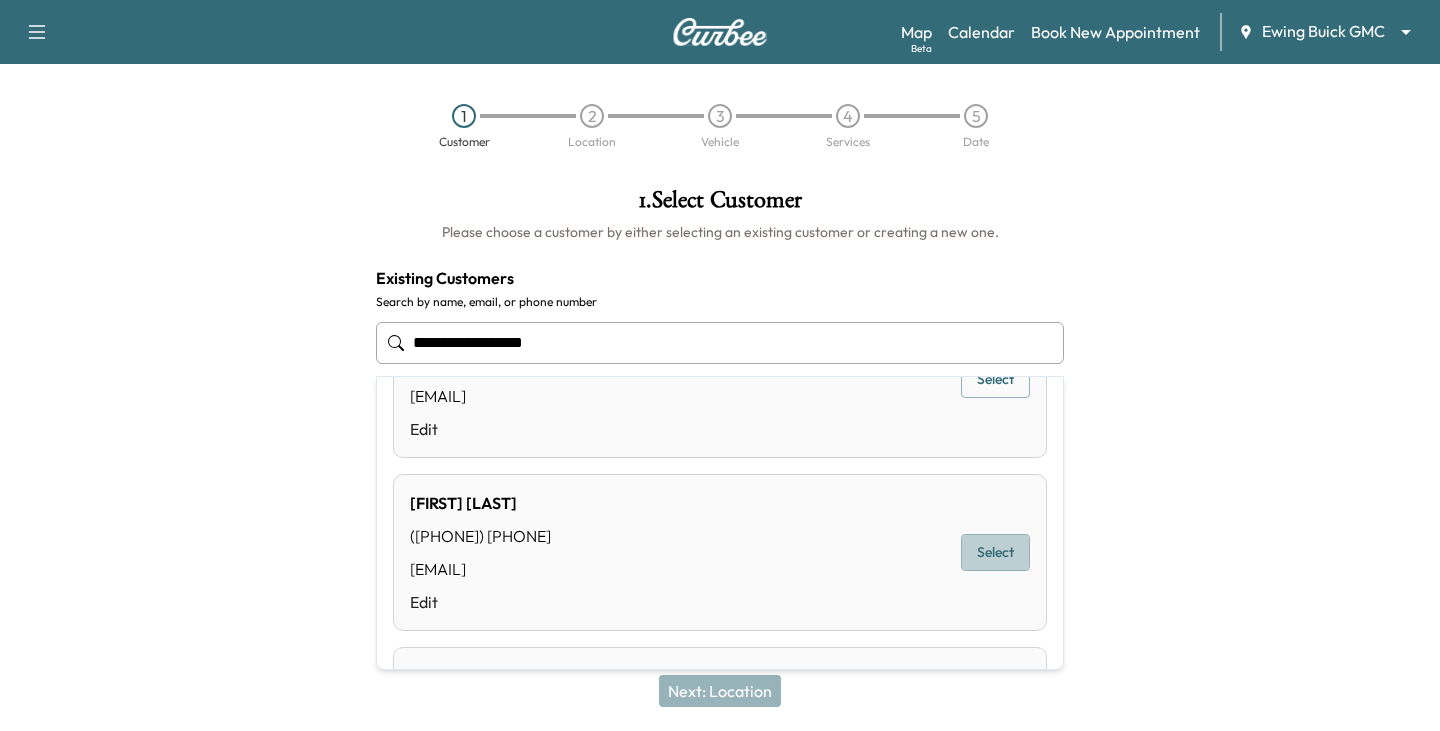 click on "Select" at bounding box center [995, 552] 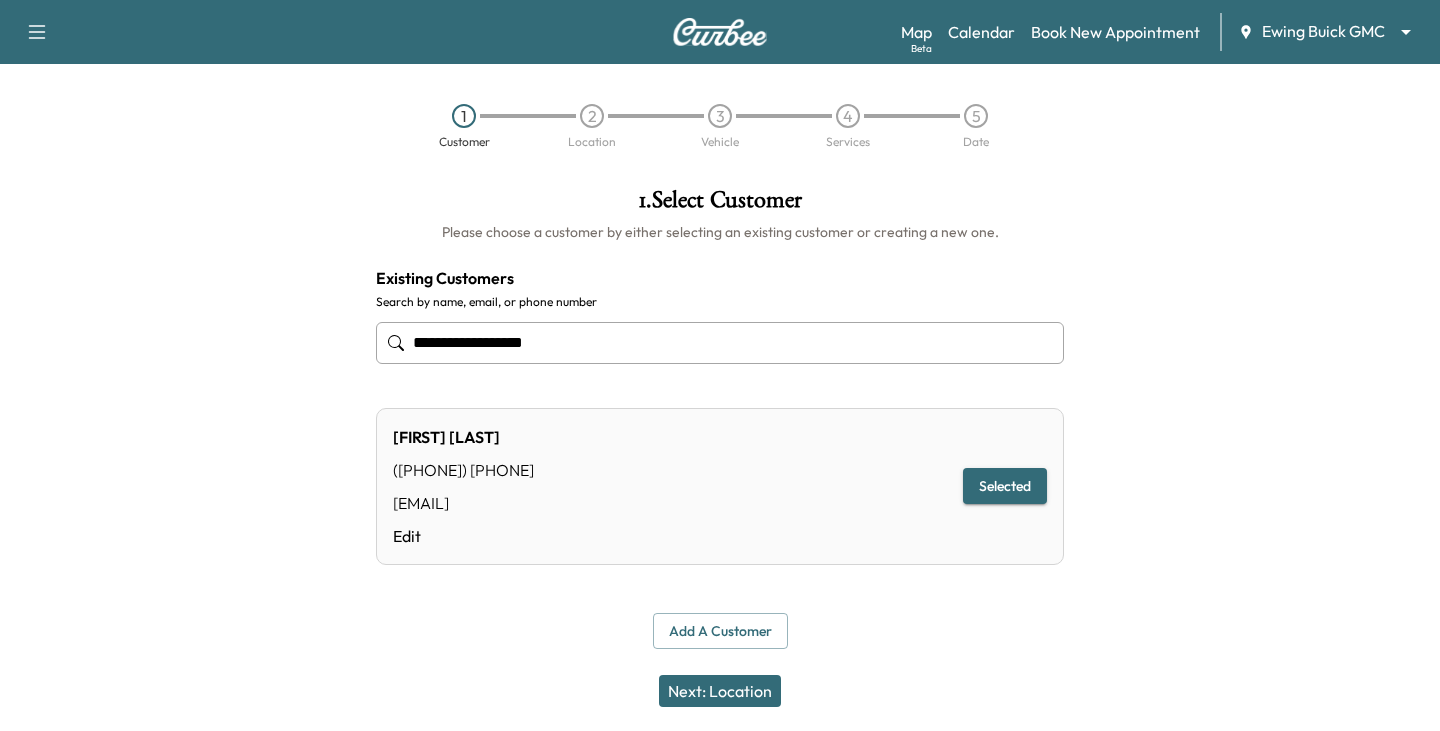 type on "**********" 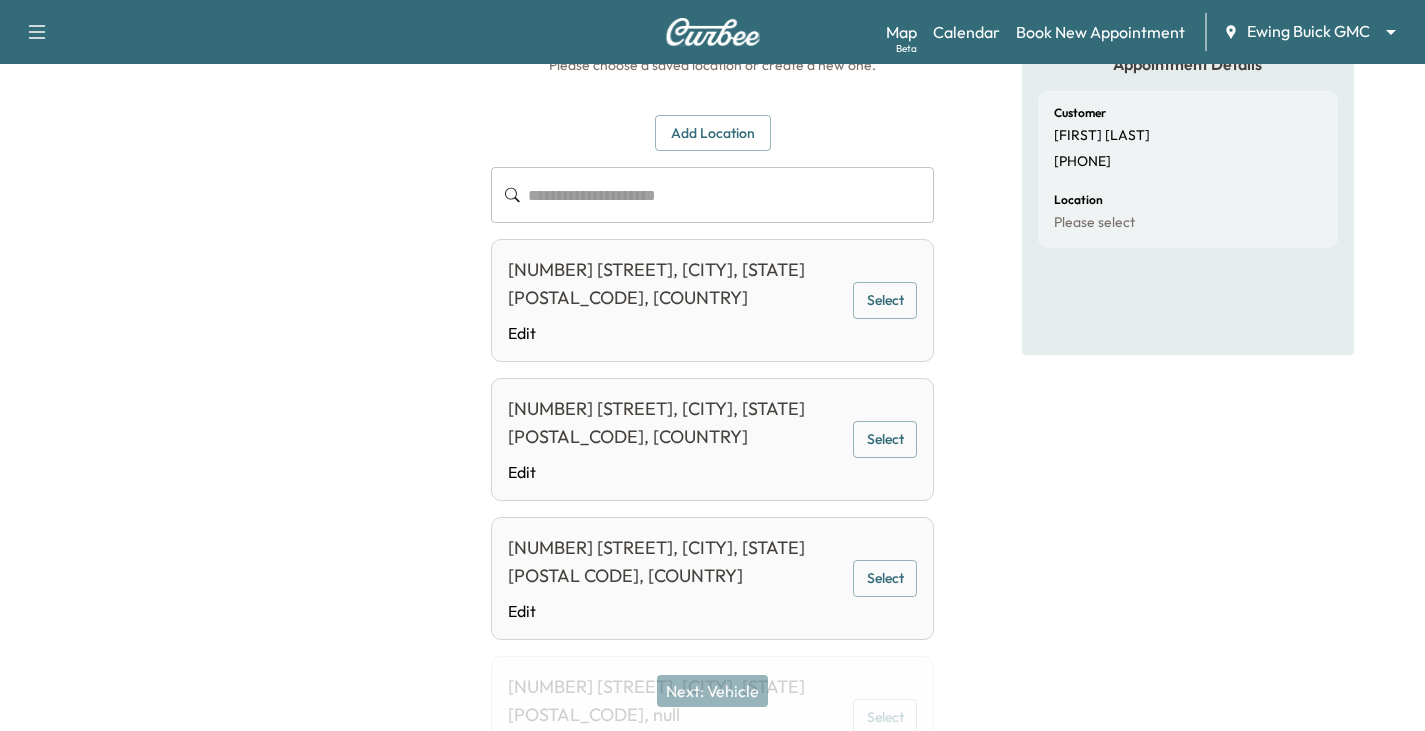 scroll, scrollTop: 200, scrollLeft: 0, axis: vertical 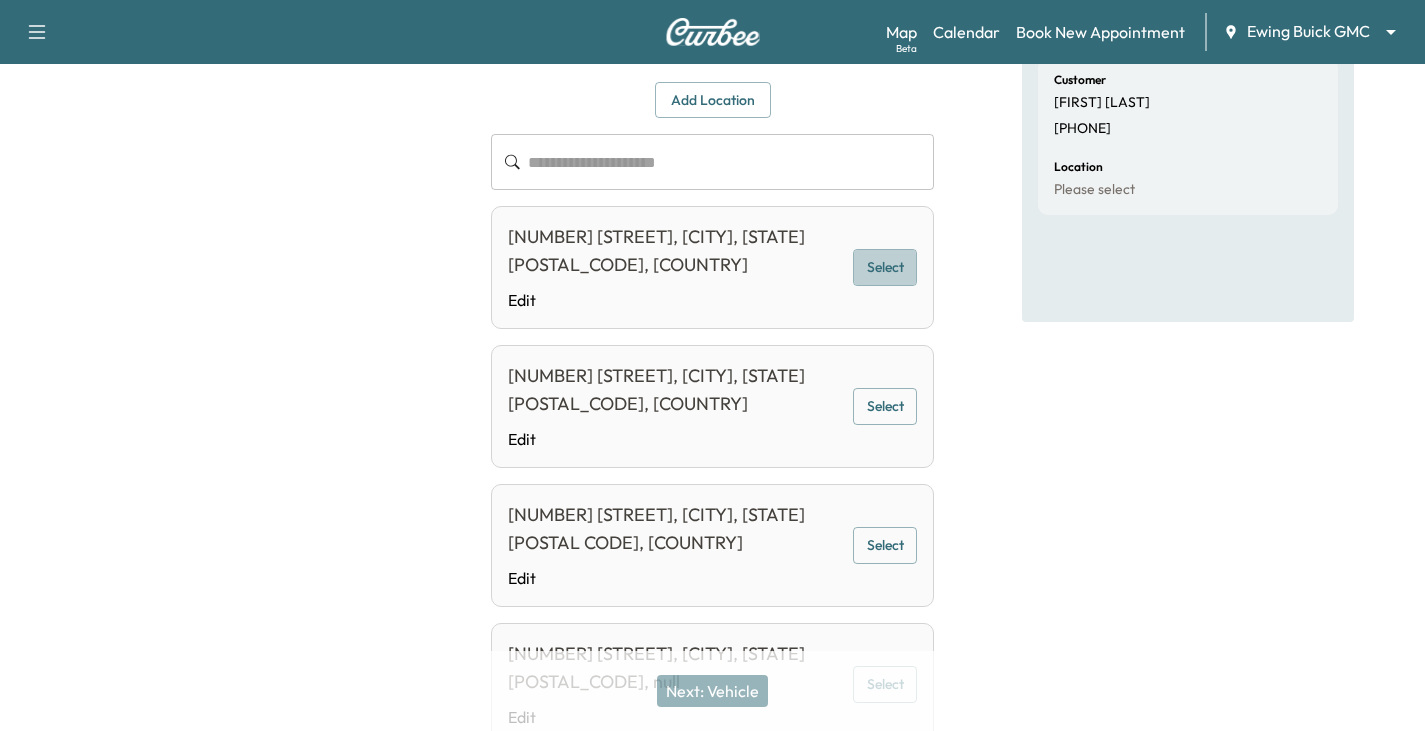 click on "Select" at bounding box center (885, 267) 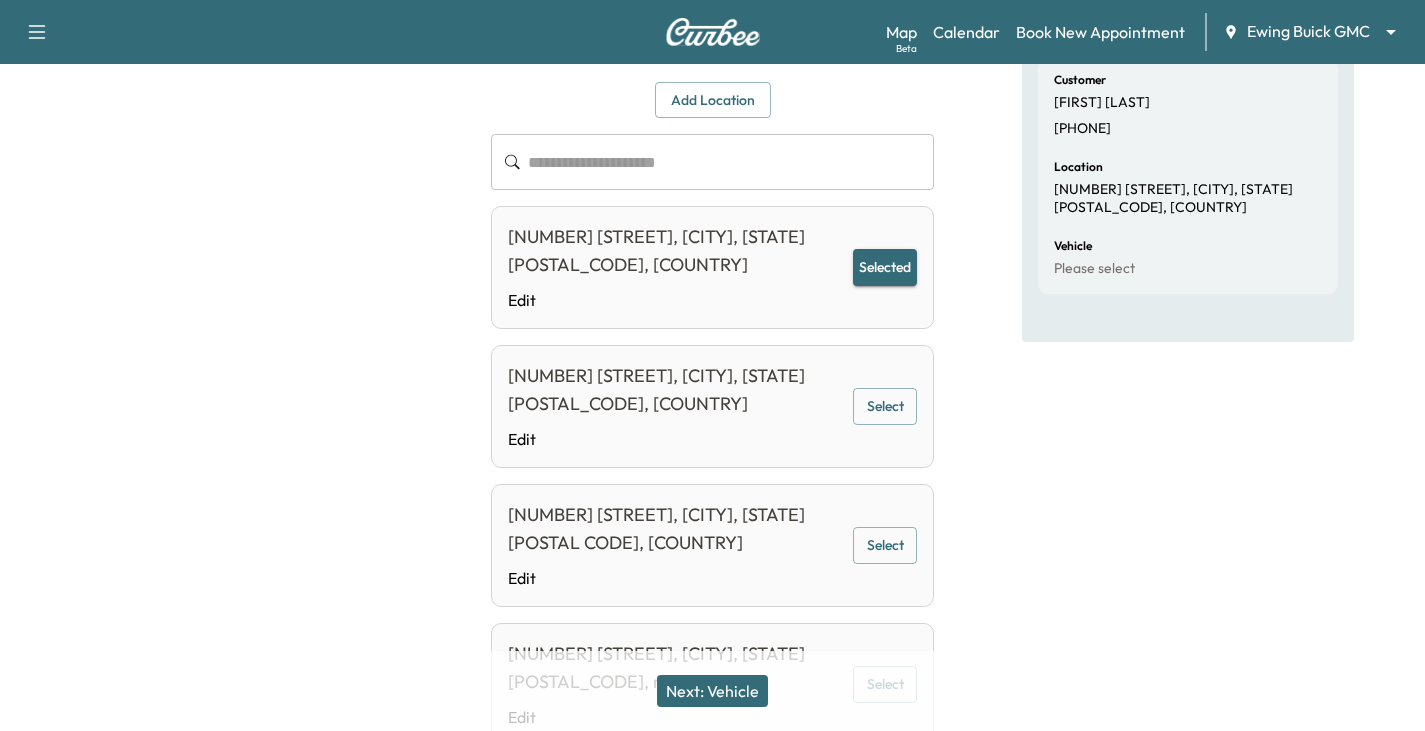click on "Next: Vehicle" at bounding box center (712, 691) 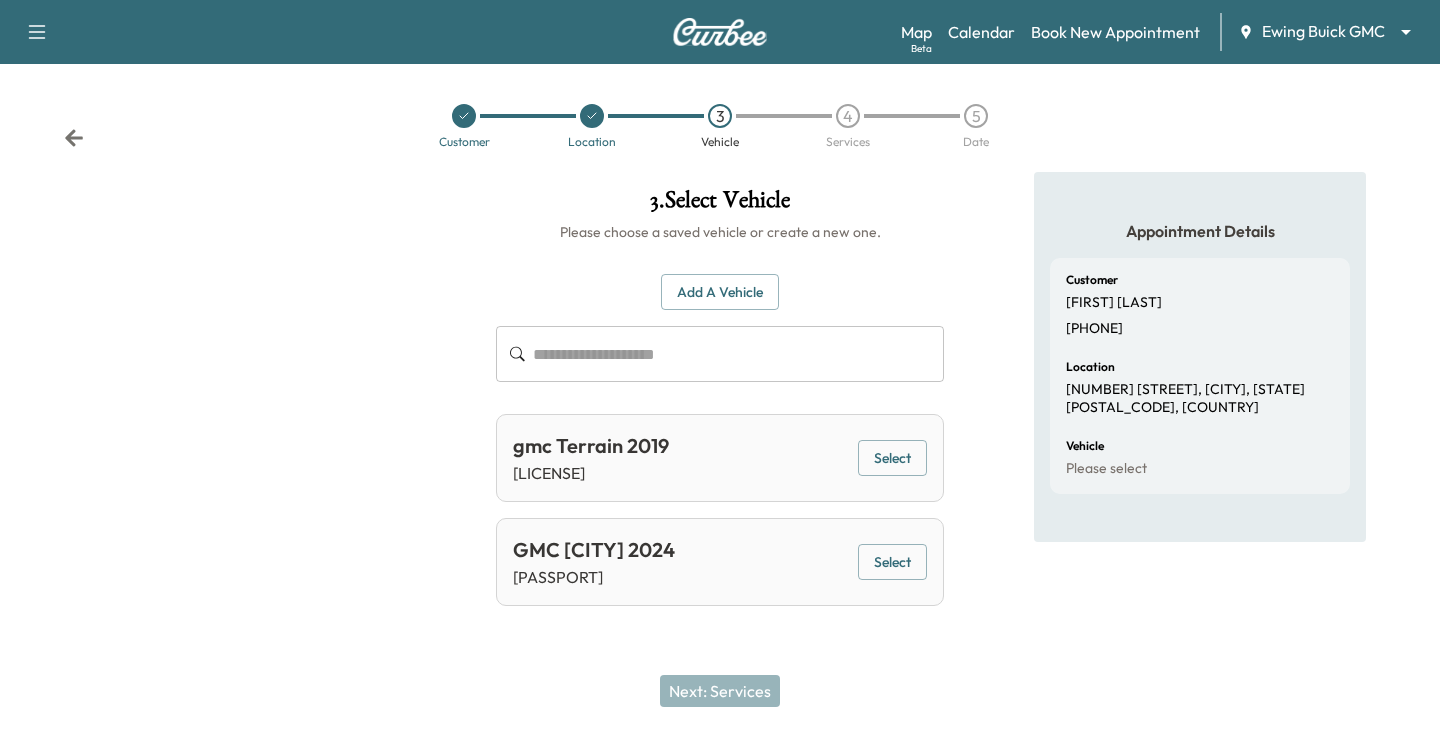 click on "Select" at bounding box center [892, 562] 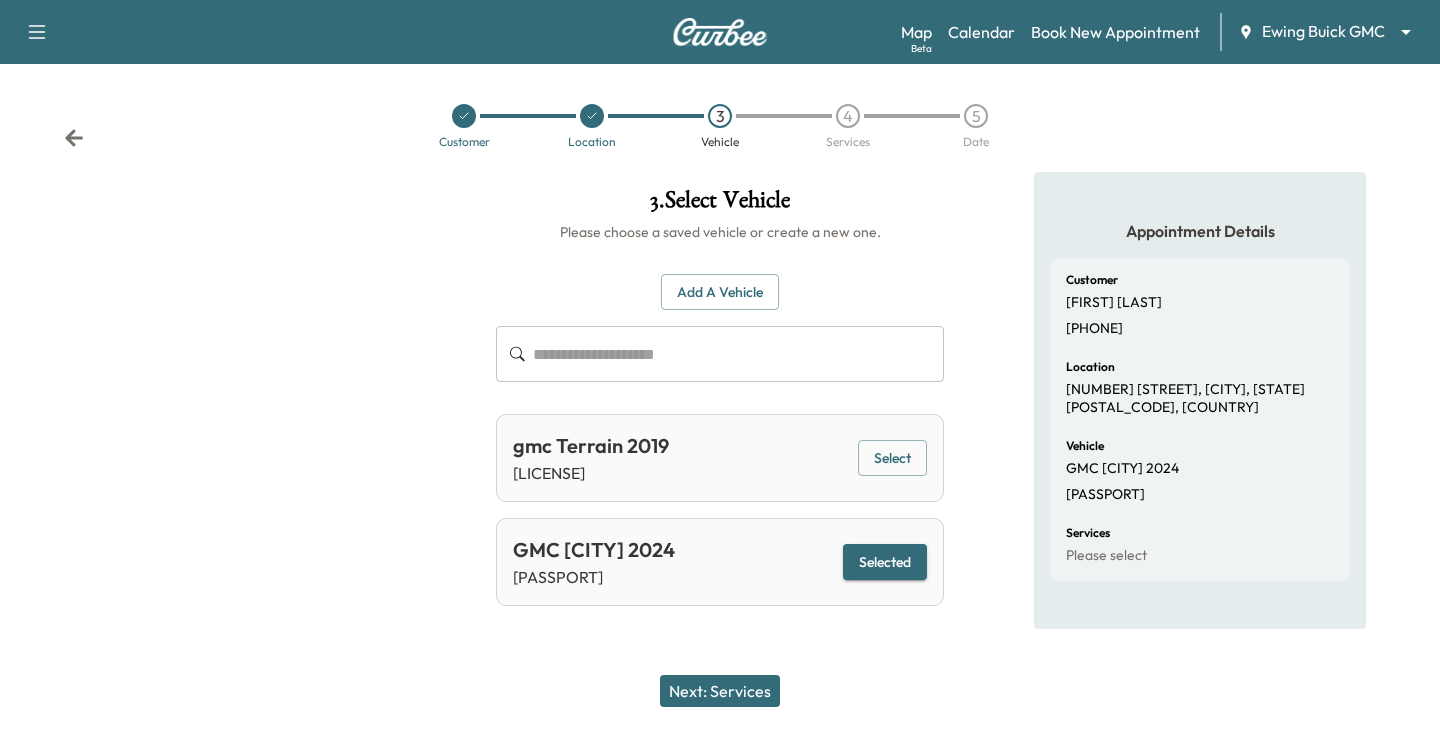click on "Next: Services" at bounding box center (720, 691) 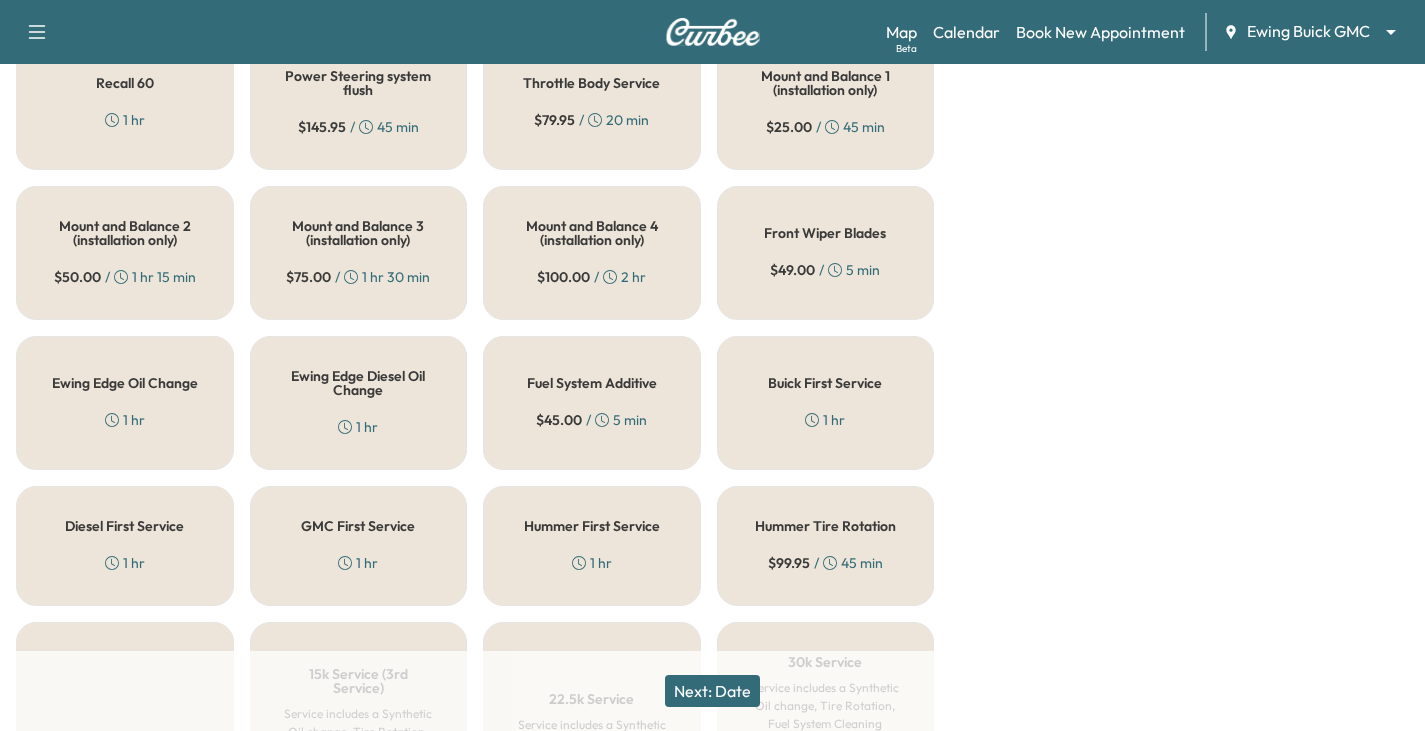 scroll, scrollTop: 800, scrollLeft: 0, axis: vertical 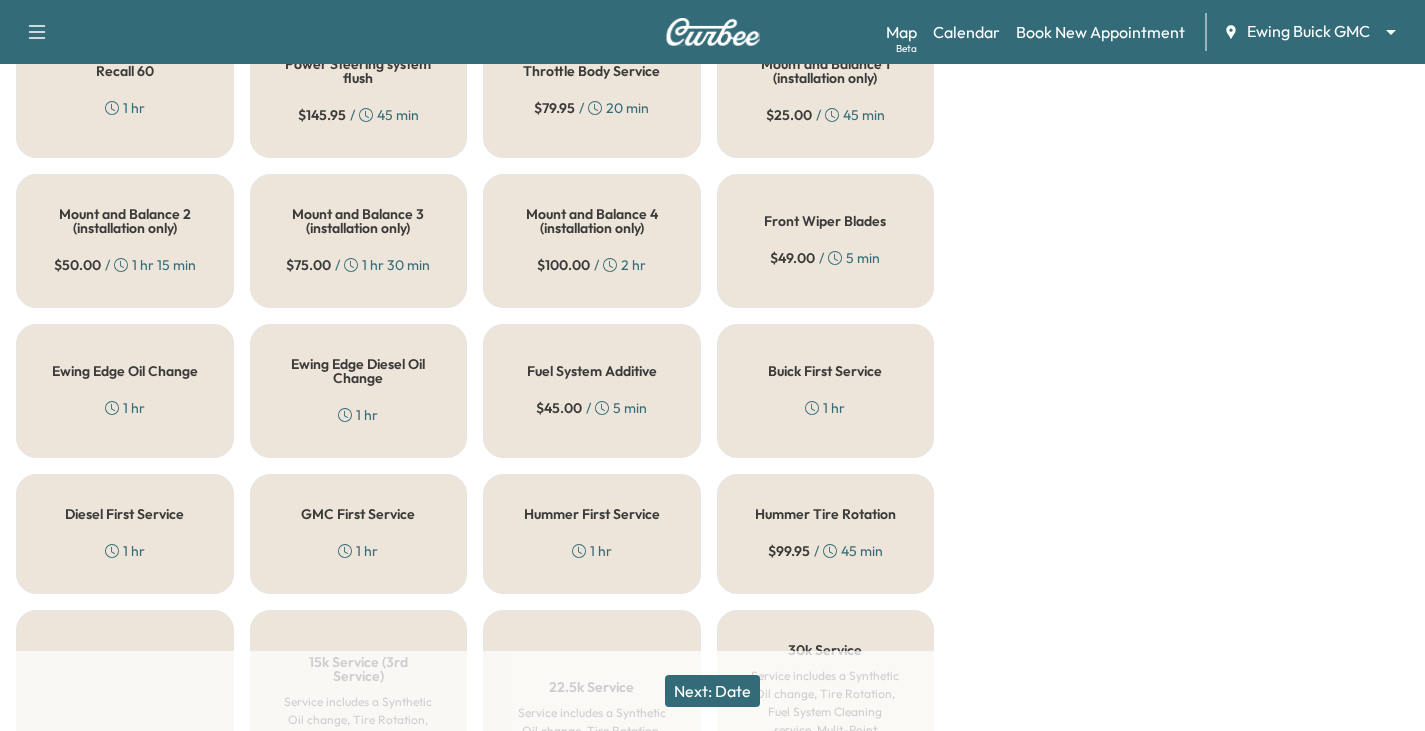 click on "Ewing Edge Oil Change 1 hr" at bounding box center (125, 391) 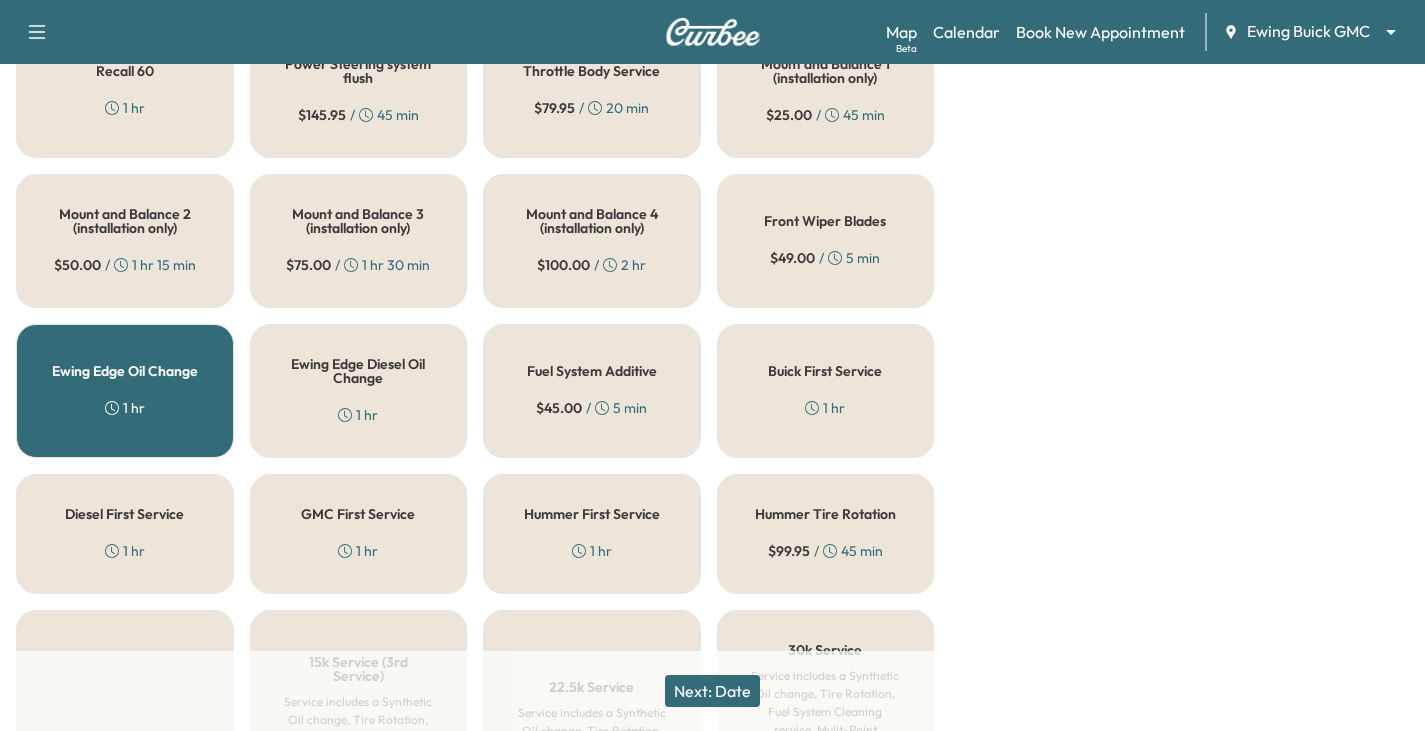 click on "Next: Date" at bounding box center (712, 691) 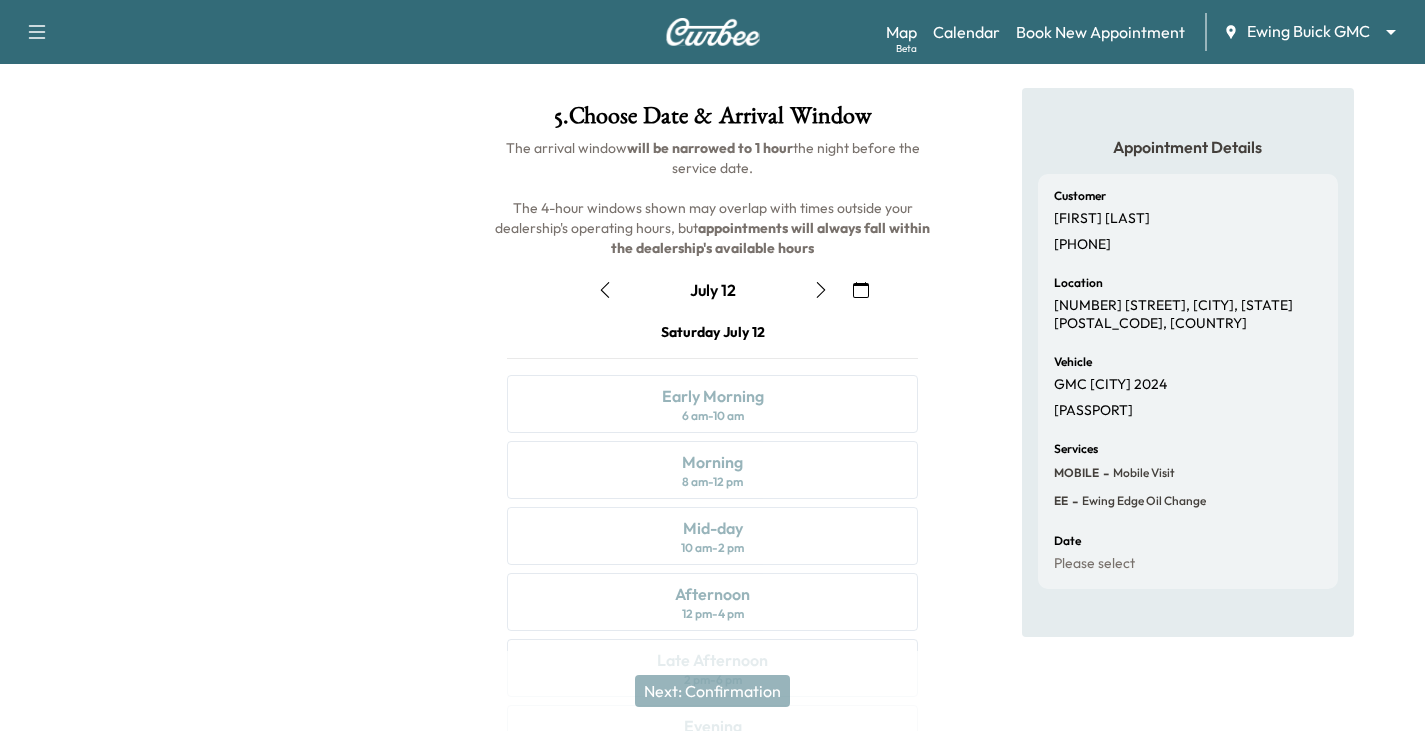 scroll, scrollTop: 70, scrollLeft: 0, axis: vertical 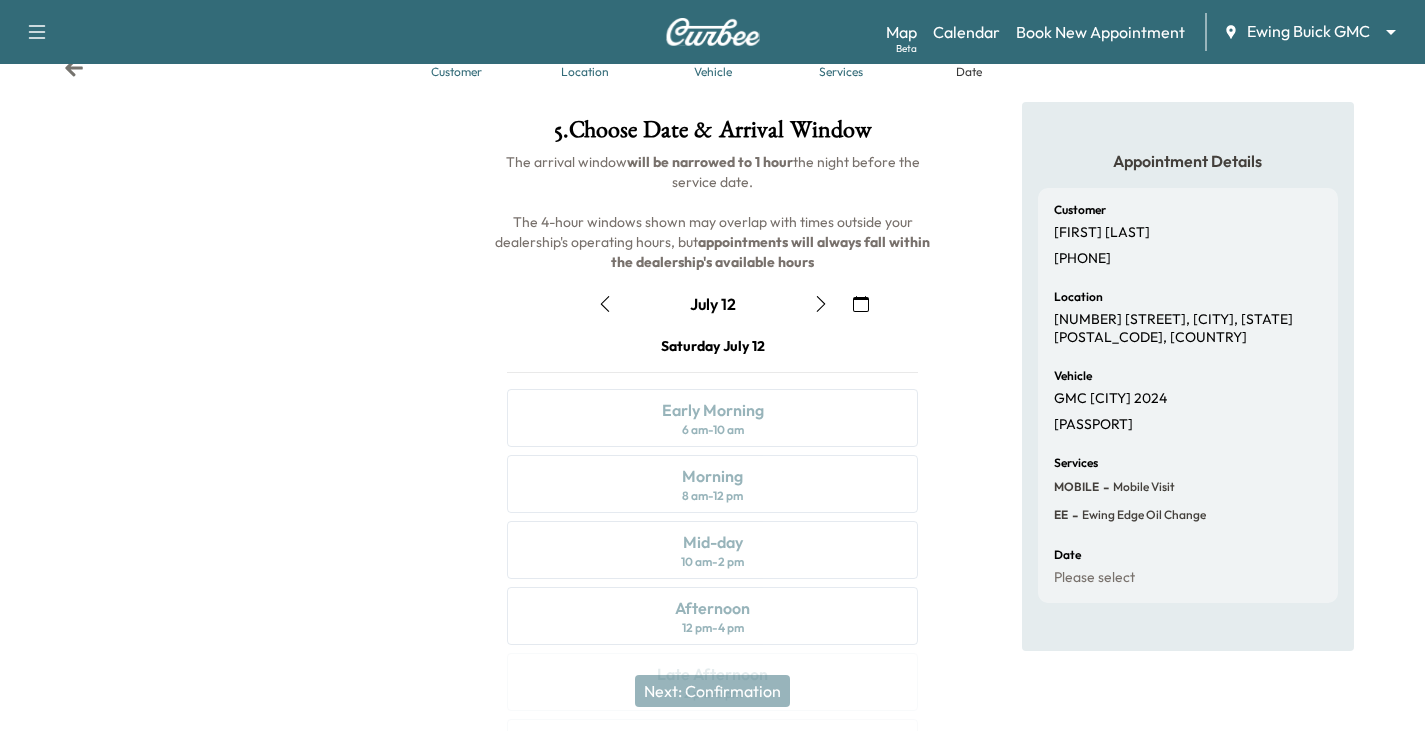click 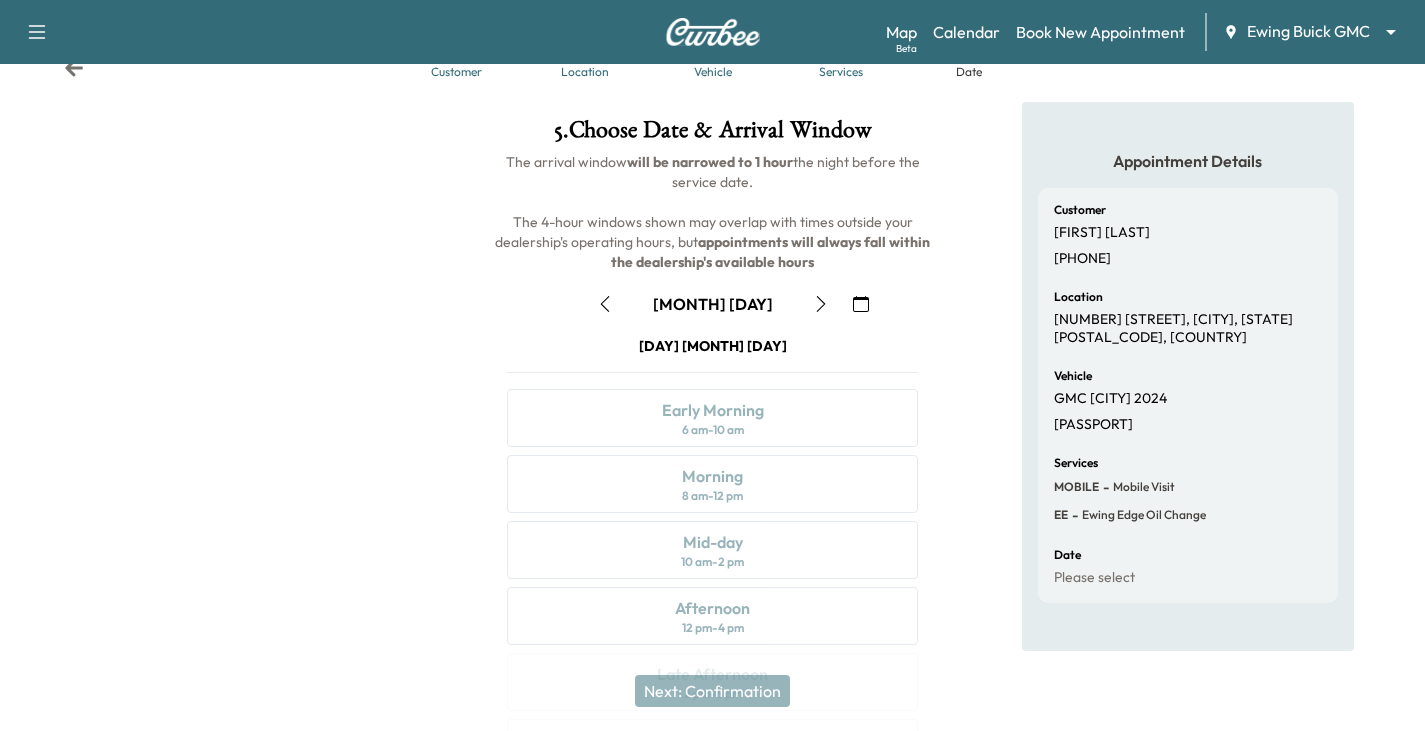 click 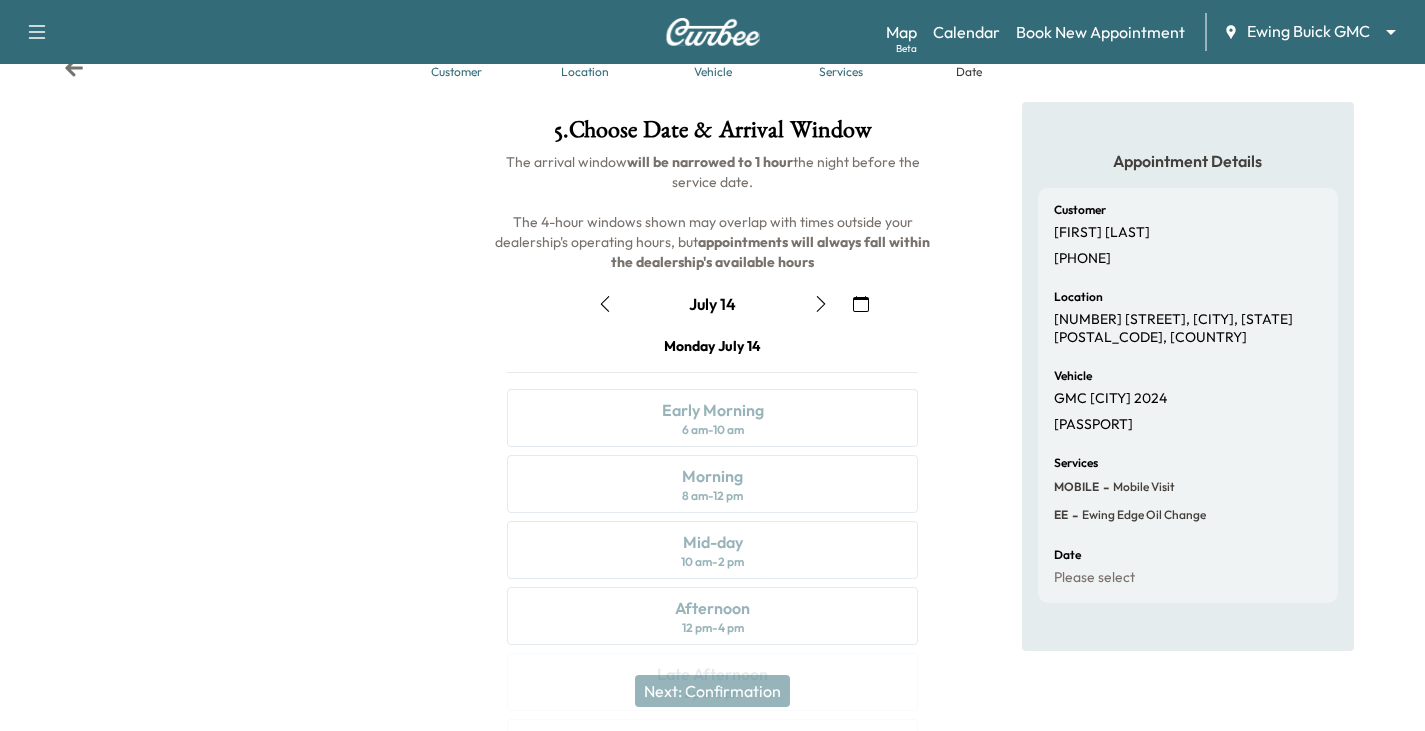 click 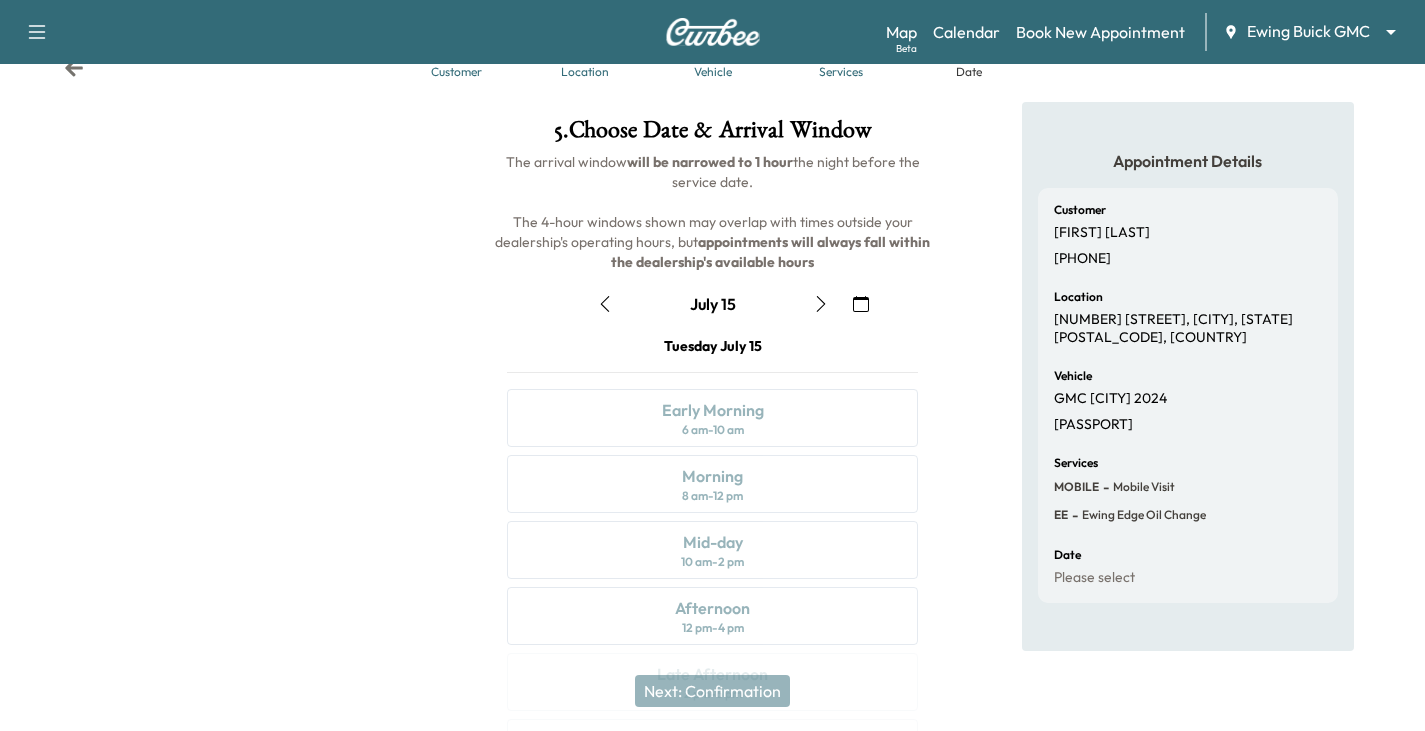 click 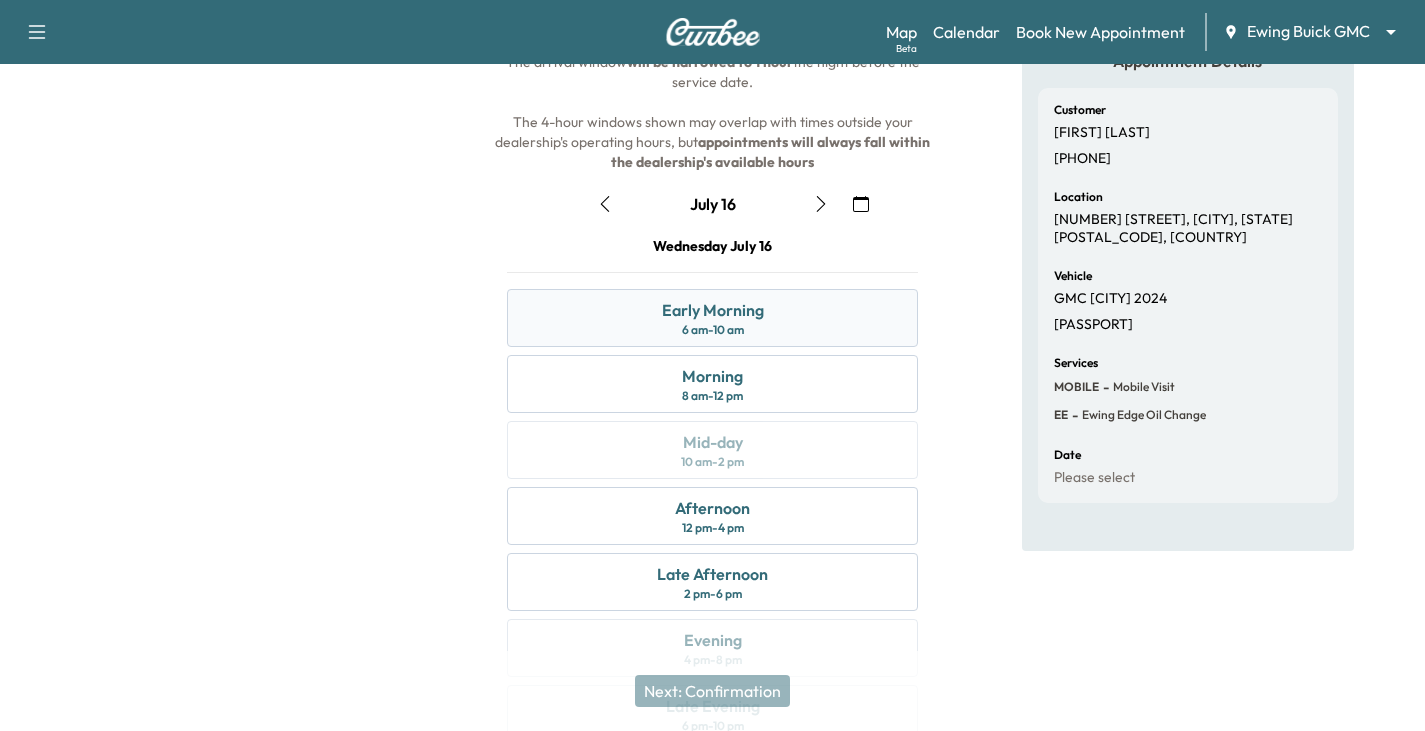 scroll, scrollTop: 270, scrollLeft: 0, axis: vertical 